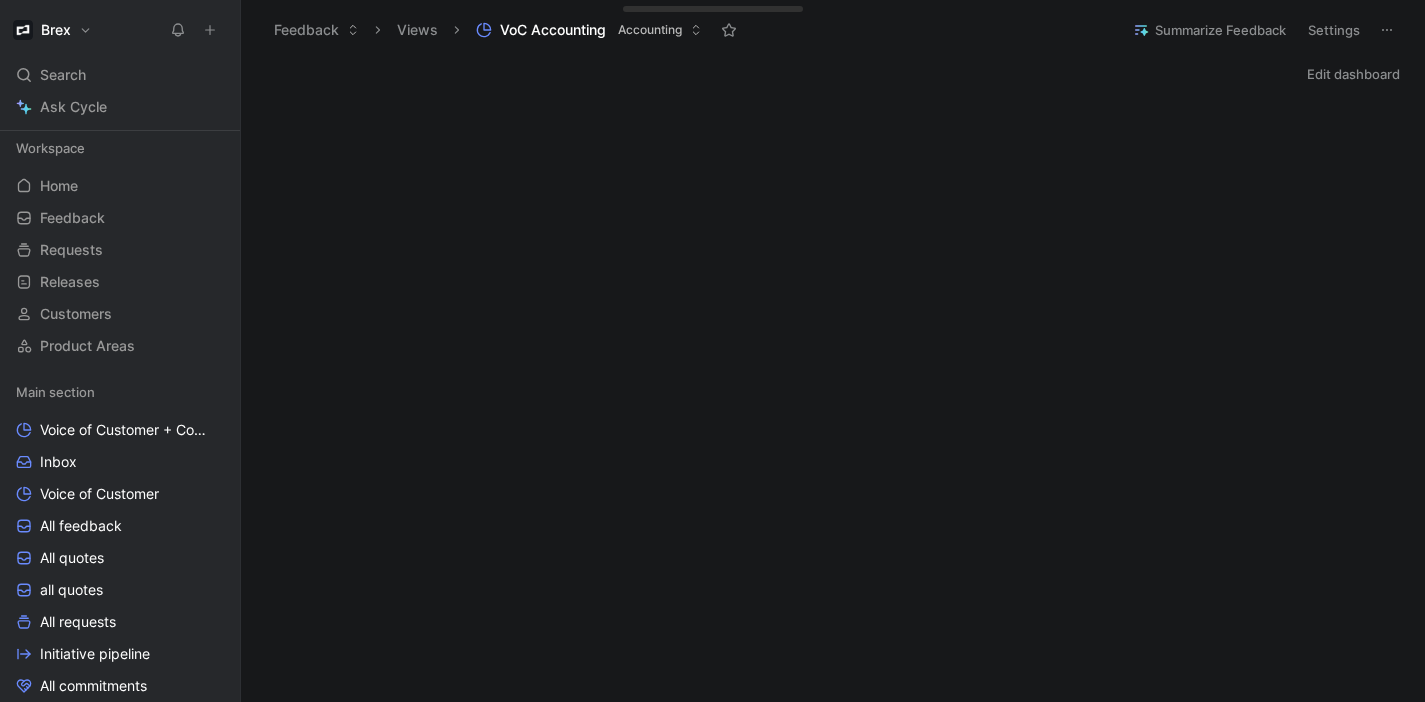 scroll, scrollTop: 0, scrollLeft: 0, axis: both 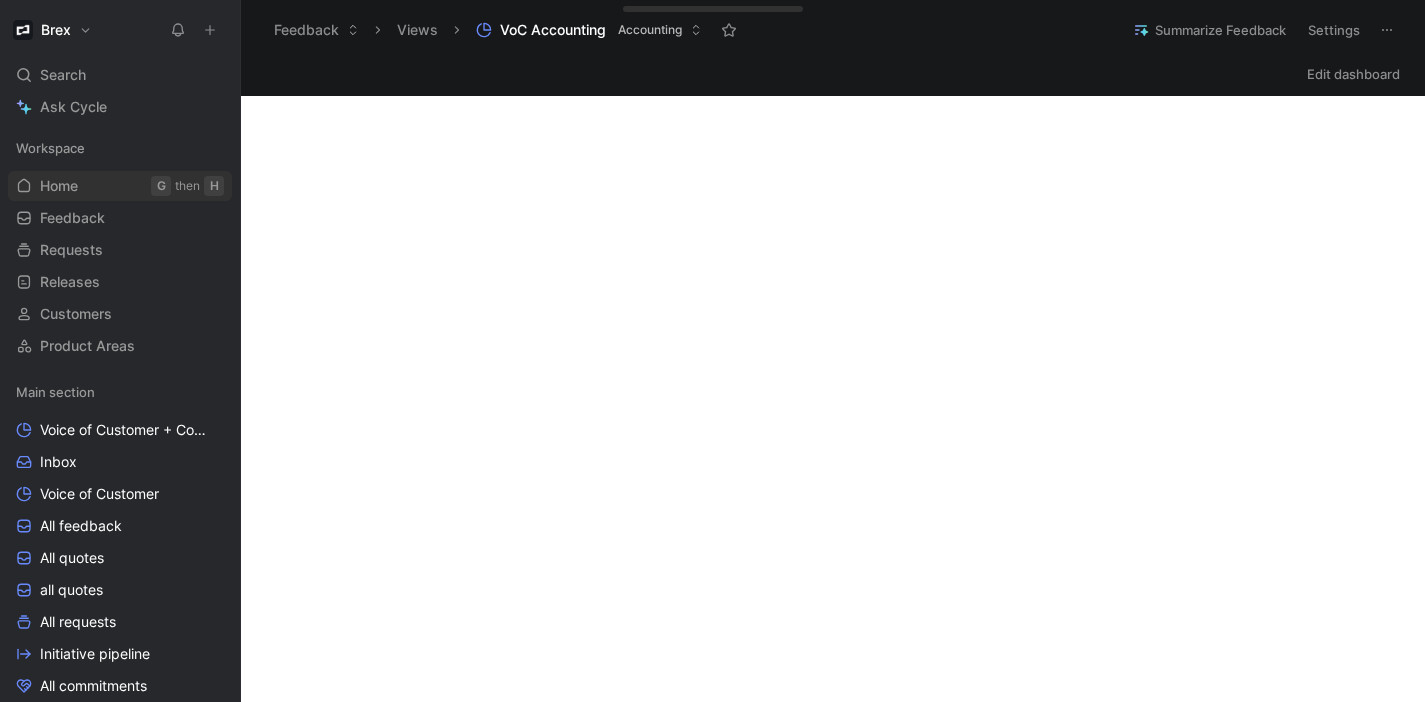 click on "Home" at bounding box center [59, 186] 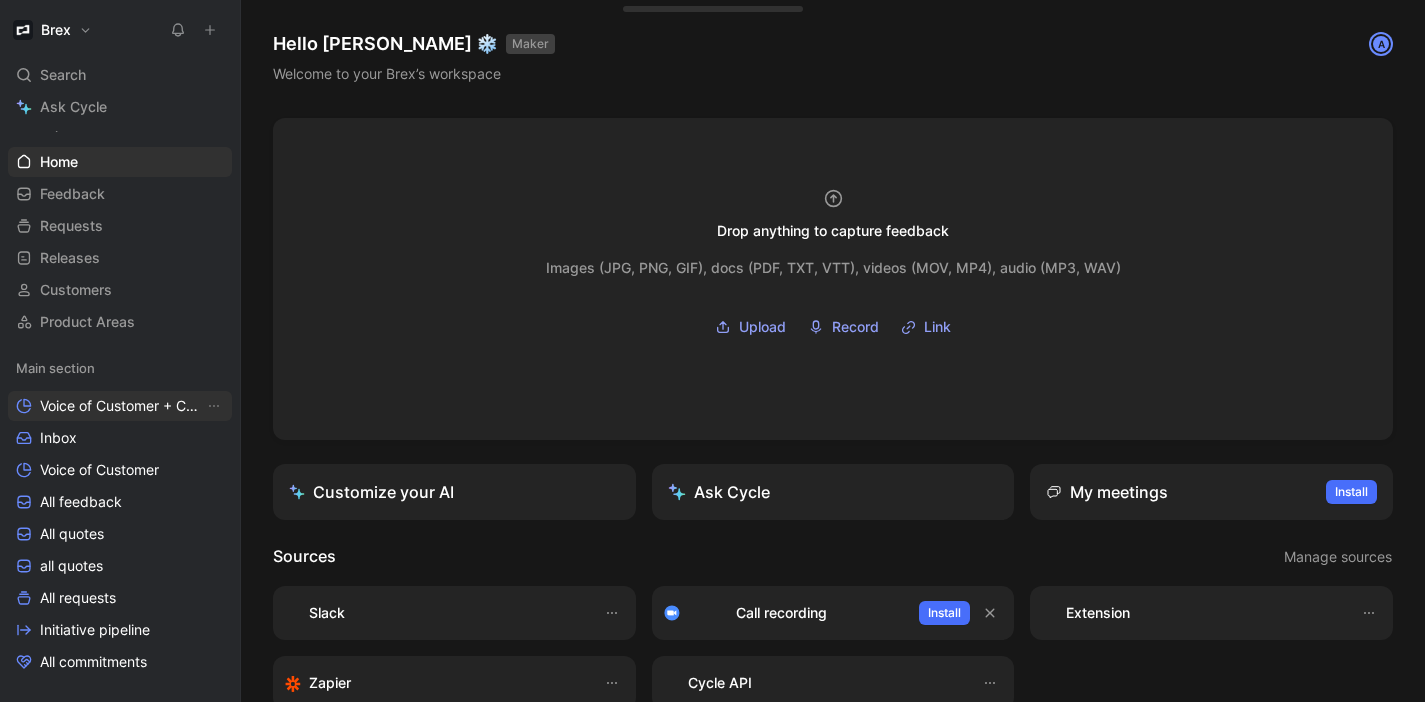 scroll, scrollTop: 0, scrollLeft: 0, axis: both 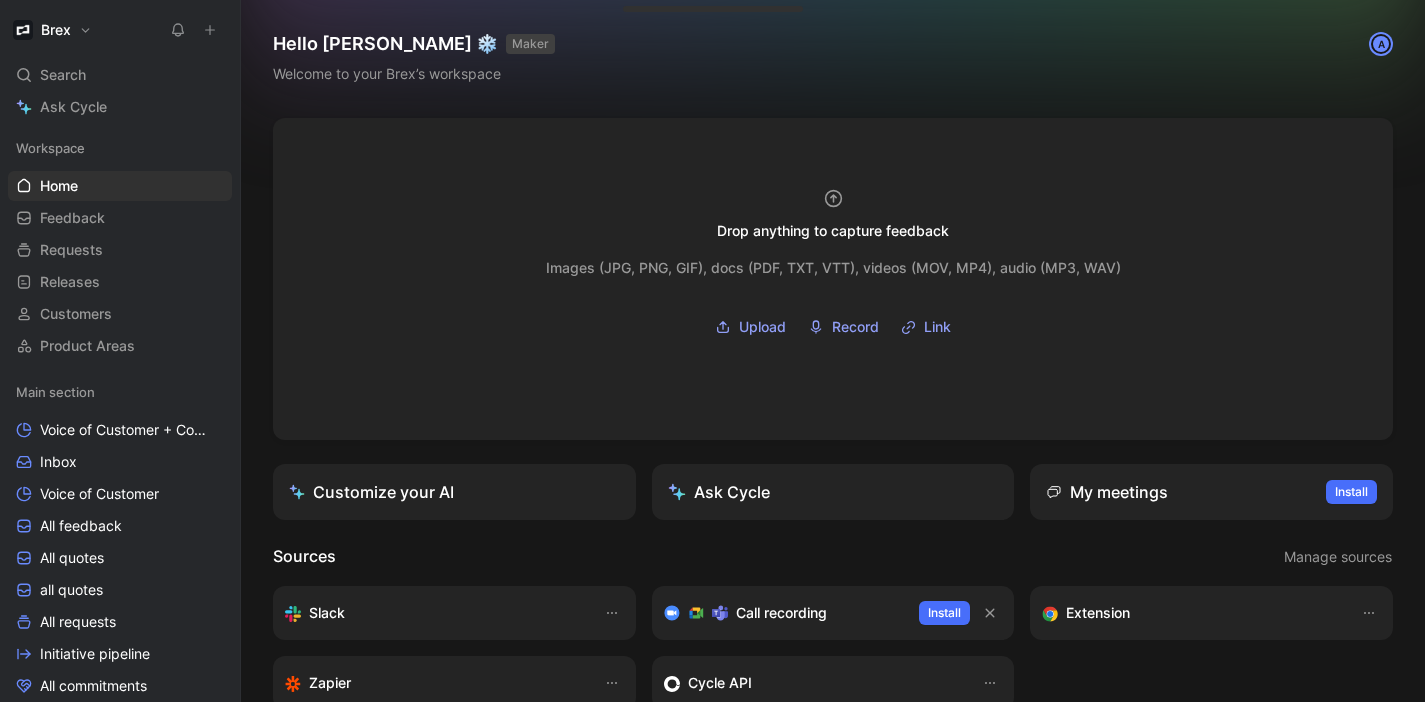 click at bounding box center (210, 30) 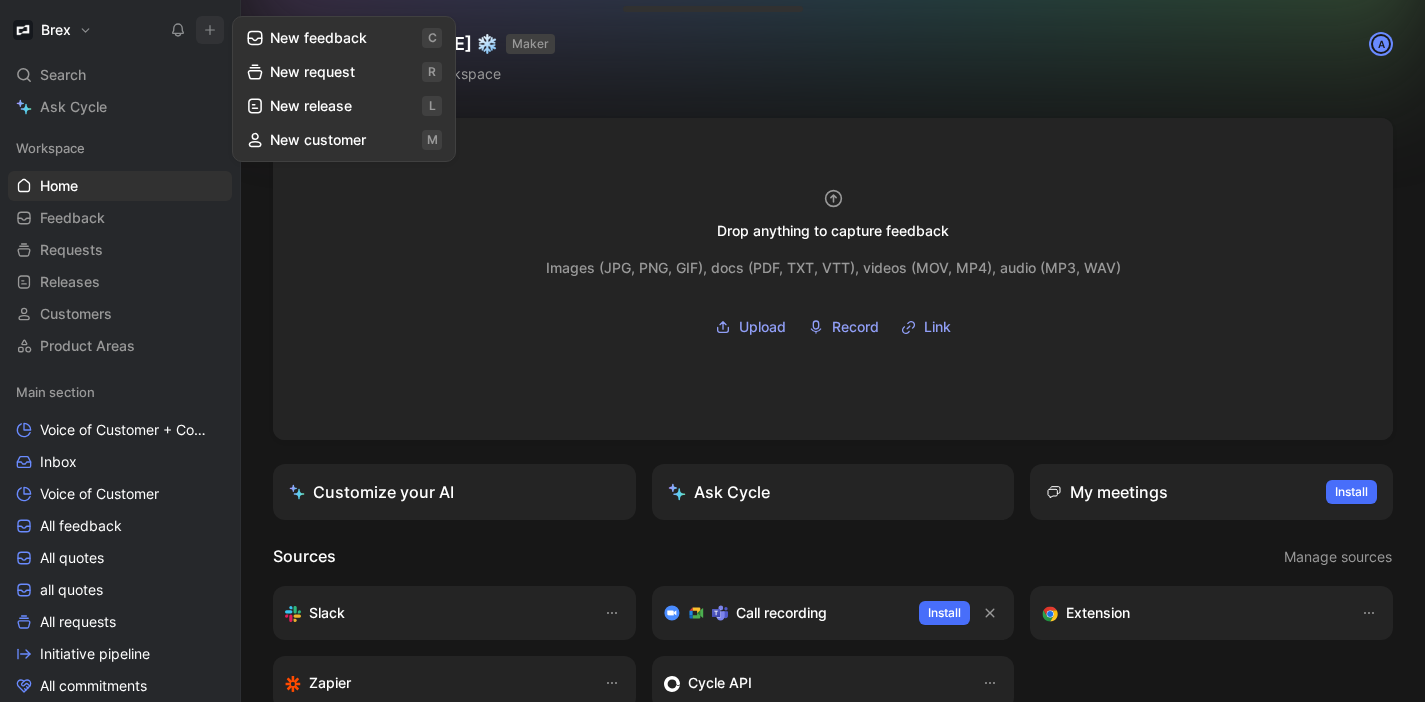 click on "New release l" at bounding box center [344, 106] 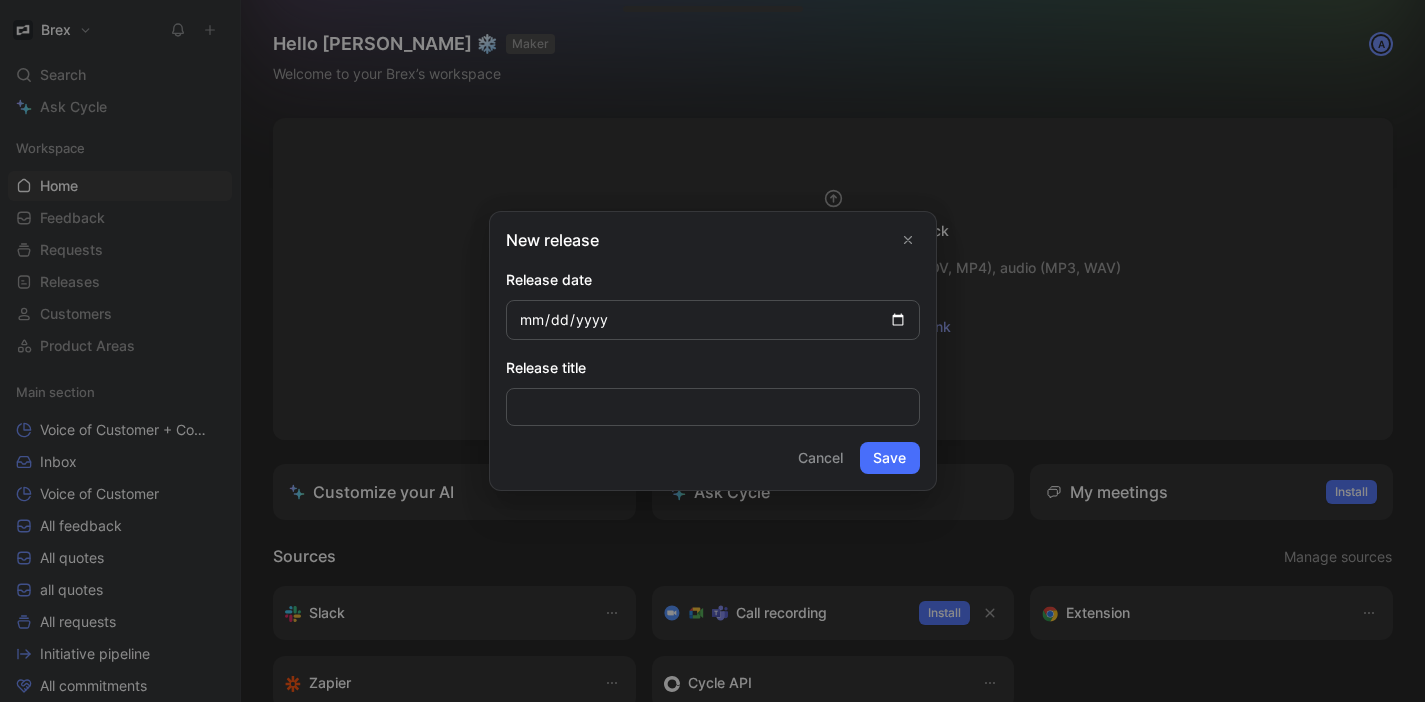 click at bounding box center (908, 240) 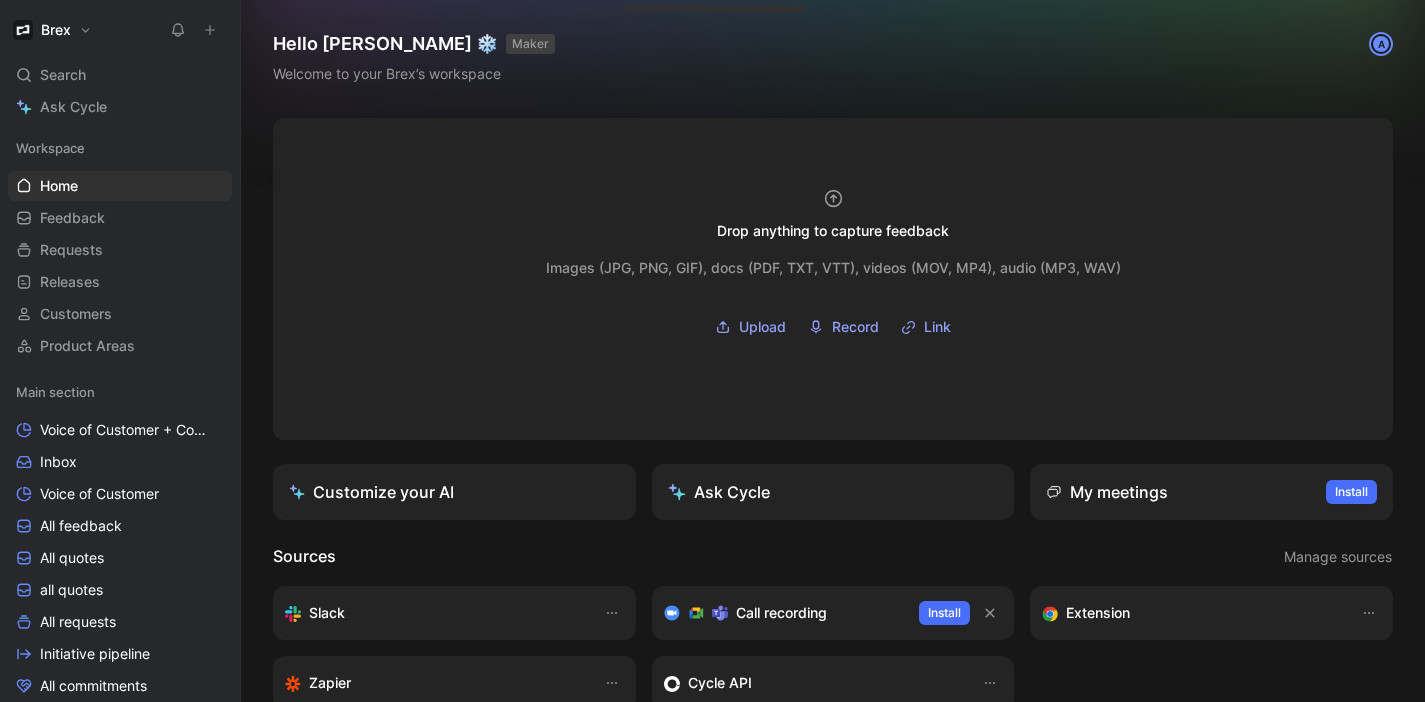click at bounding box center (210, 30) 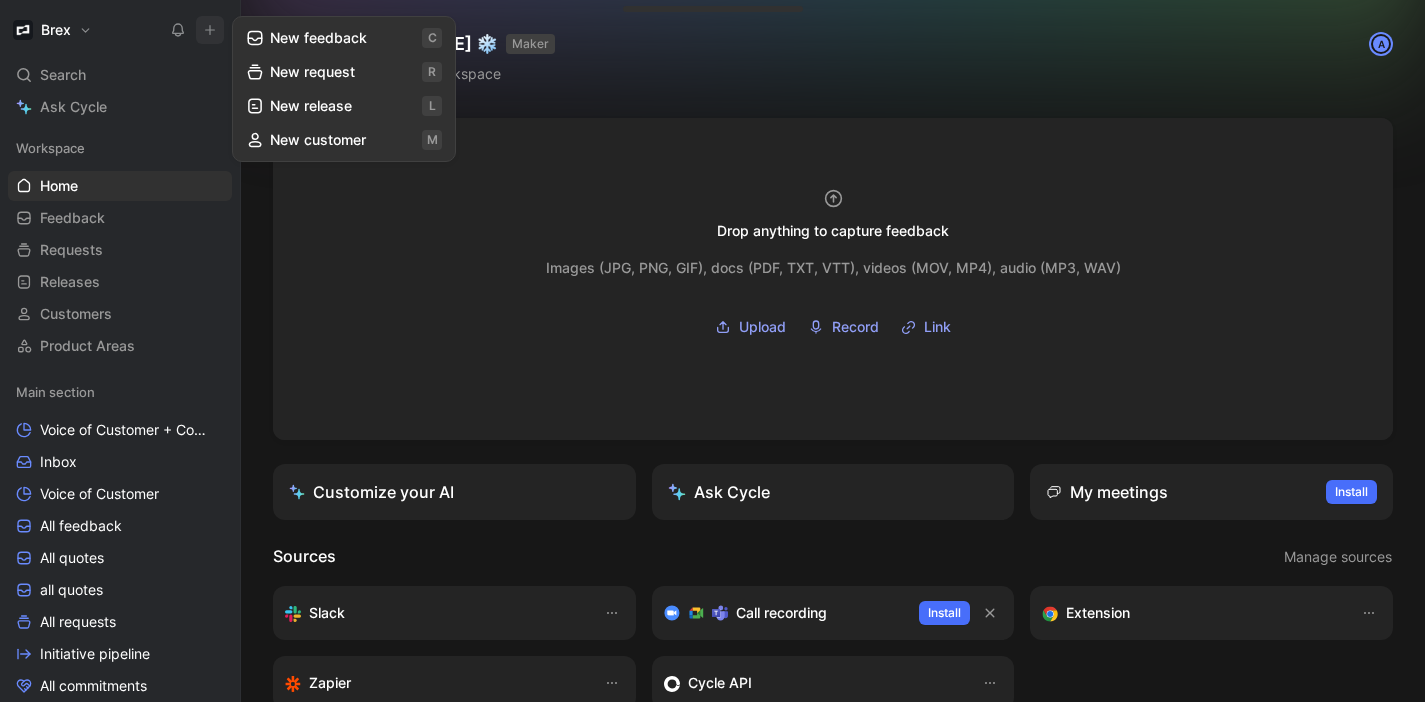 click on "New request r" at bounding box center [344, 72] 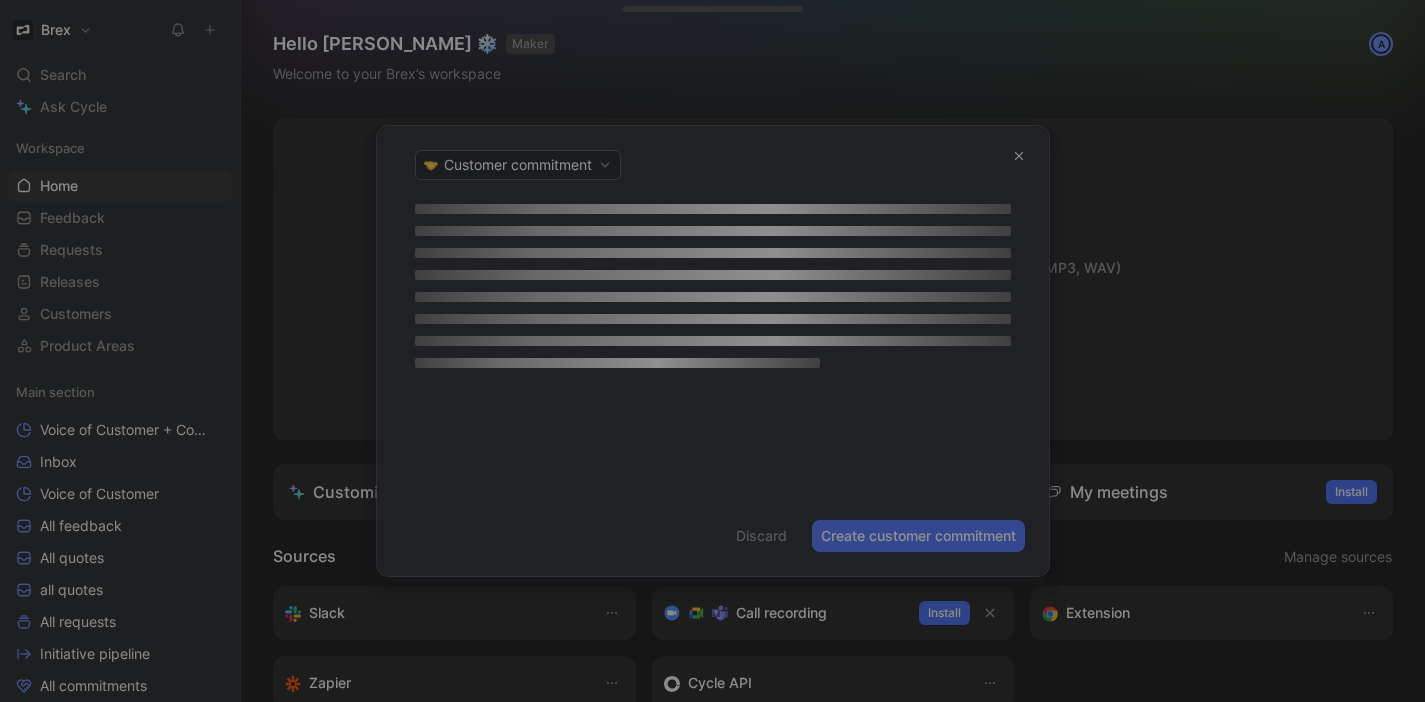 click on "Customer commitment" at bounding box center (713, 165) 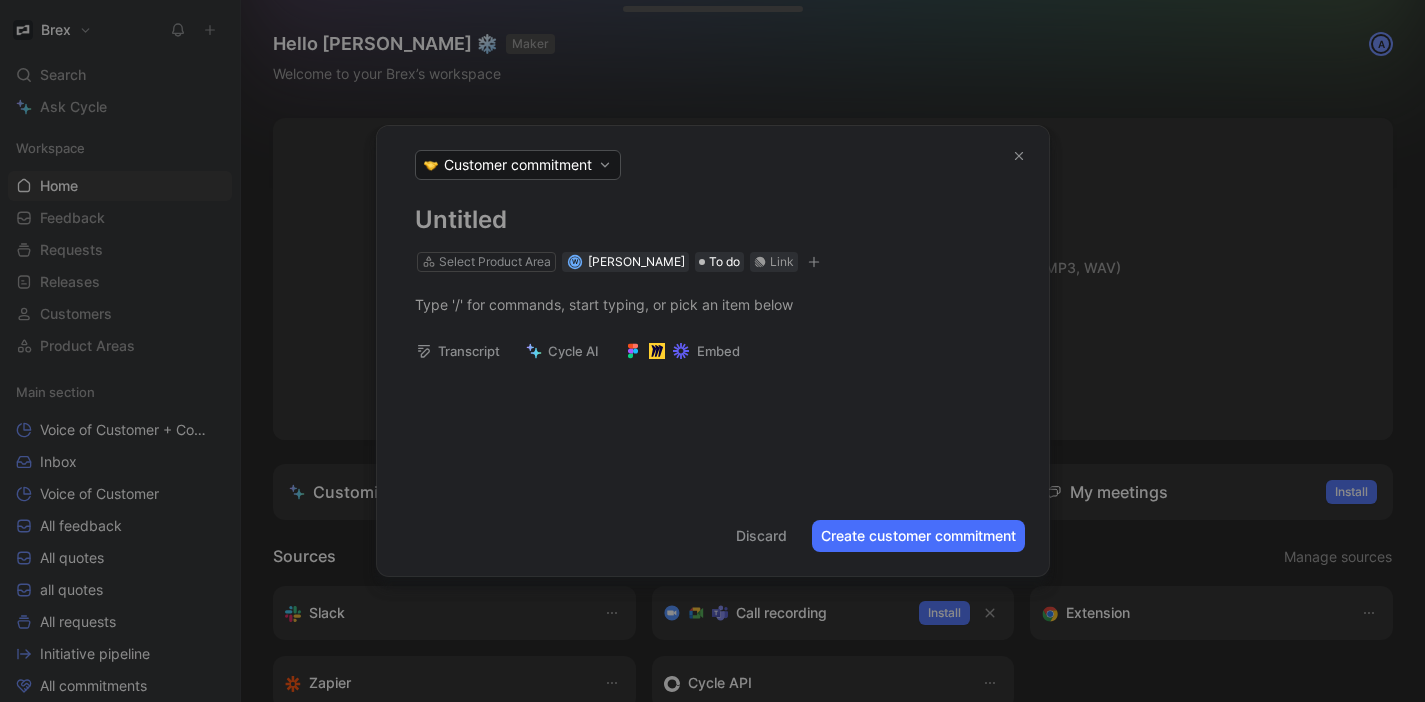 click on "Customer commitment" at bounding box center (518, 165) 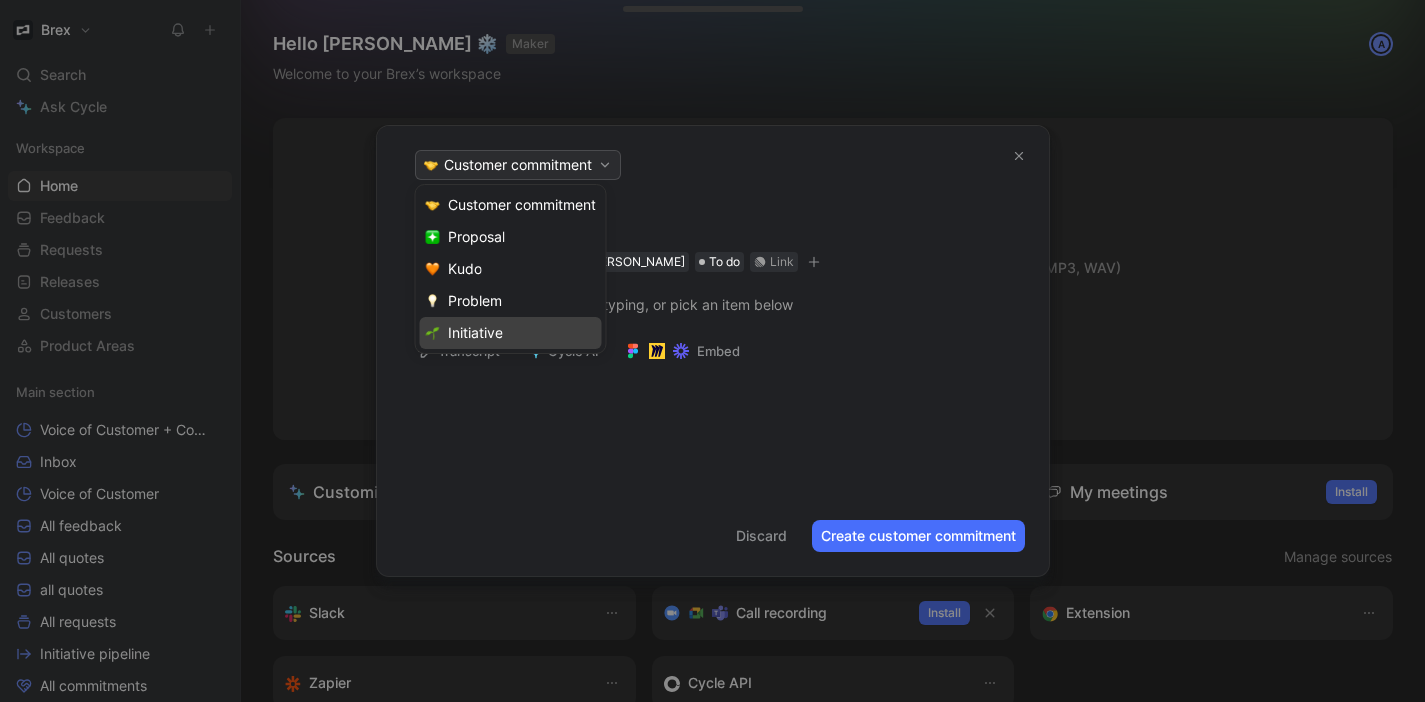 click on "Initiative" at bounding box center [475, 332] 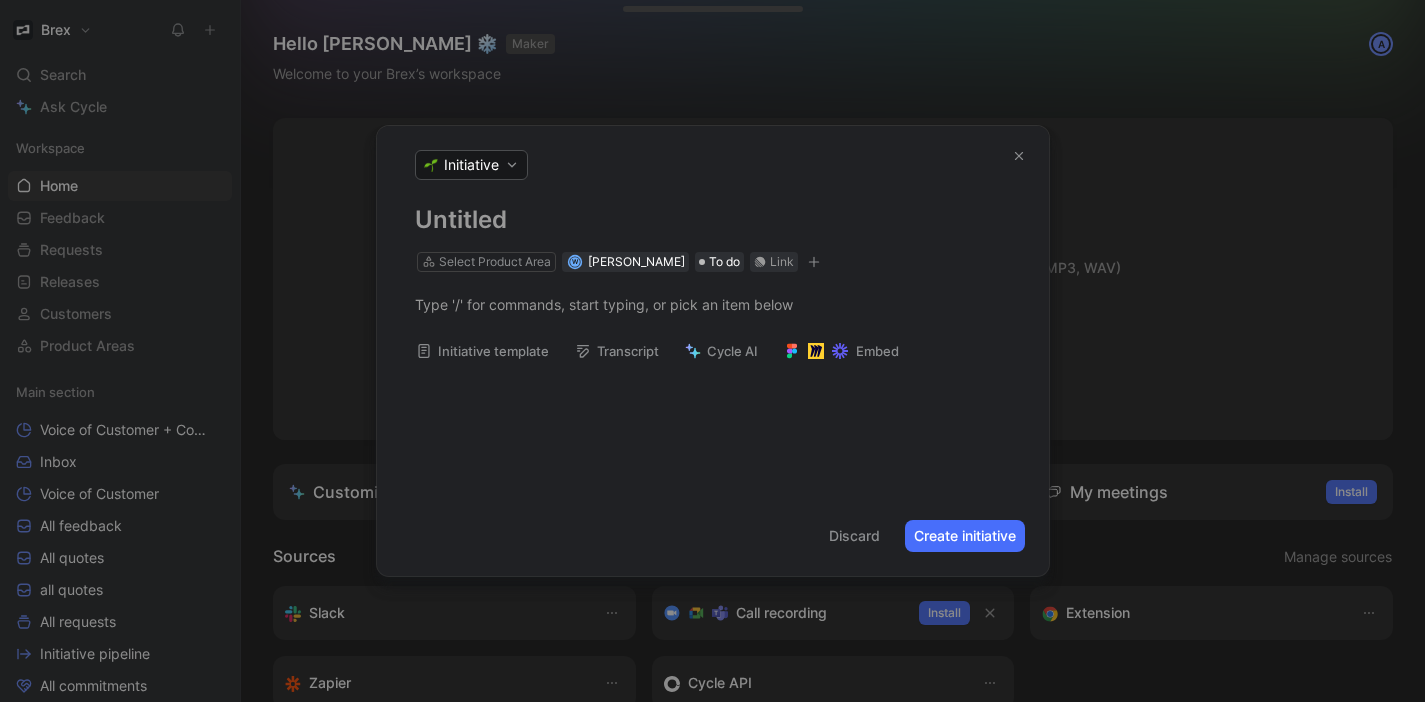 click at bounding box center (713, 220) 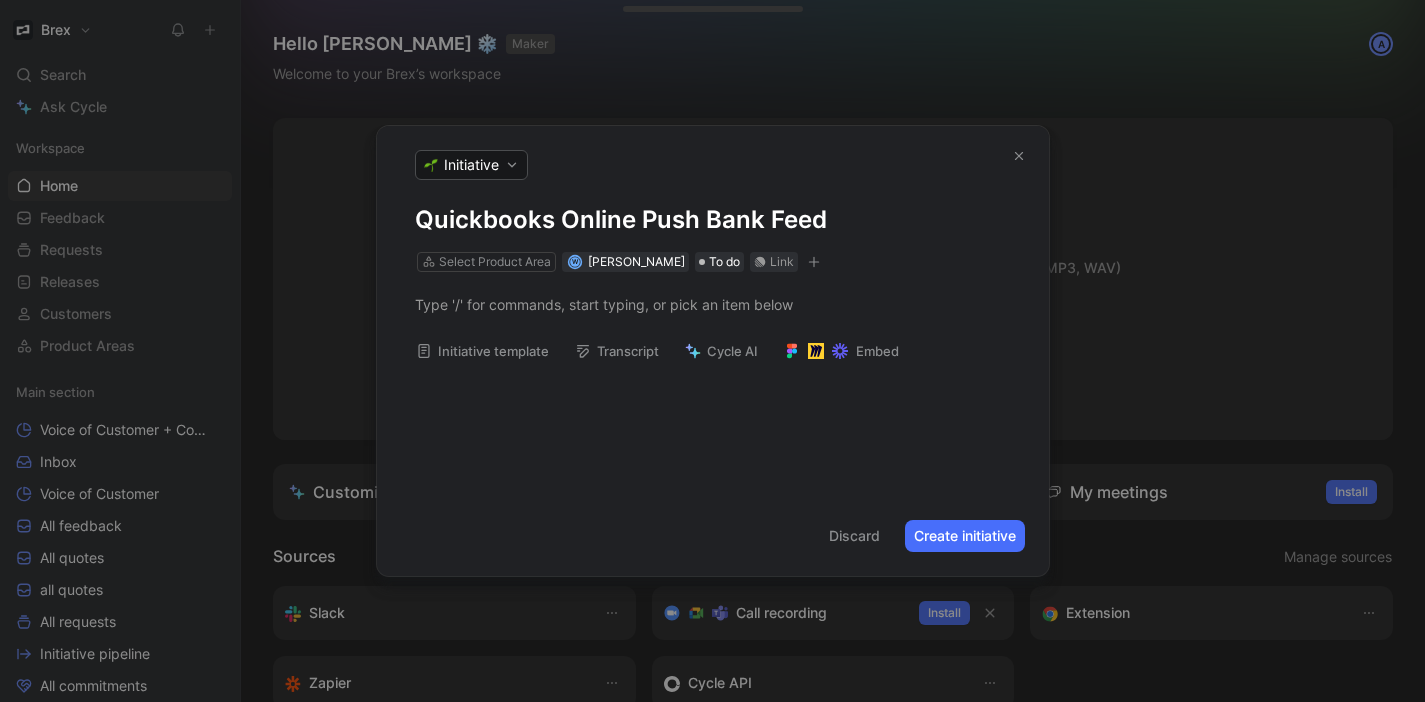 click on "Initiative template" at bounding box center [482, 351] 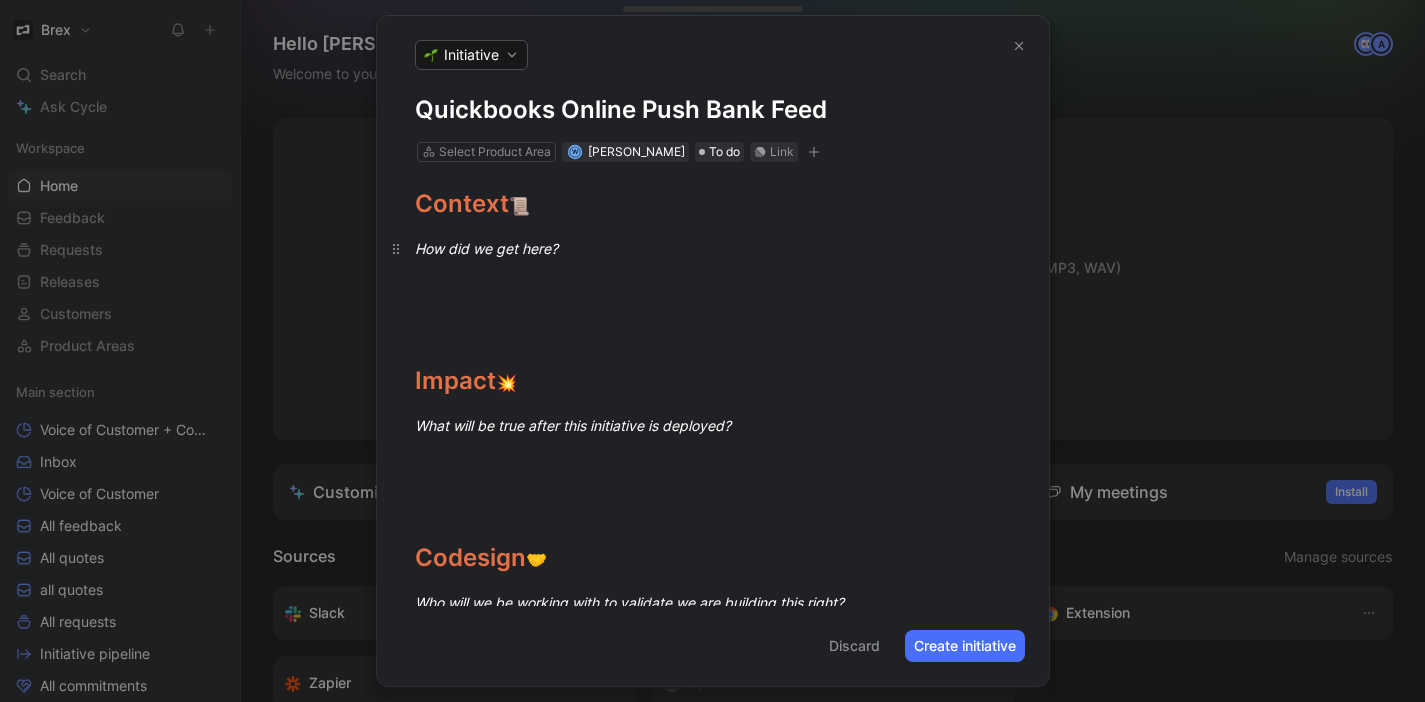 click on "How did we get here?" at bounding box center (486, 248) 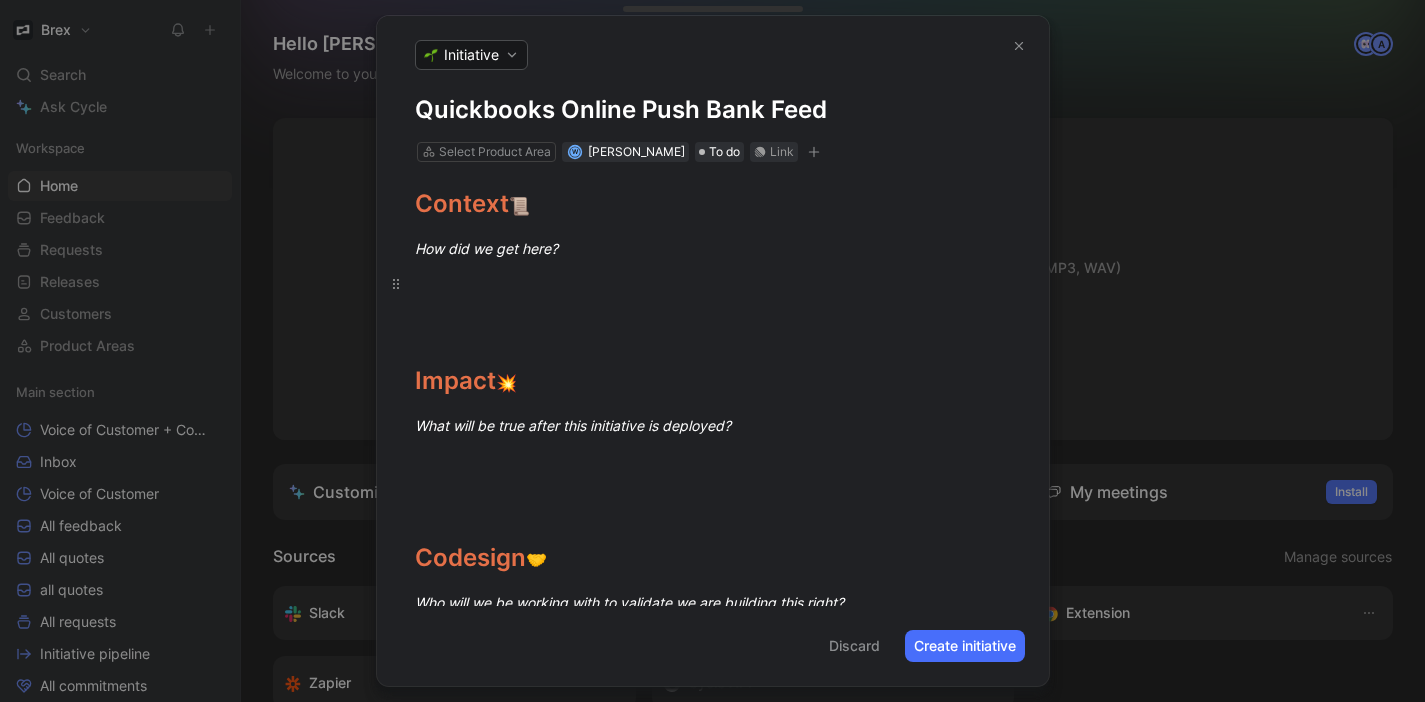 click at bounding box center [713, 283] 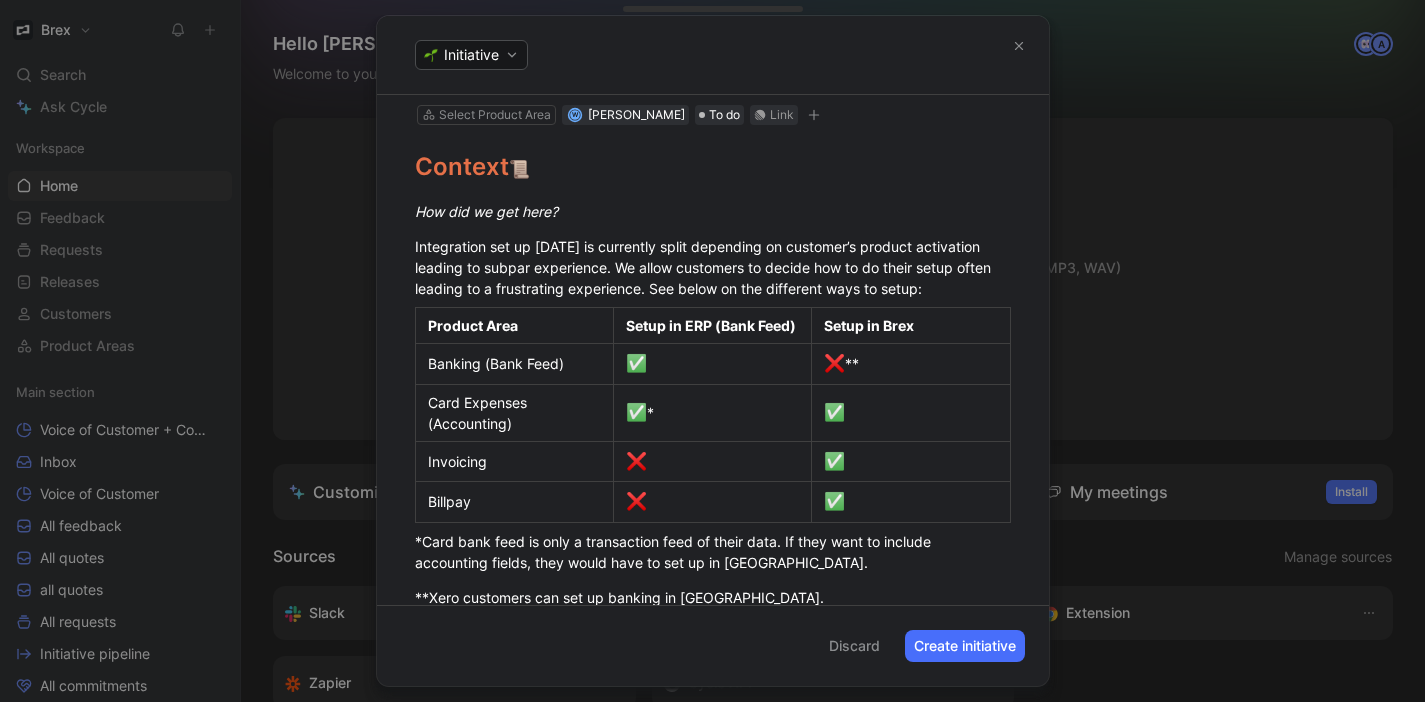 scroll, scrollTop: 0, scrollLeft: 0, axis: both 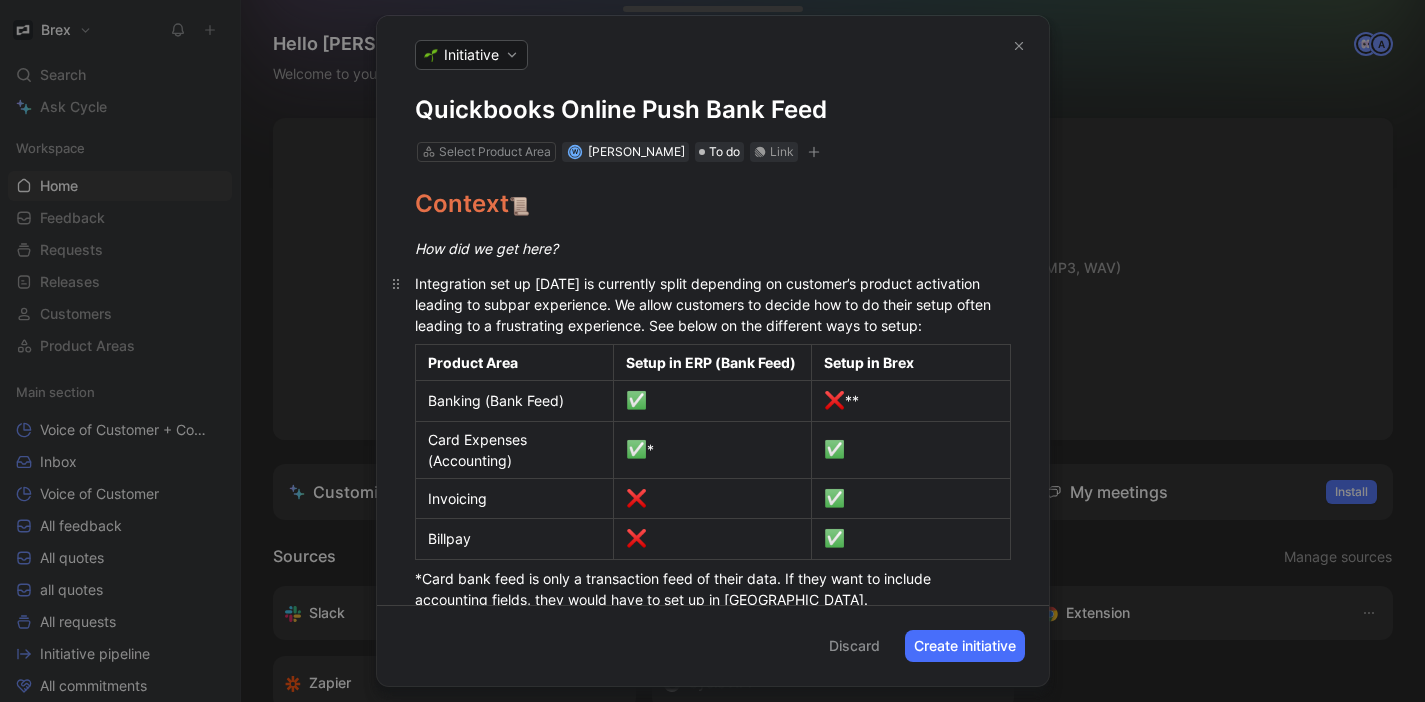 click on "Integration set up [DATE] is currently split depending on customer’s product activation leading to subpar experience. We allow customers to decide how to do their setup often leading to a frustrating experience. See below on the different ways to setup:" at bounding box center [705, 304] 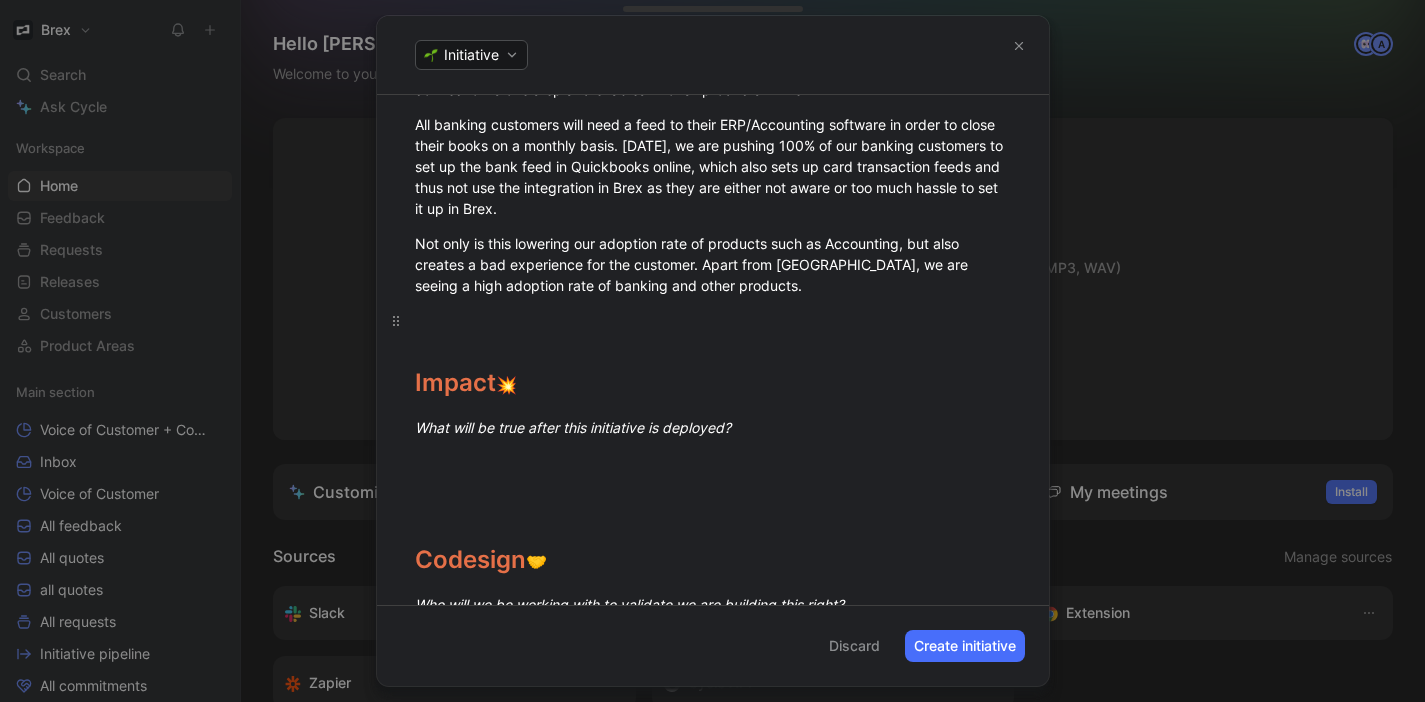 scroll, scrollTop: 747, scrollLeft: 0, axis: vertical 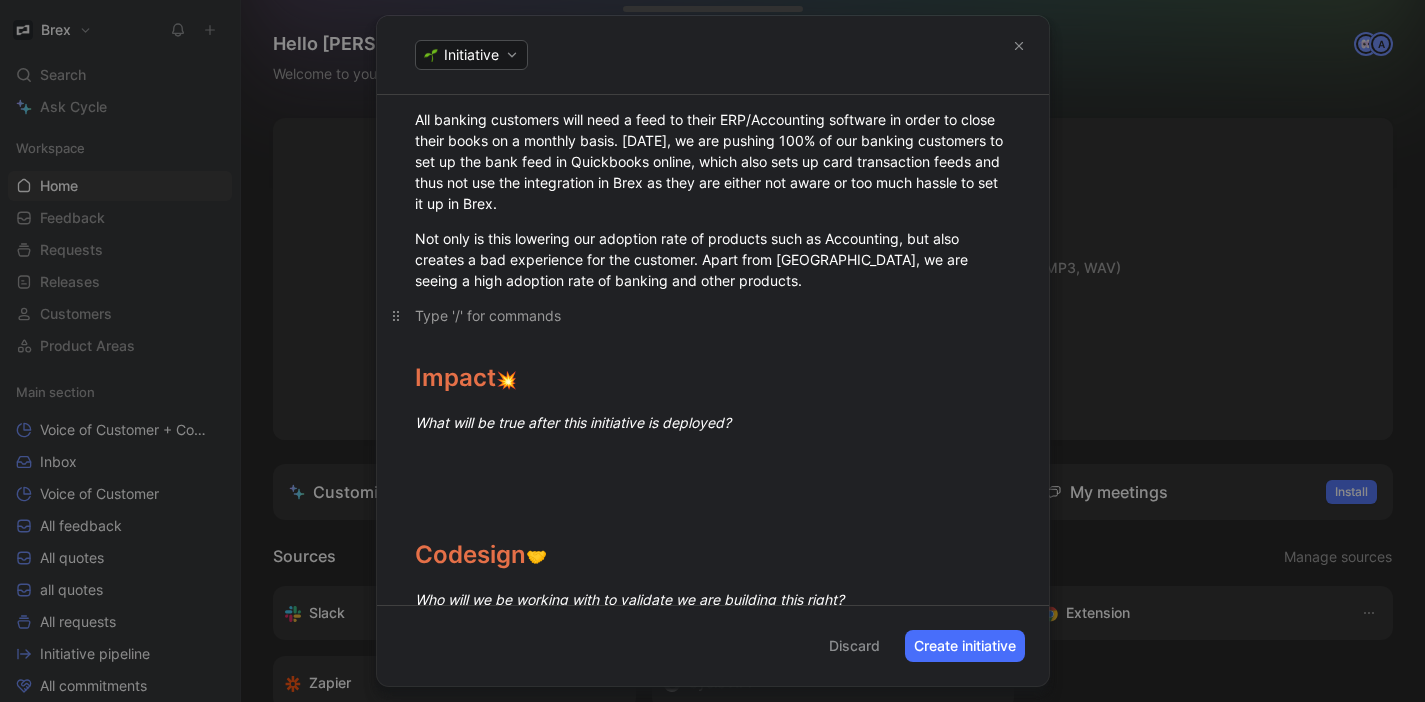 click at bounding box center [713, 315] 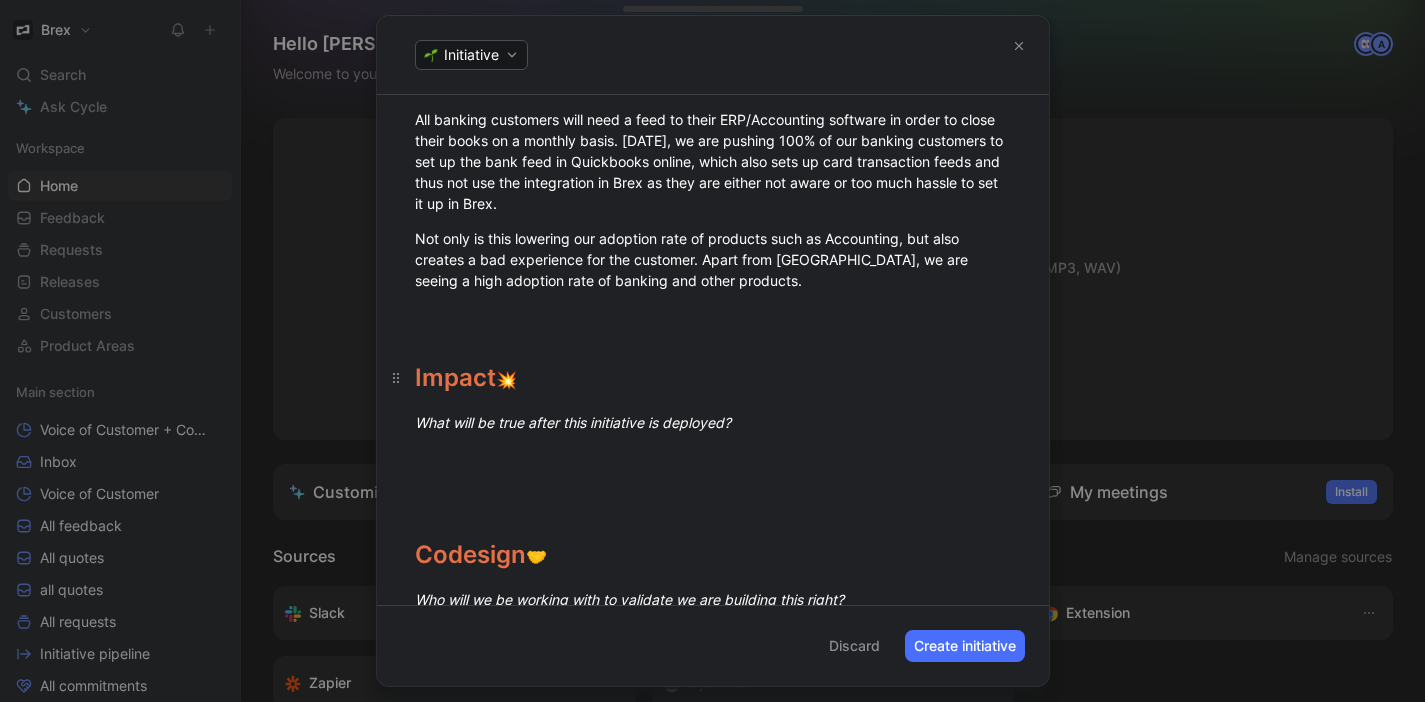 click on "Impact  💥" at bounding box center [713, 369] 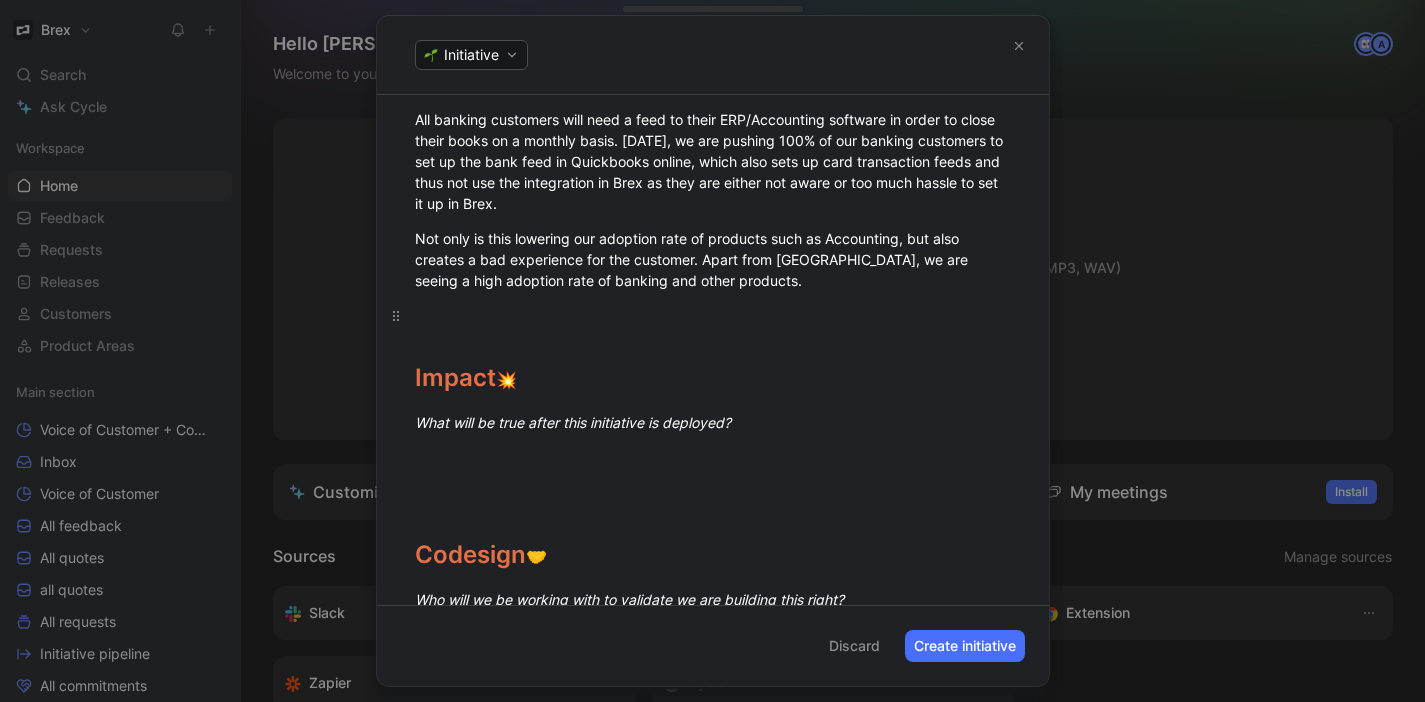 click at bounding box center [713, 315] 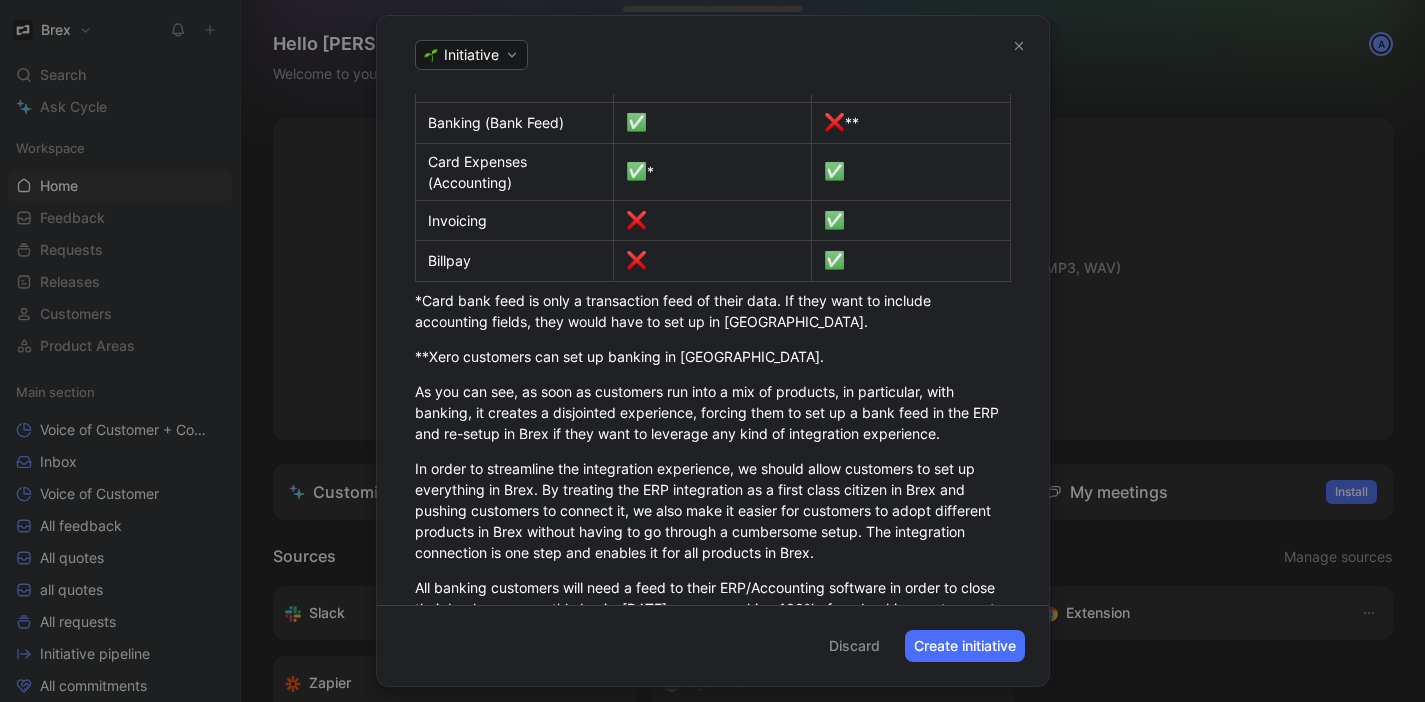 scroll, scrollTop: 0, scrollLeft: 0, axis: both 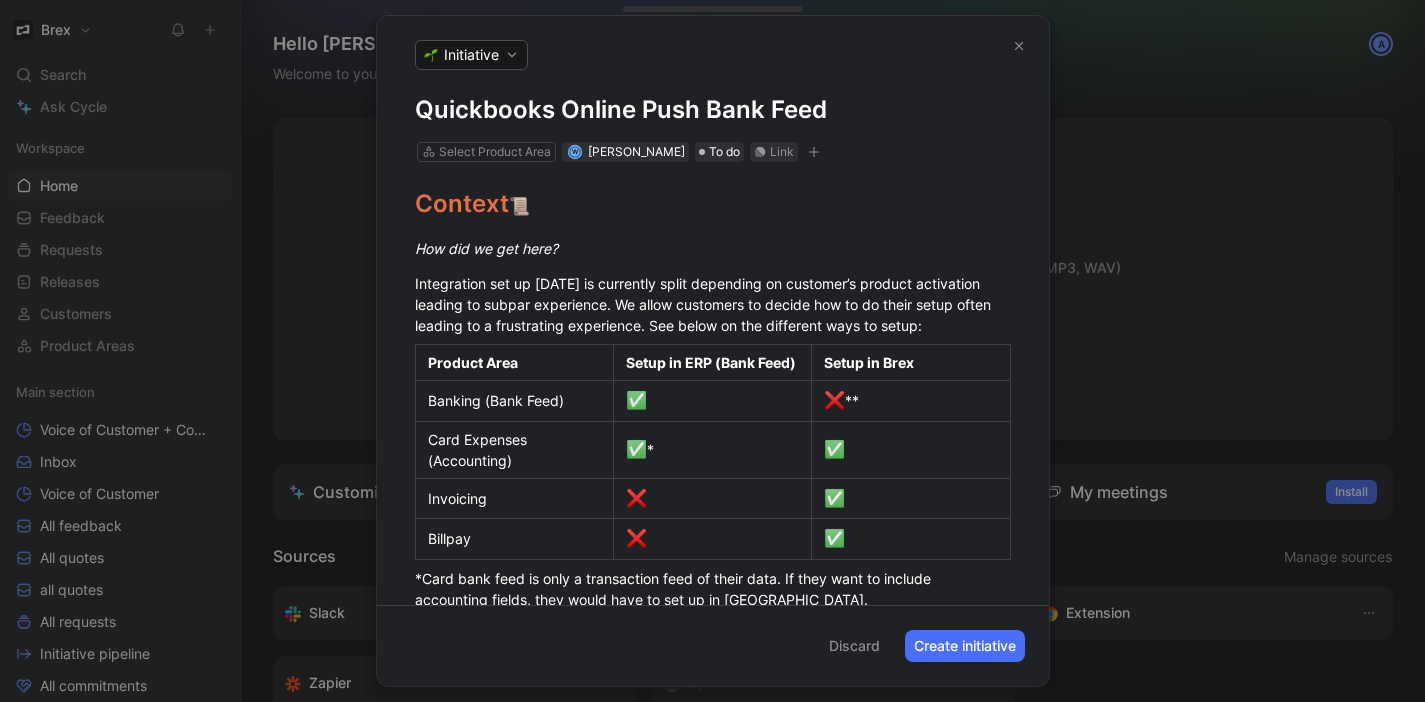 click on "Quickbooks Online Push Bank Feed" at bounding box center (713, 110) 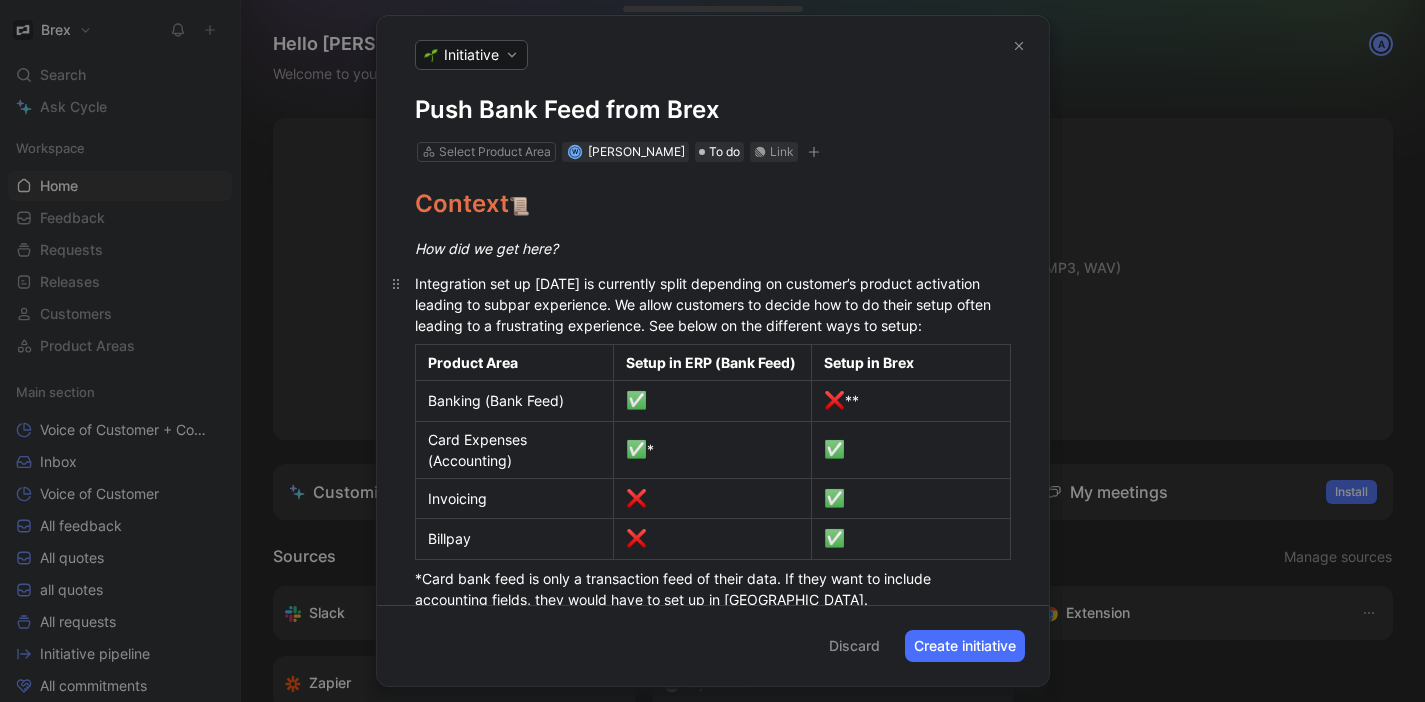 click on "Integration set up [DATE] is currently split depending on customer’s product activation leading to subpar experience. We allow customers to decide how to do their setup often leading to a frustrating experience. See below on the different ways to setup:" at bounding box center [705, 304] 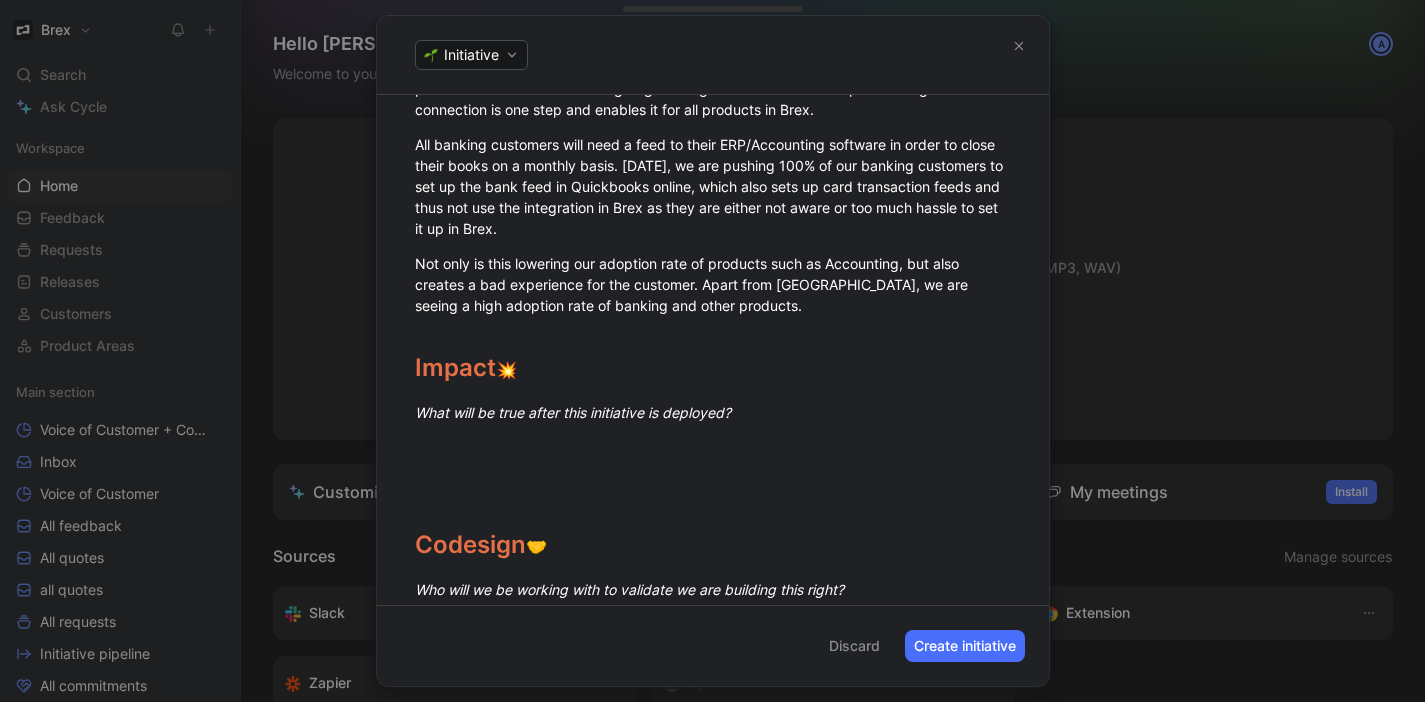 scroll, scrollTop: 832, scrollLeft: 0, axis: vertical 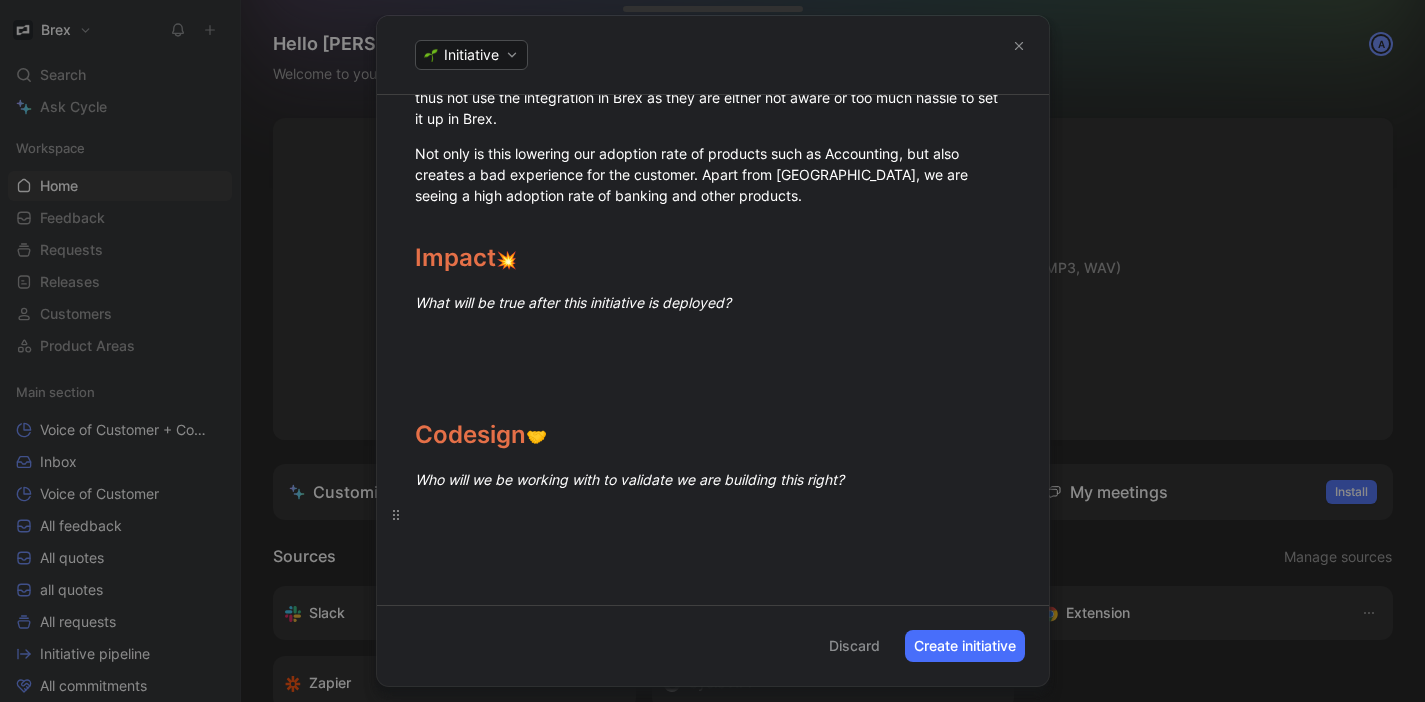 click at bounding box center [713, 514] 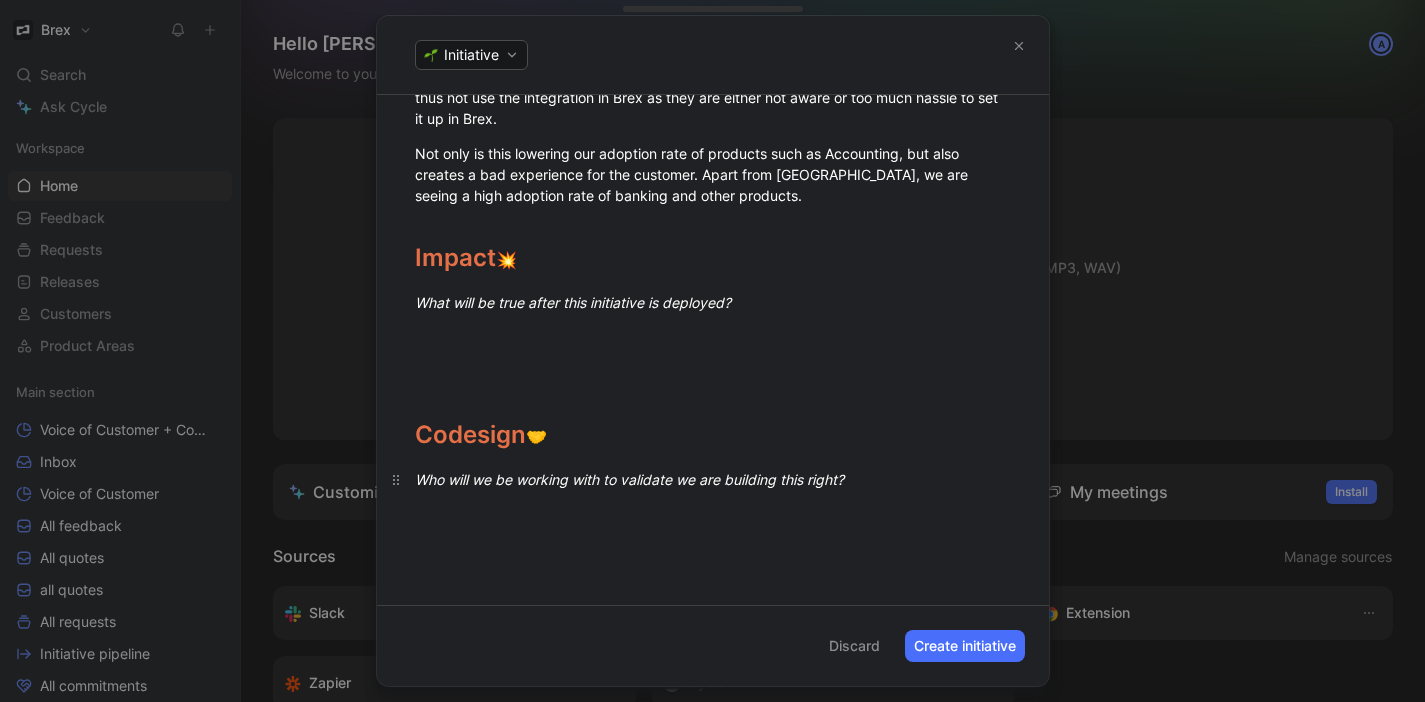 drag, startPoint x: 868, startPoint y: 482, endPoint x: 645, endPoint y: 483, distance: 223.00224 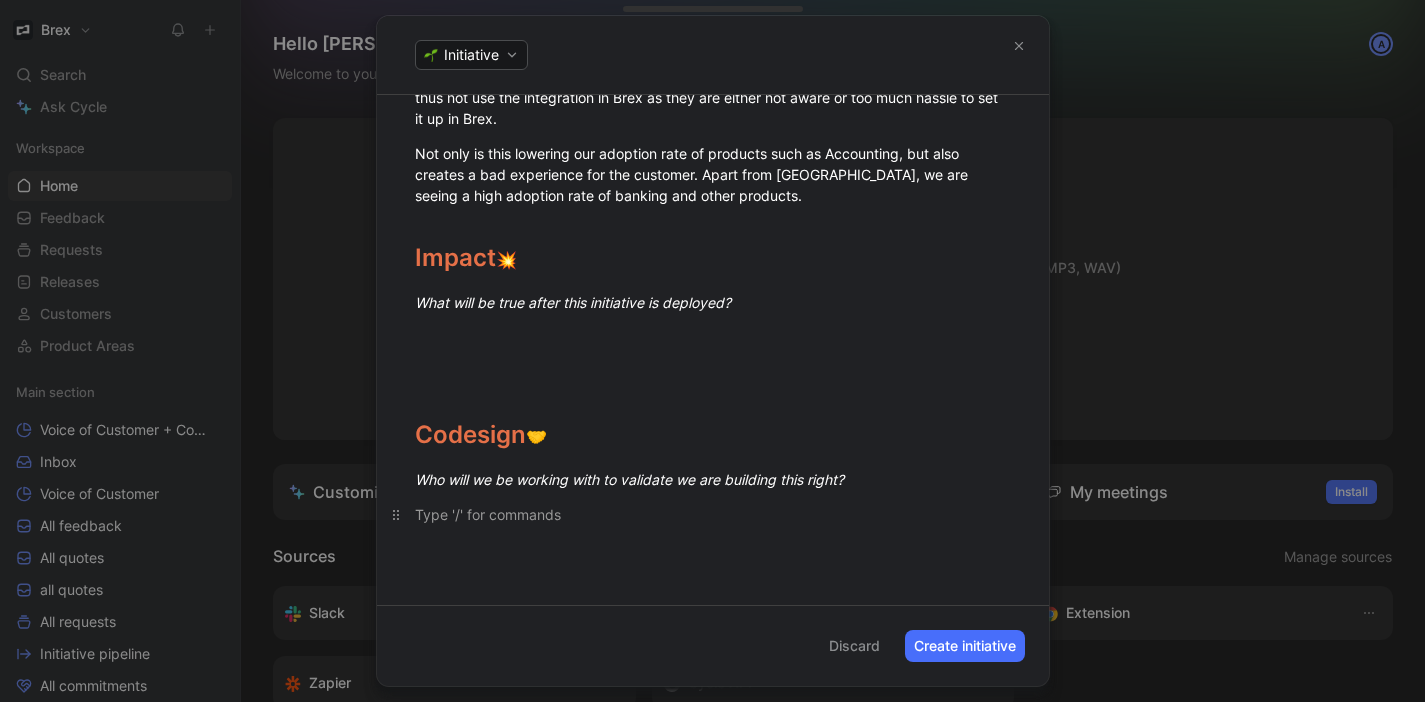click at bounding box center (713, 514) 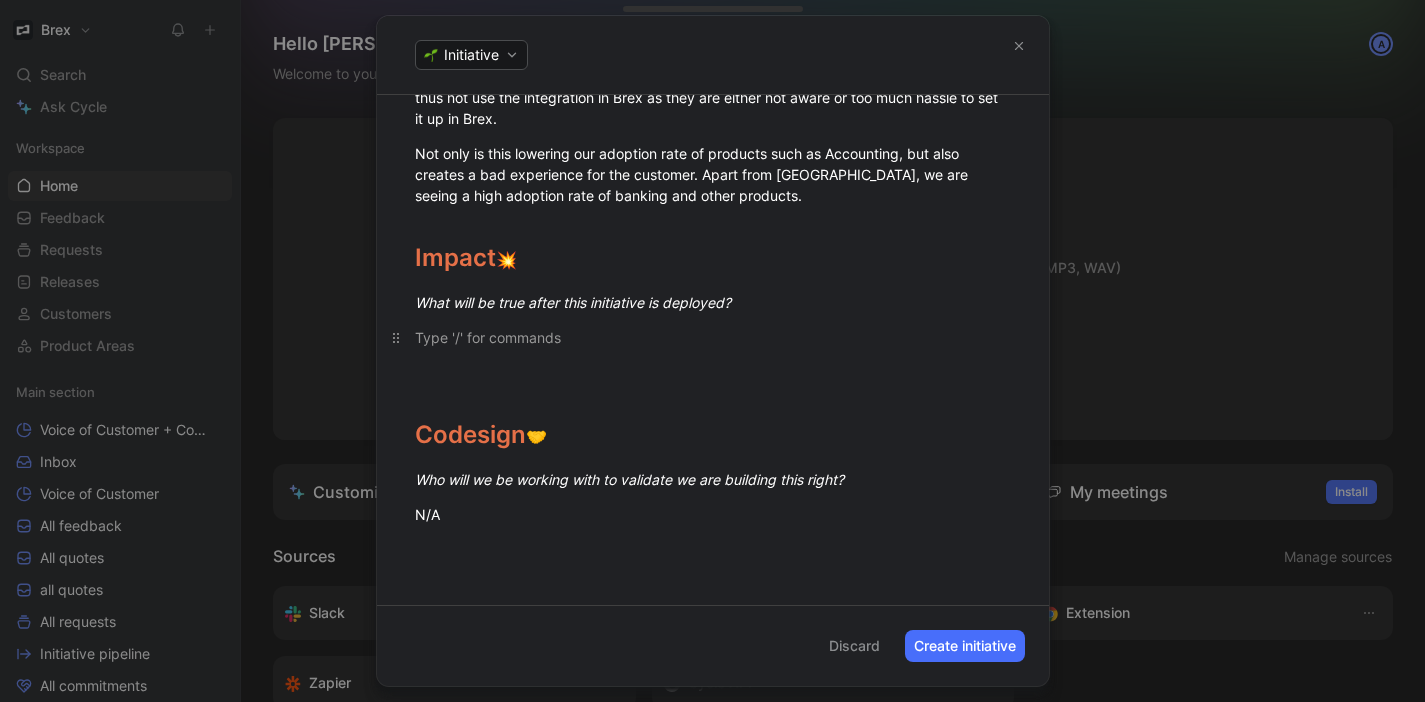 click at bounding box center (713, 337) 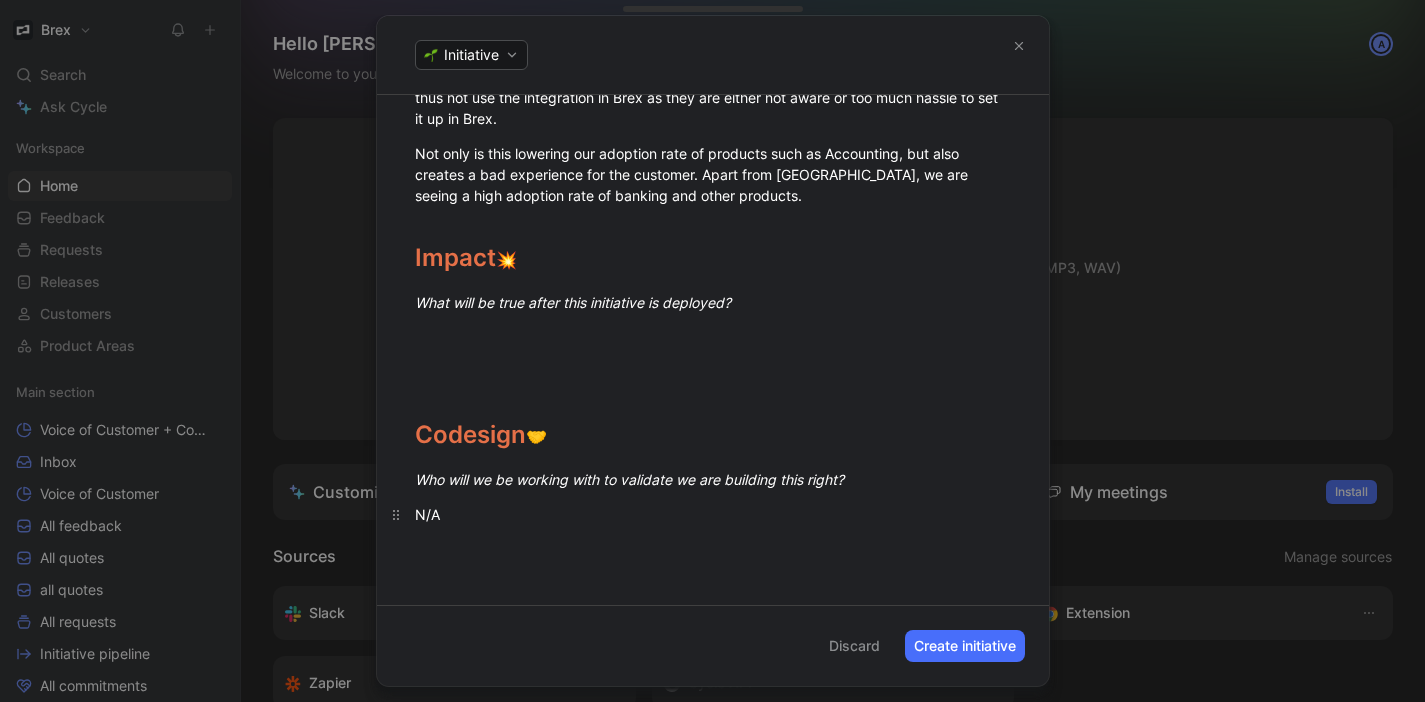 click on "N/A" at bounding box center (713, 514) 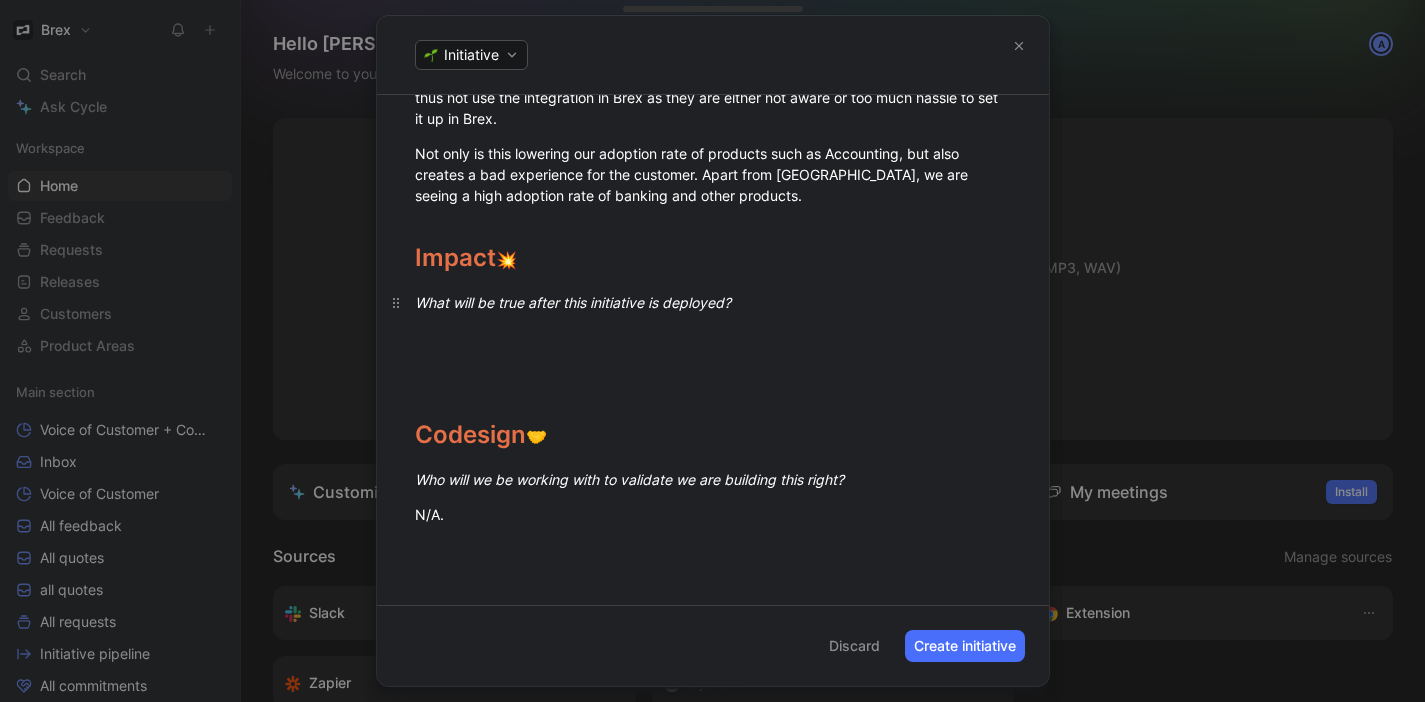 scroll, scrollTop: 799, scrollLeft: 0, axis: vertical 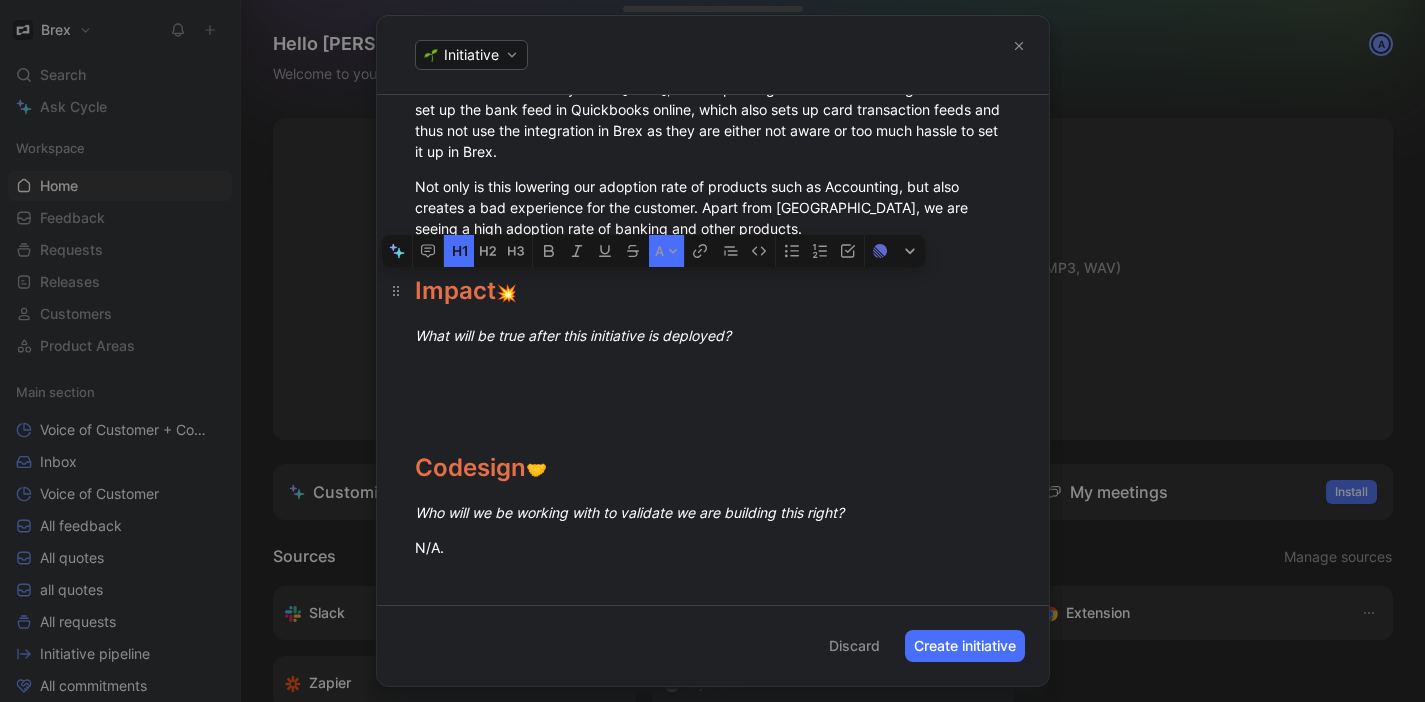 drag, startPoint x: 521, startPoint y: 299, endPoint x: 412, endPoint y: 283, distance: 110.16805 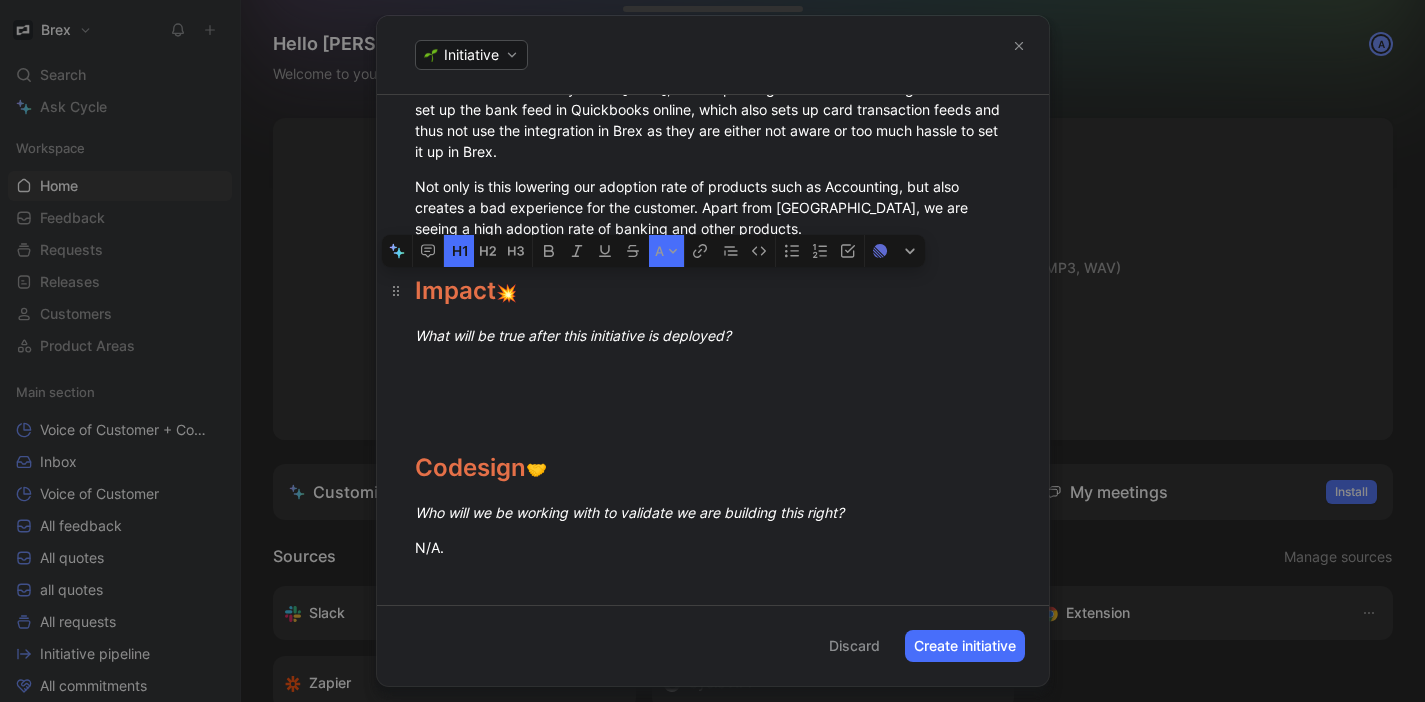 click on "Impact  💥" at bounding box center [713, 282] 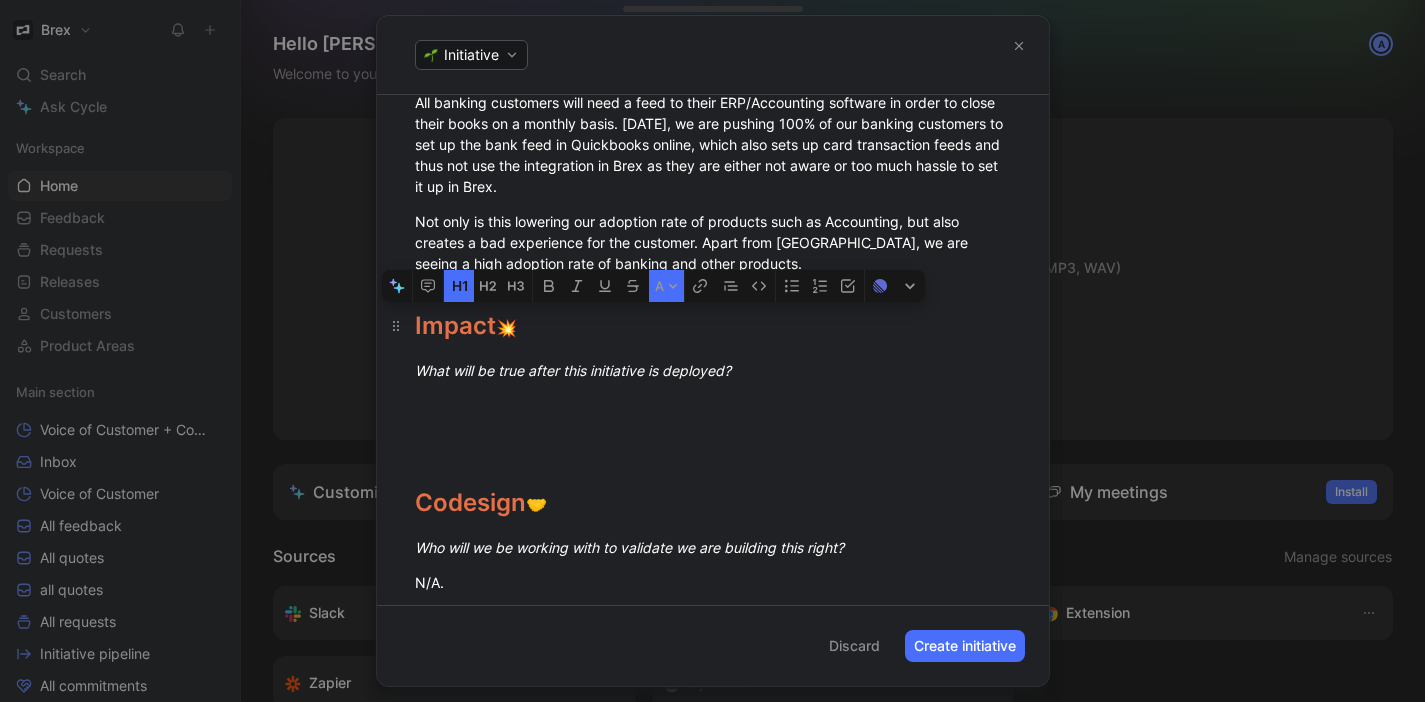 click on "Impact" at bounding box center [455, 325] 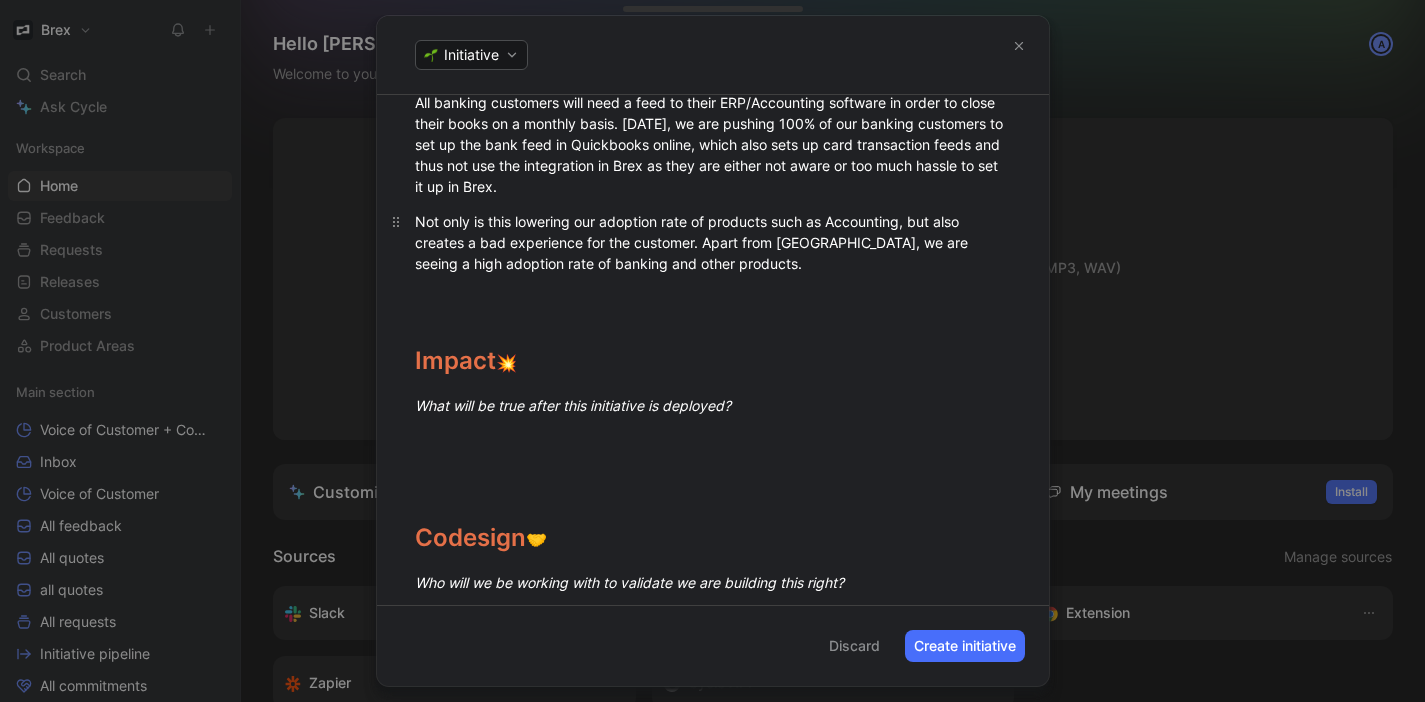 scroll, scrollTop: 601, scrollLeft: 0, axis: vertical 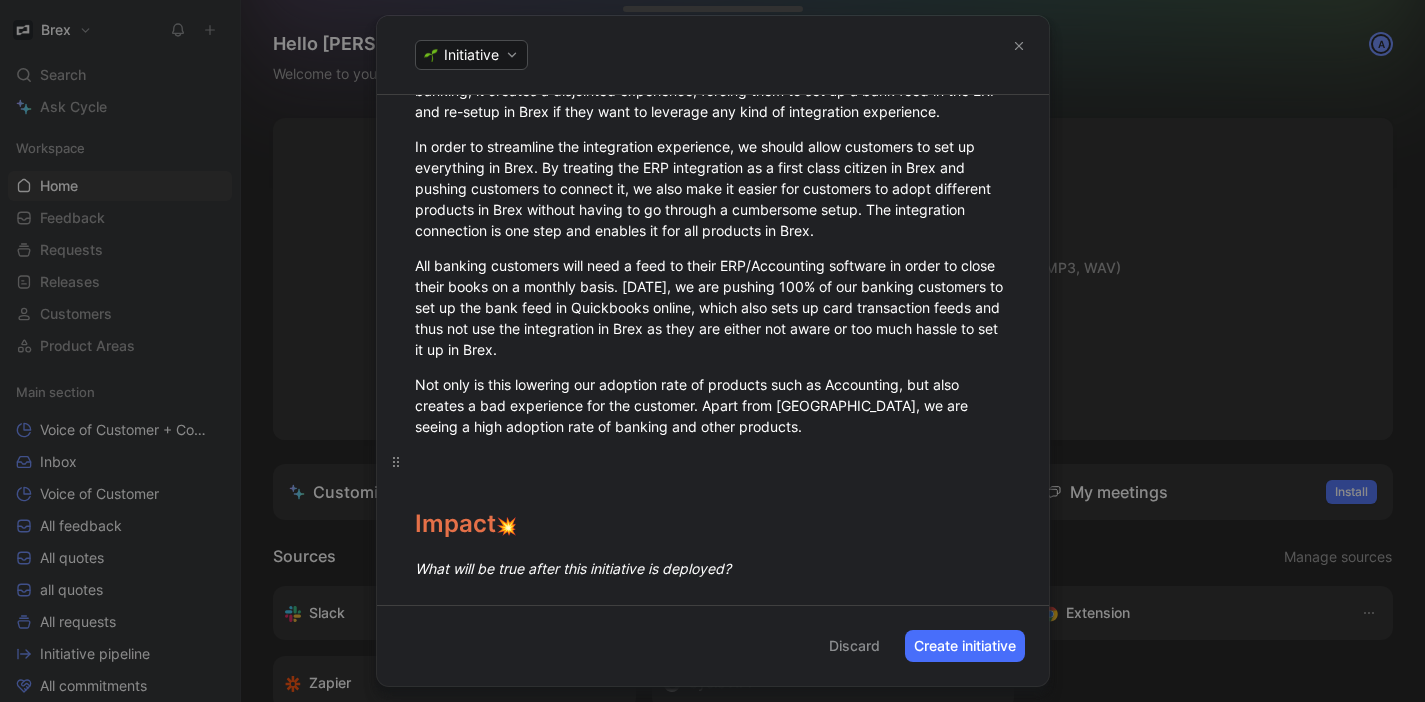 click at bounding box center (713, 461) 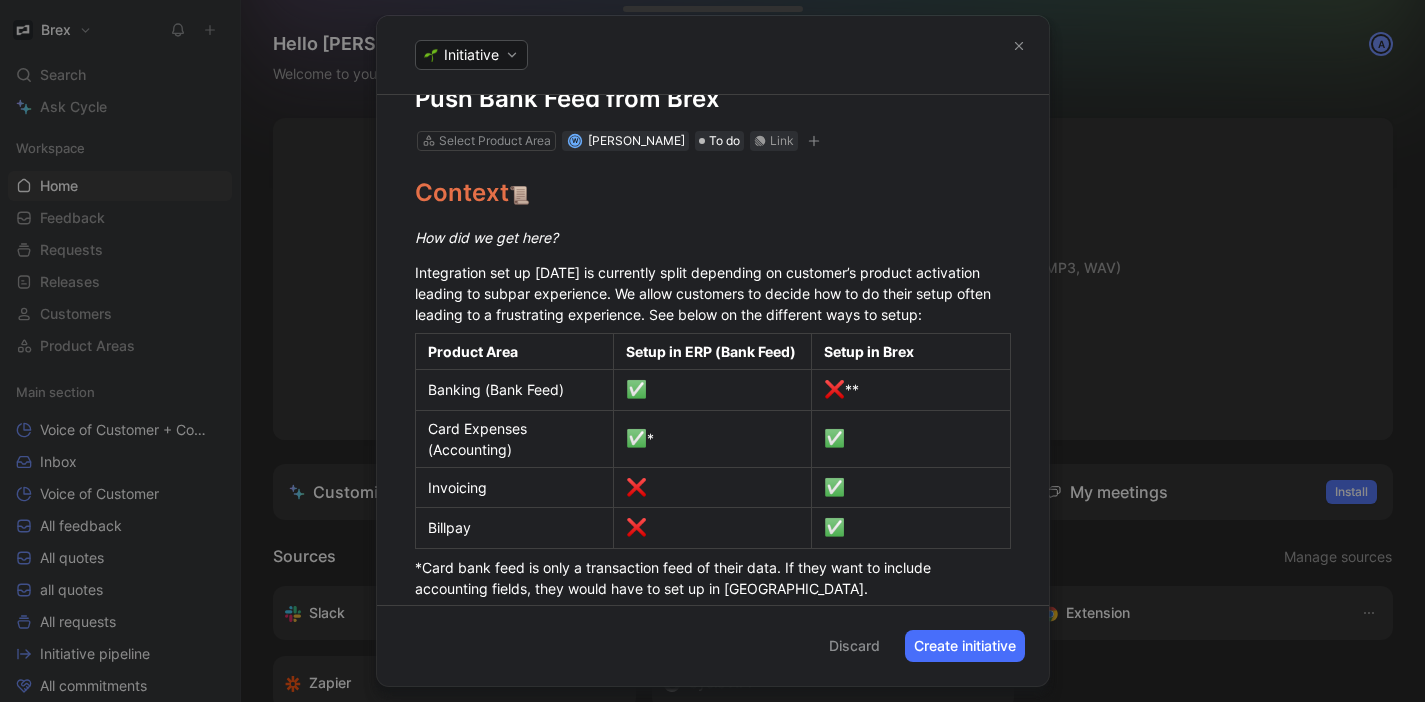 scroll, scrollTop: 0, scrollLeft: 0, axis: both 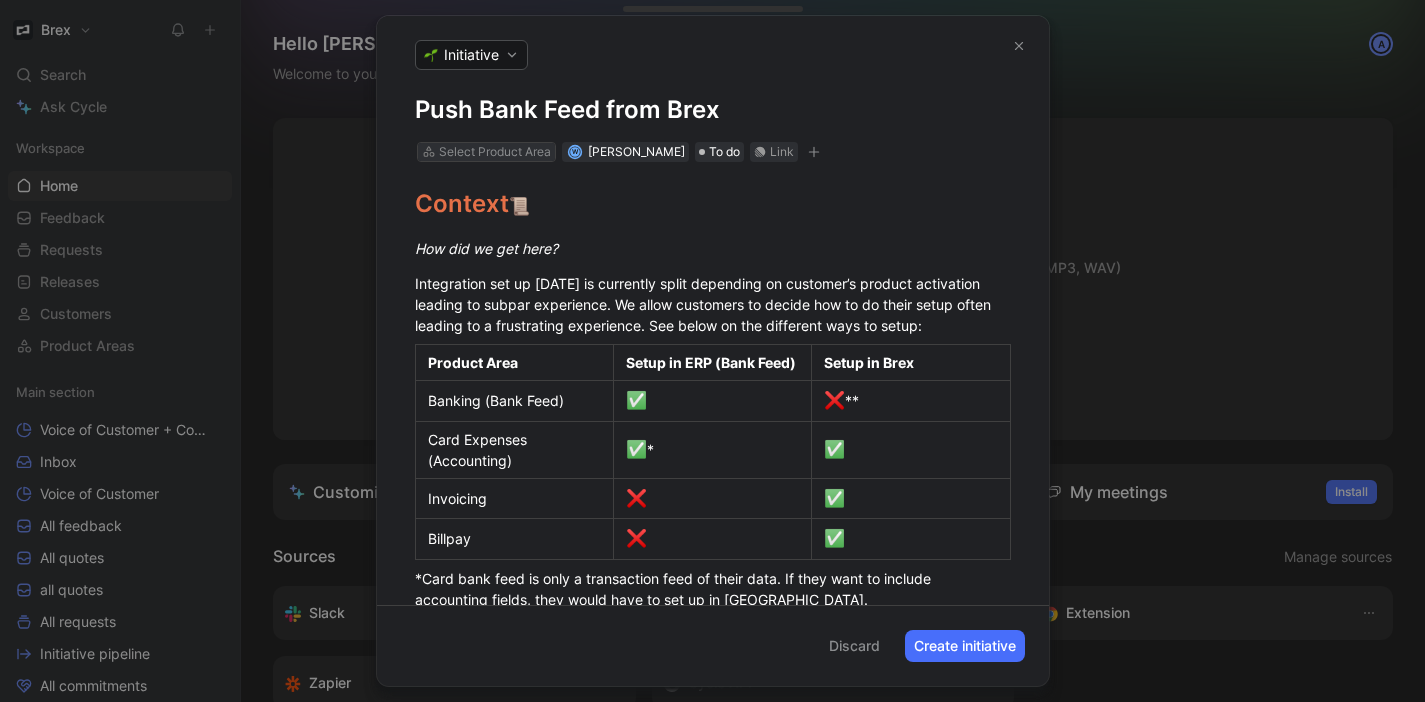 click on "Select Product Area" at bounding box center [495, 152] 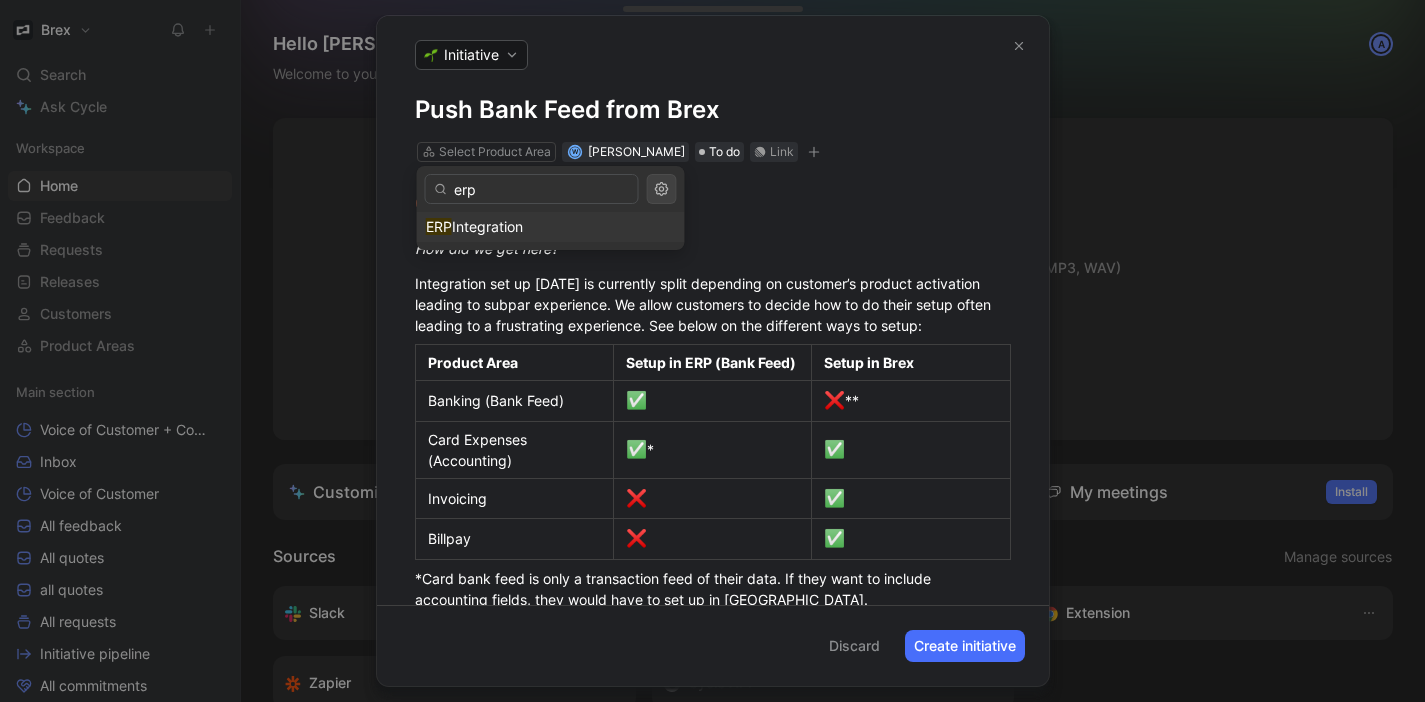 type on "erp" 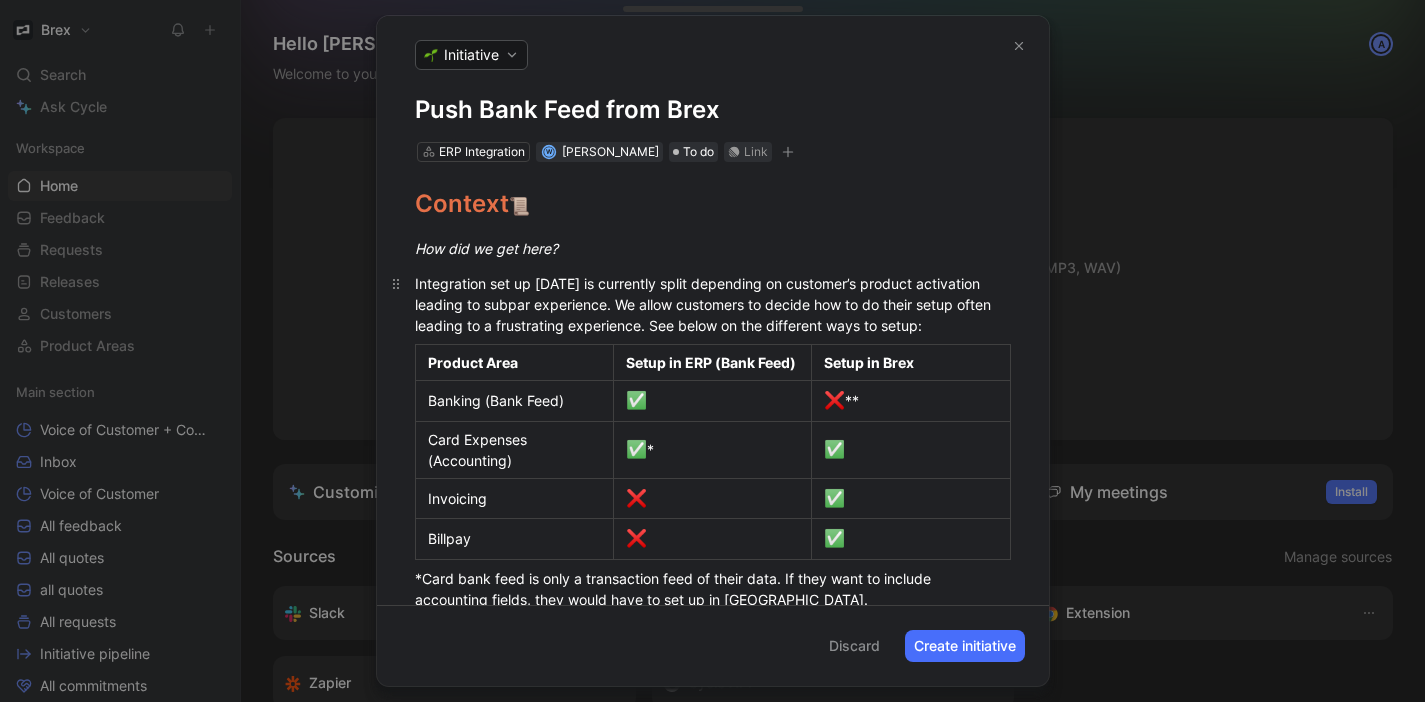 click on "Integration set up [DATE] is currently split depending on customer’s product activation leading to subpar experience. We allow customers to decide how to do their setup often leading to a frustrating experience. See below on the different ways to setup:" at bounding box center (705, 304) 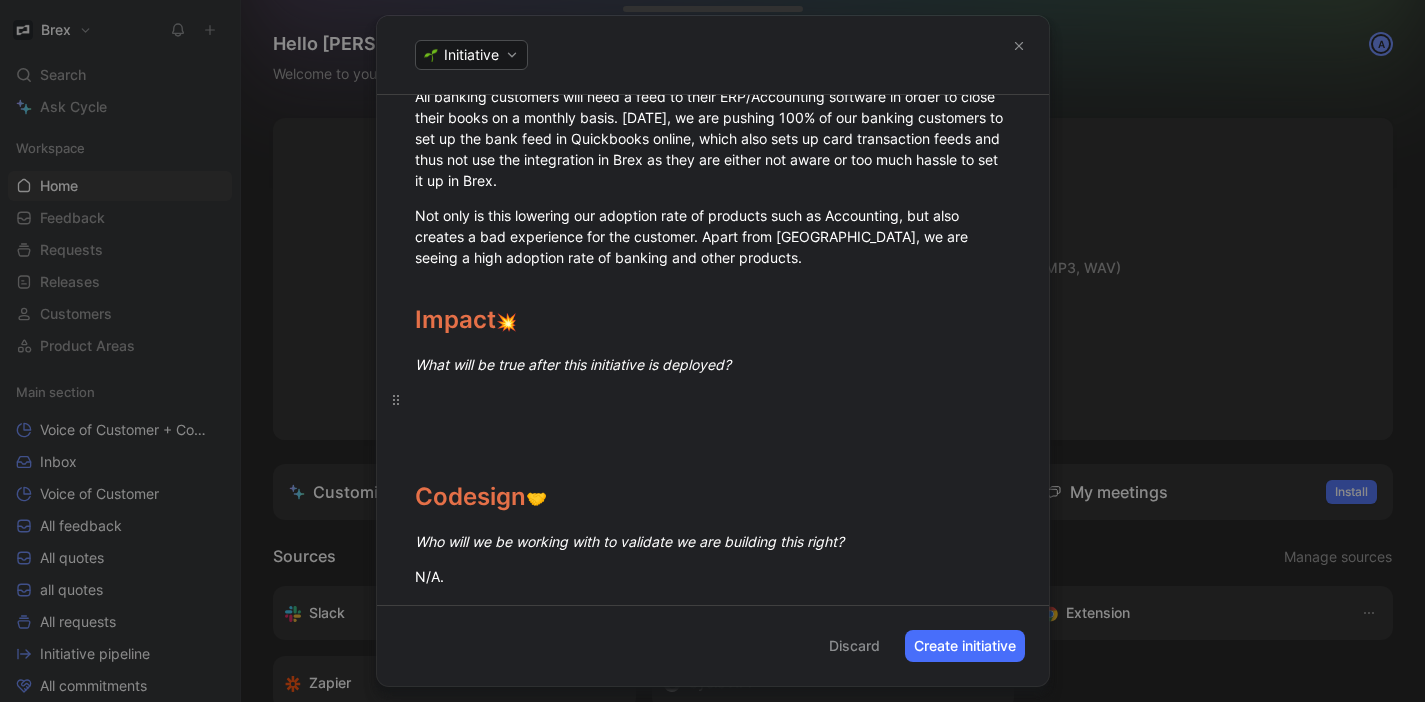 scroll, scrollTop: 802, scrollLeft: 0, axis: vertical 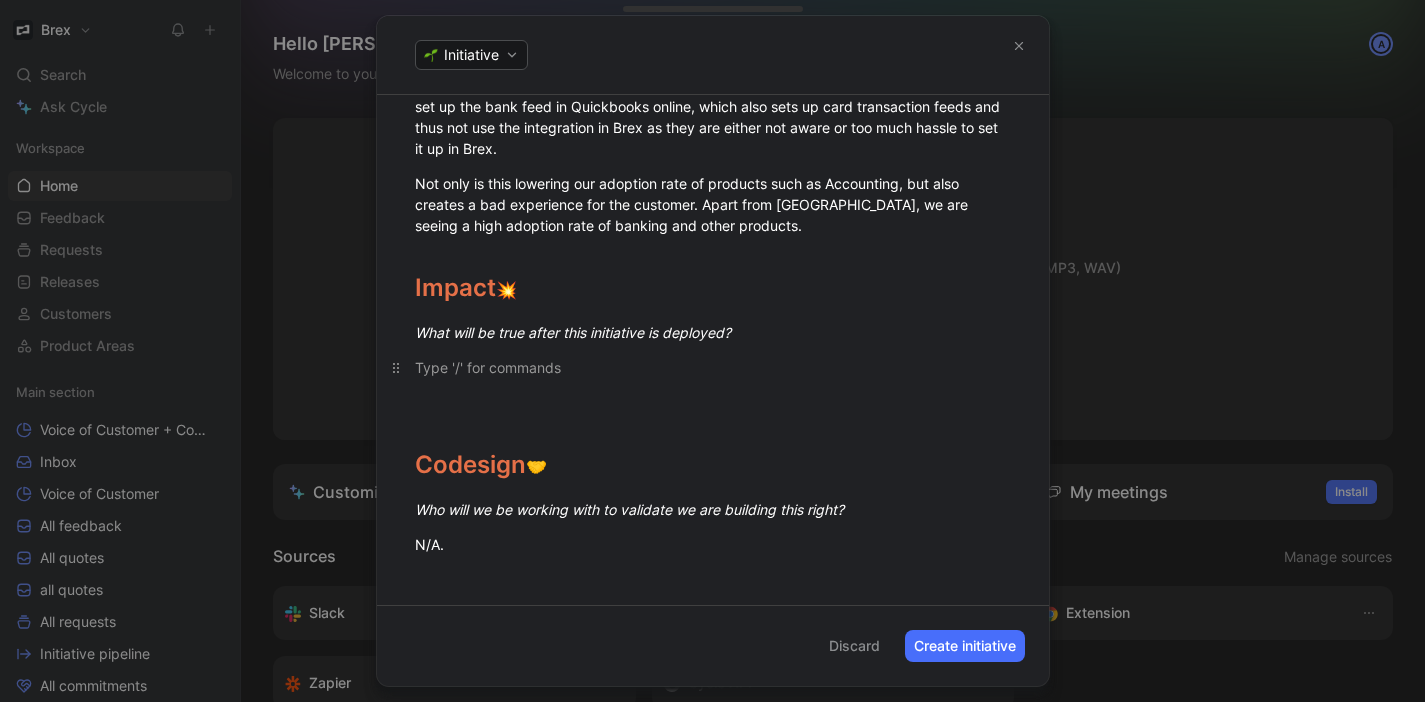 click at bounding box center (713, 367) 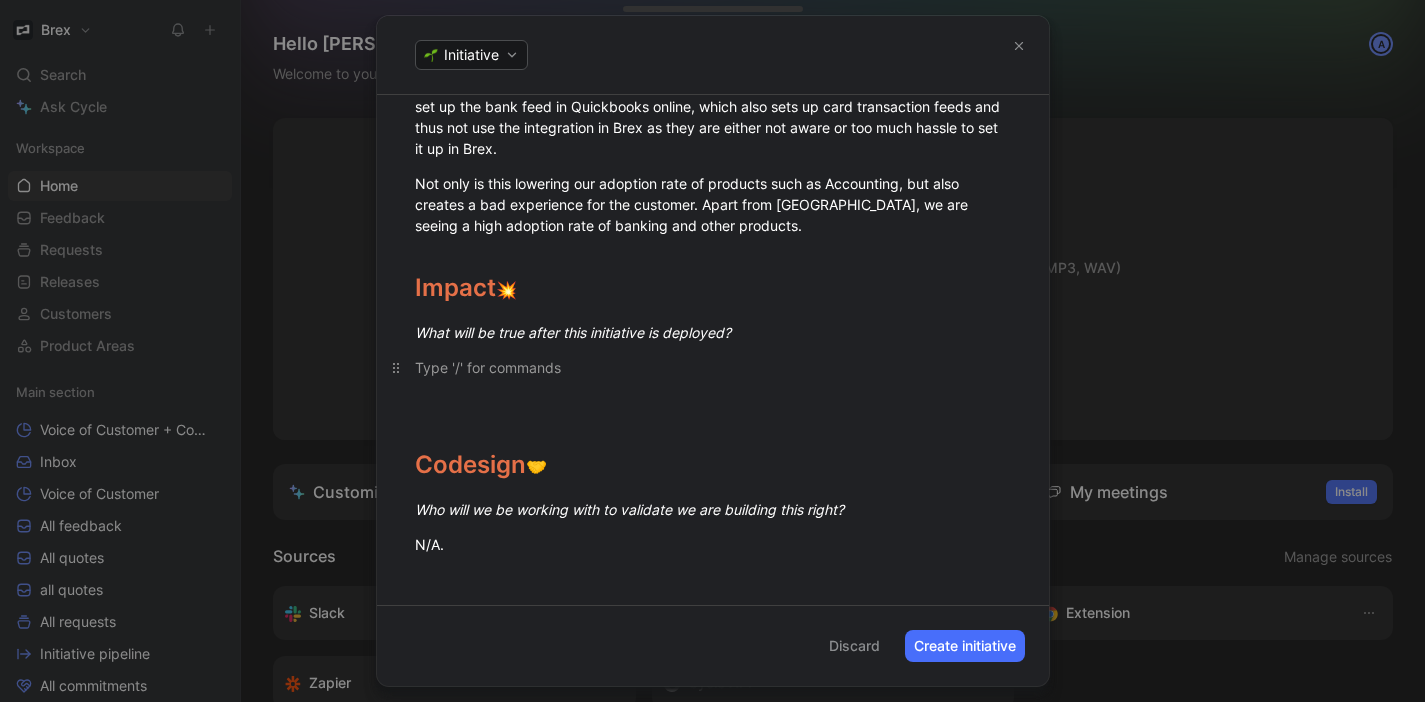 scroll, scrollTop: 832, scrollLeft: 0, axis: vertical 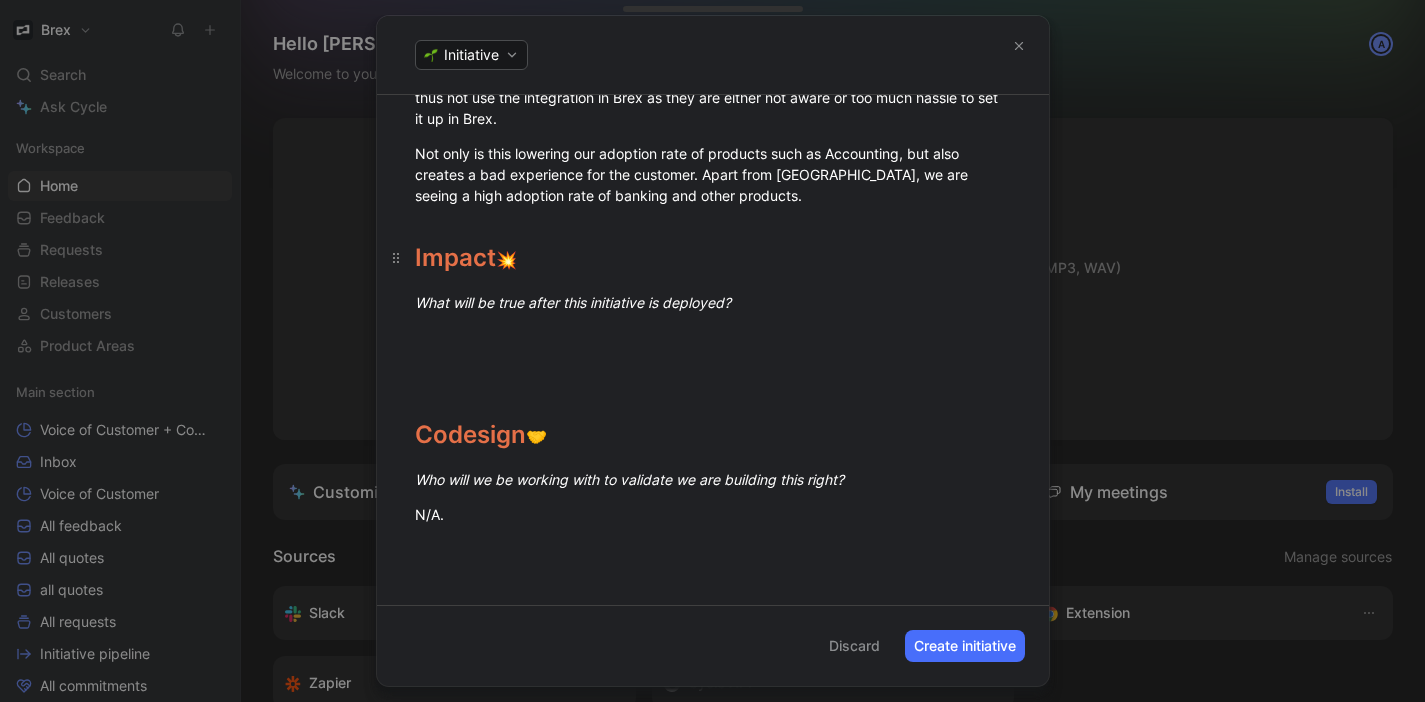 click on "Impact  💥" at bounding box center [713, 249] 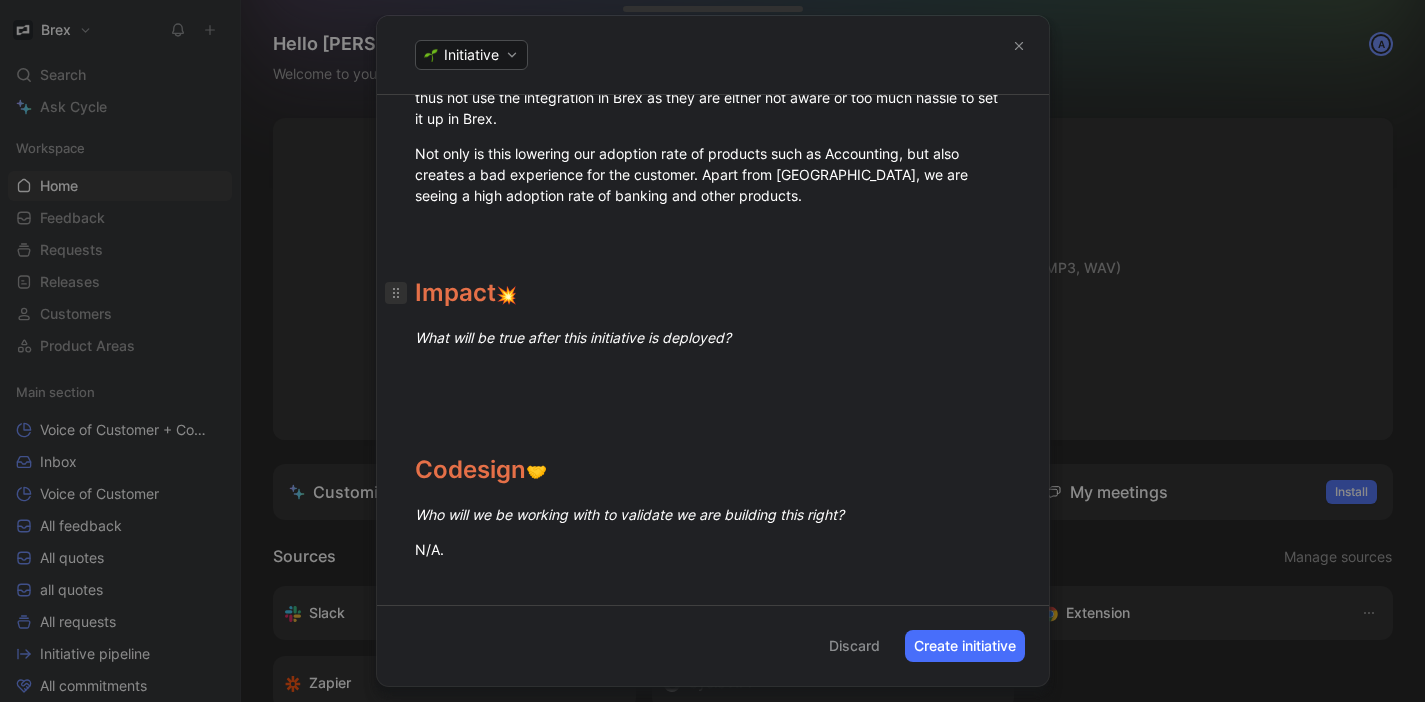 click 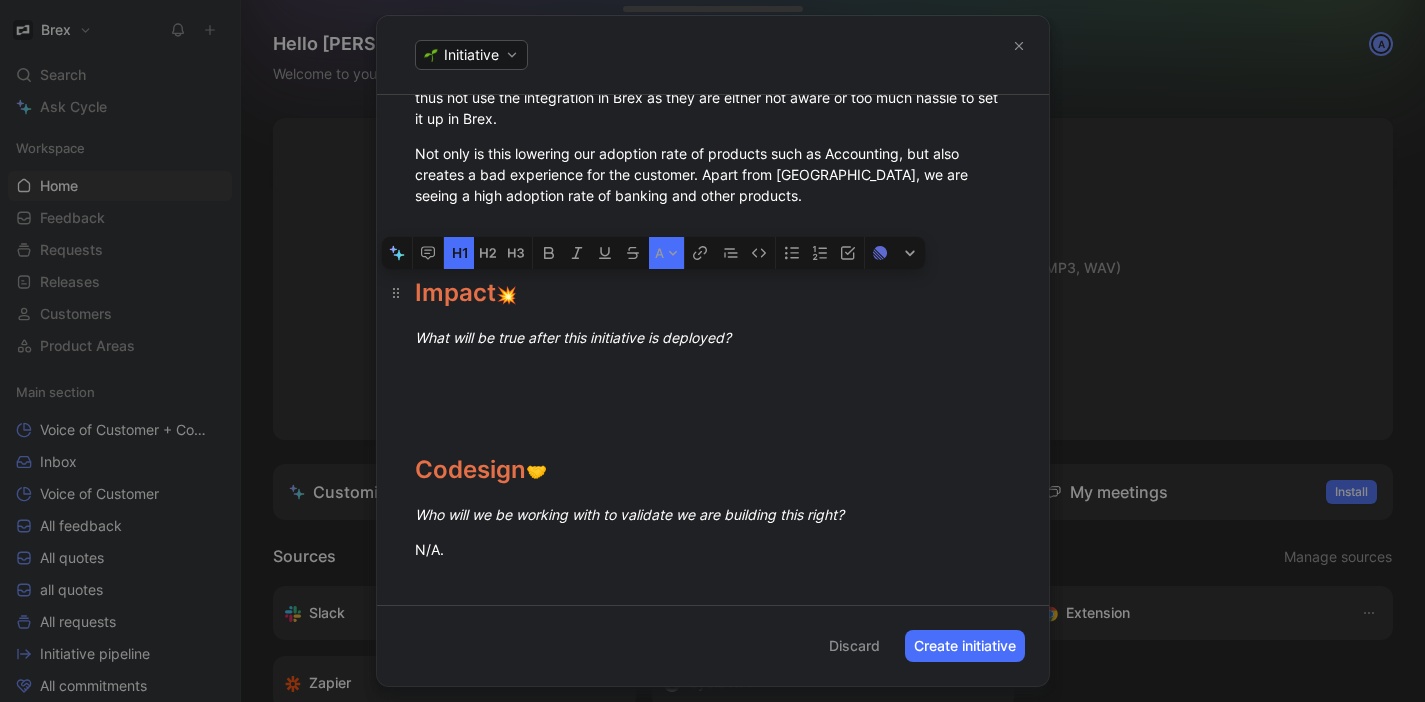 click on "Impact" at bounding box center (455, 292) 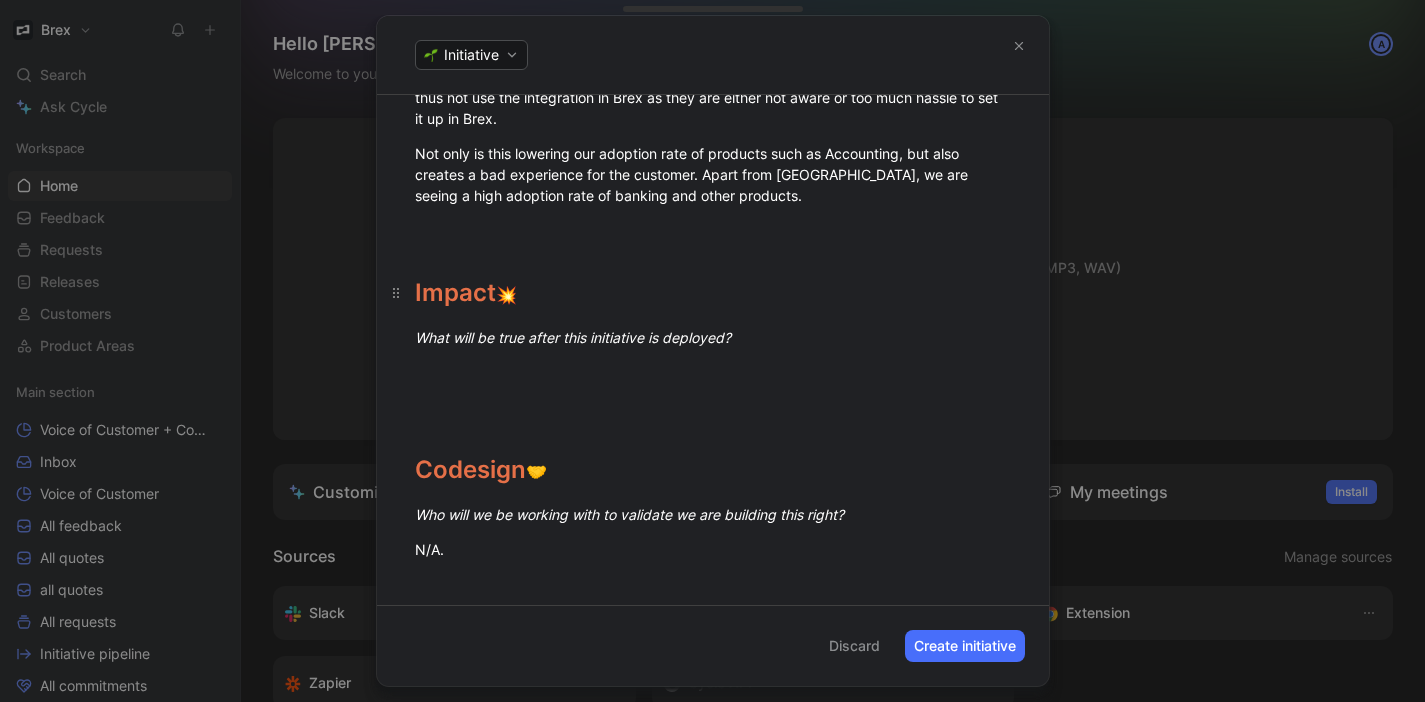 click on "Impact" at bounding box center [455, 292] 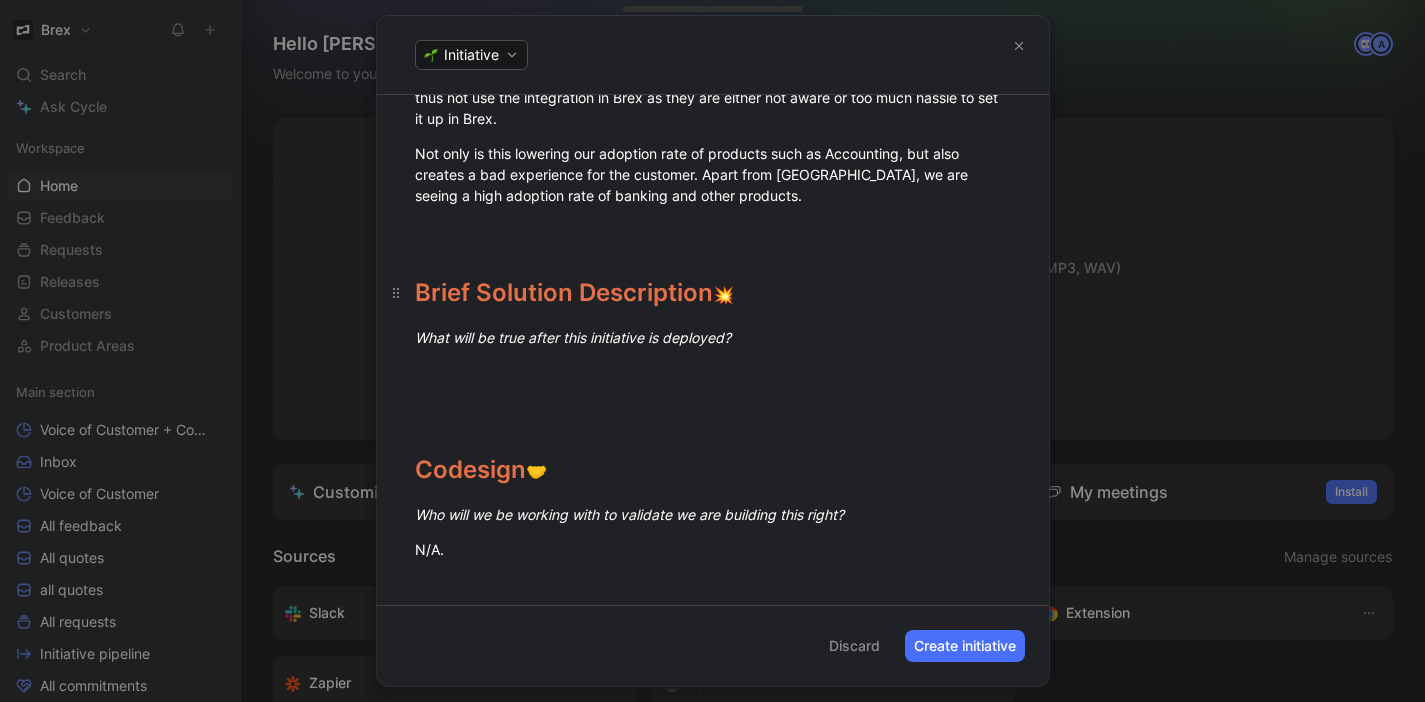 scroll, scrollTop: 867, scrollLeft: 0, axis: vertical 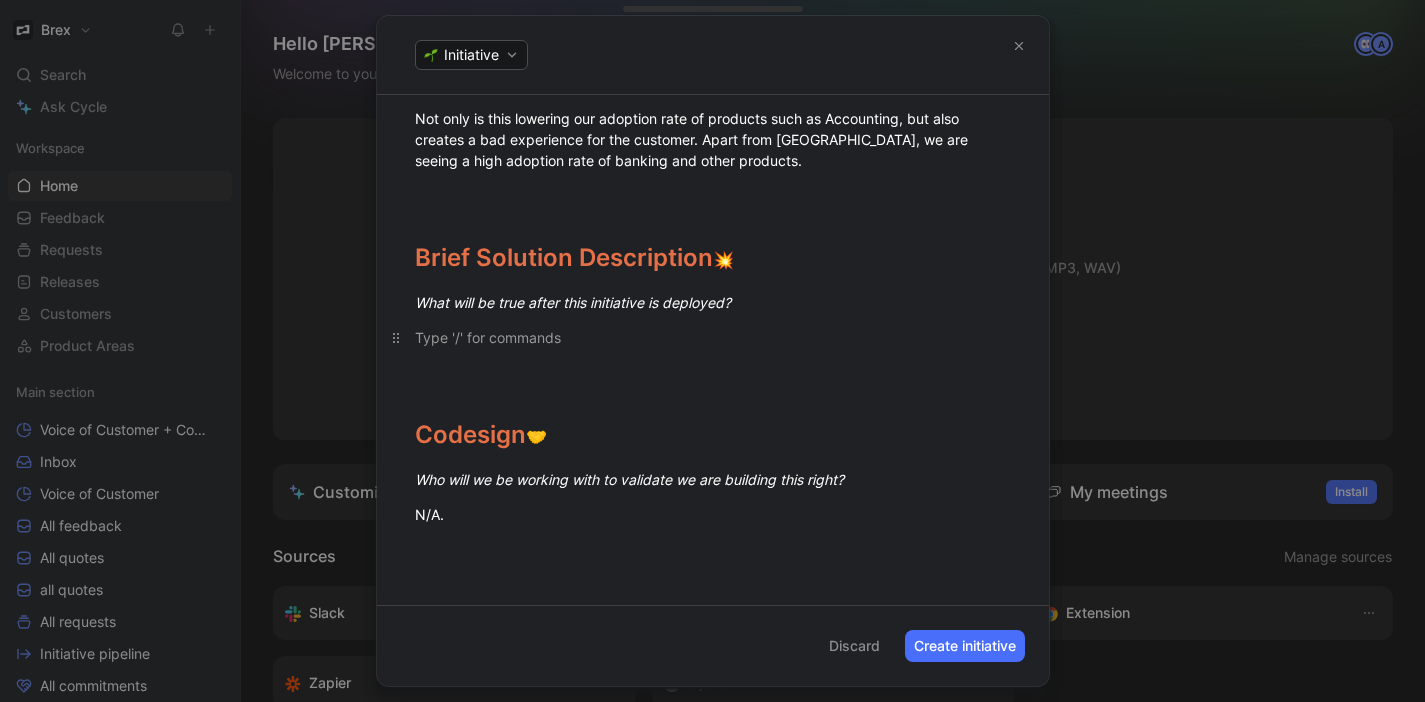 click at bounding box center (713, 337) 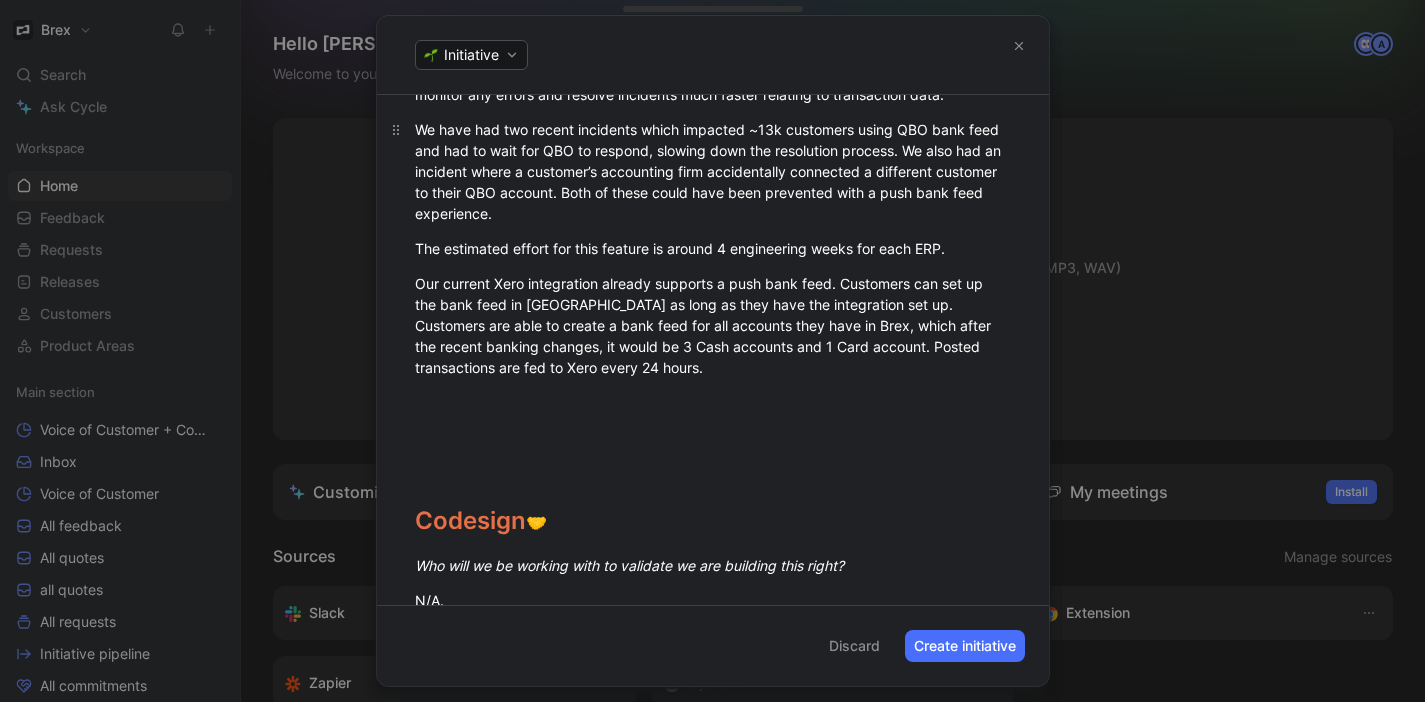 scroll, scrollTop: 1651, scrollLeft: 0, axis: vertical 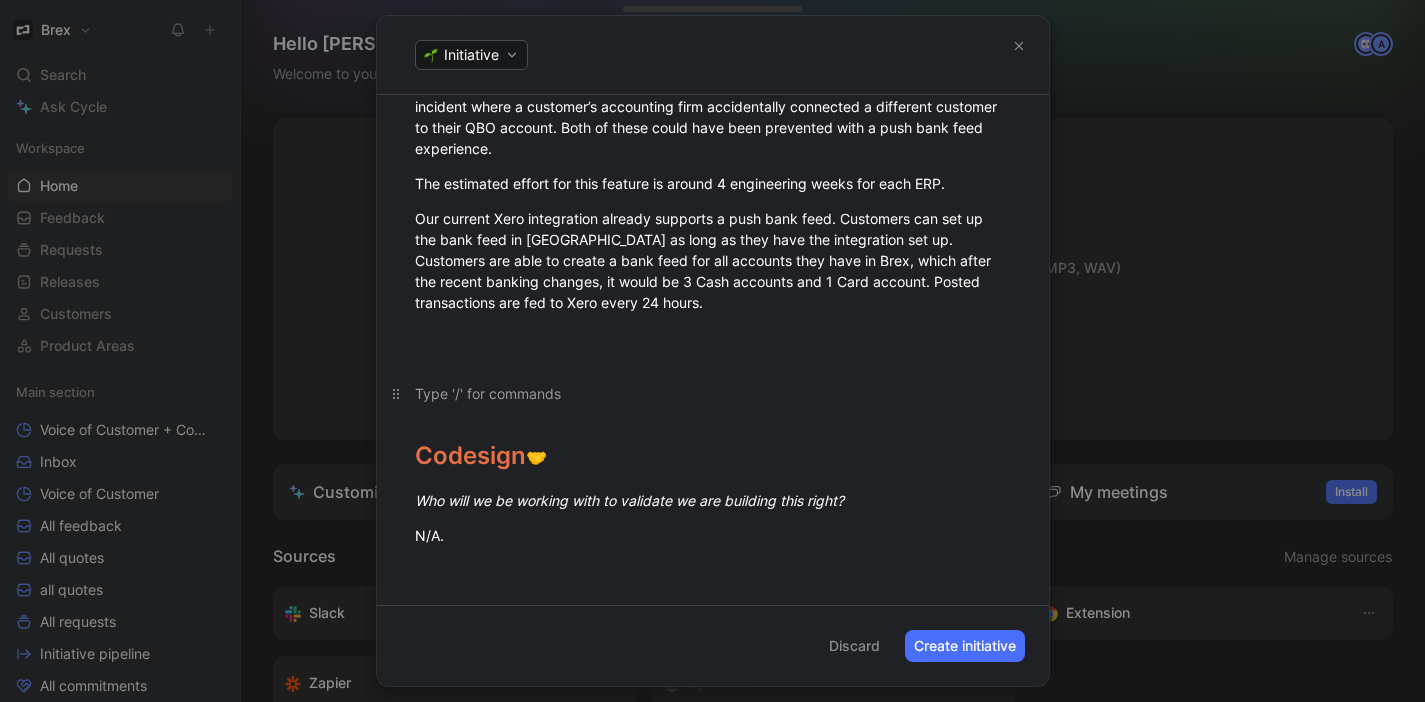 click at bounding box center (713, 393) 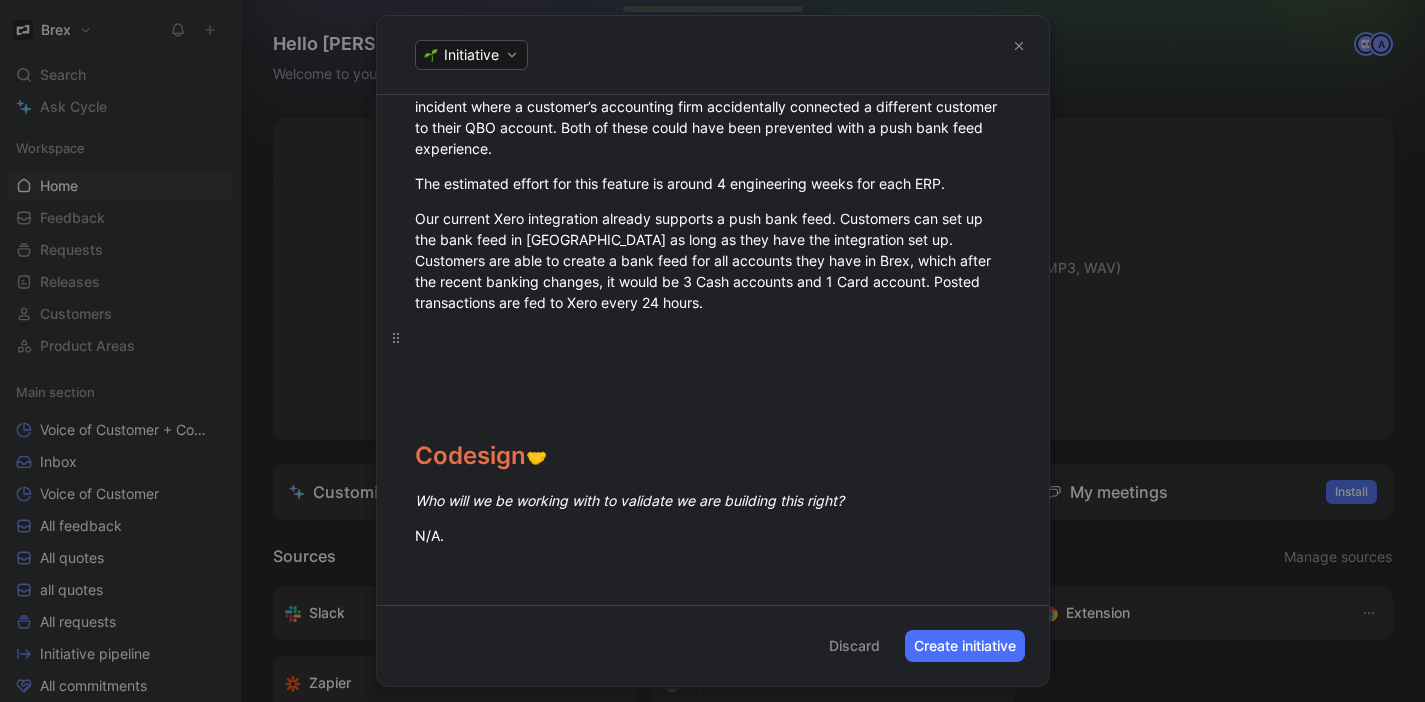 click at bounding box center (713, 348) 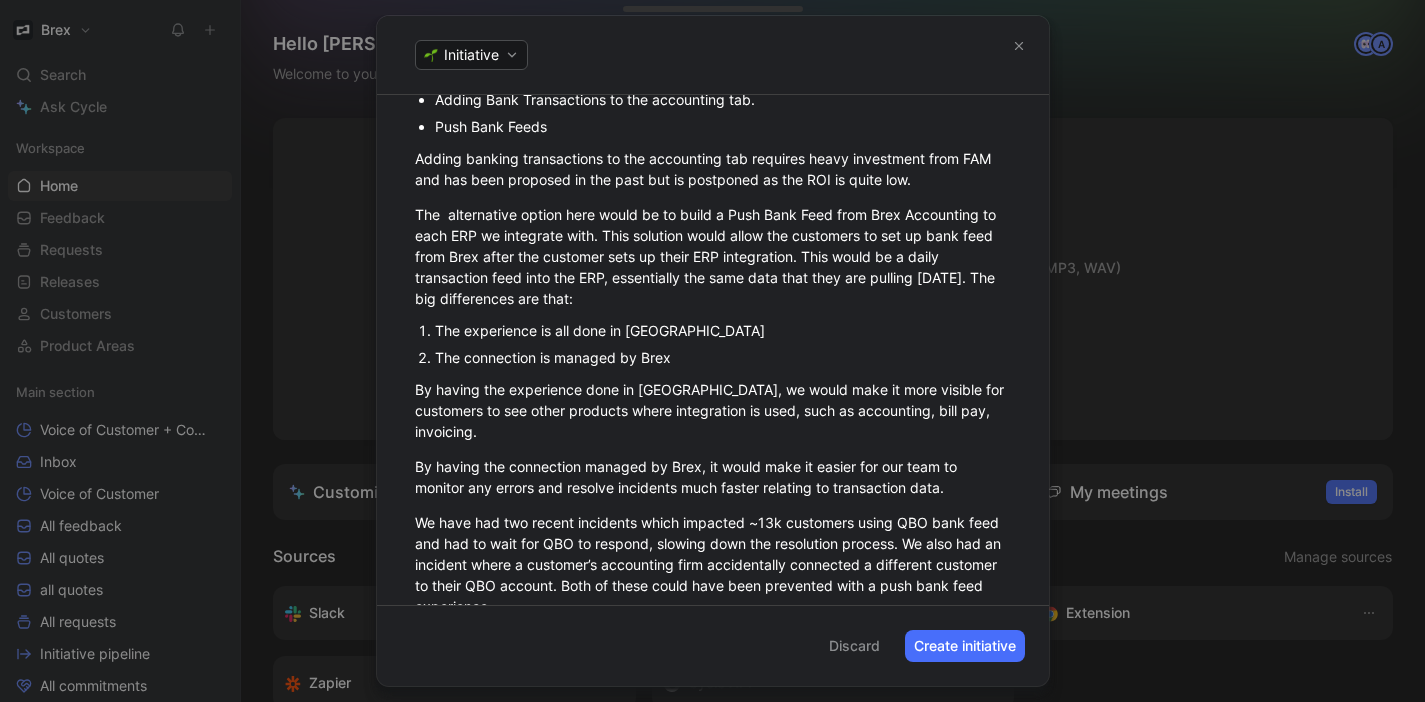 scroll, scrollTop: 1651, scrollLeft: 0, axis: vertical 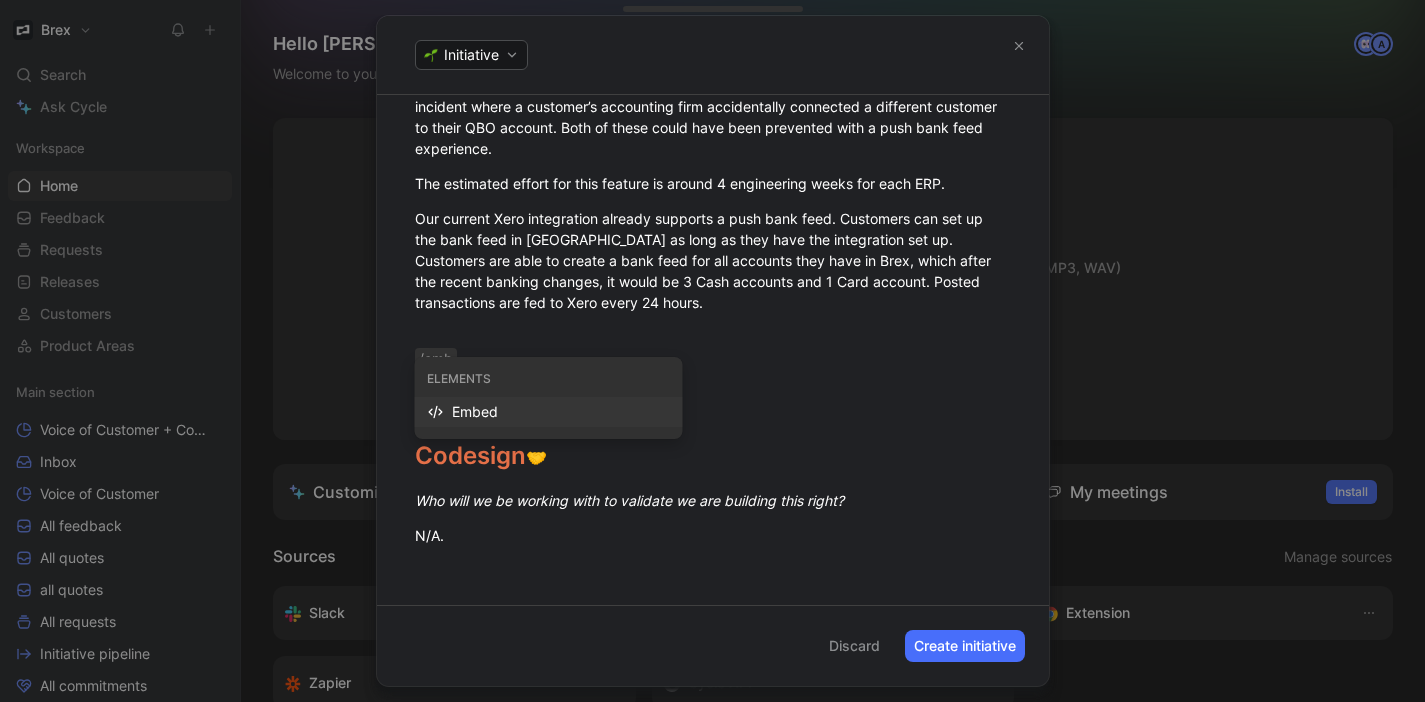 click on "Embed" at bounding box center [561, 412] 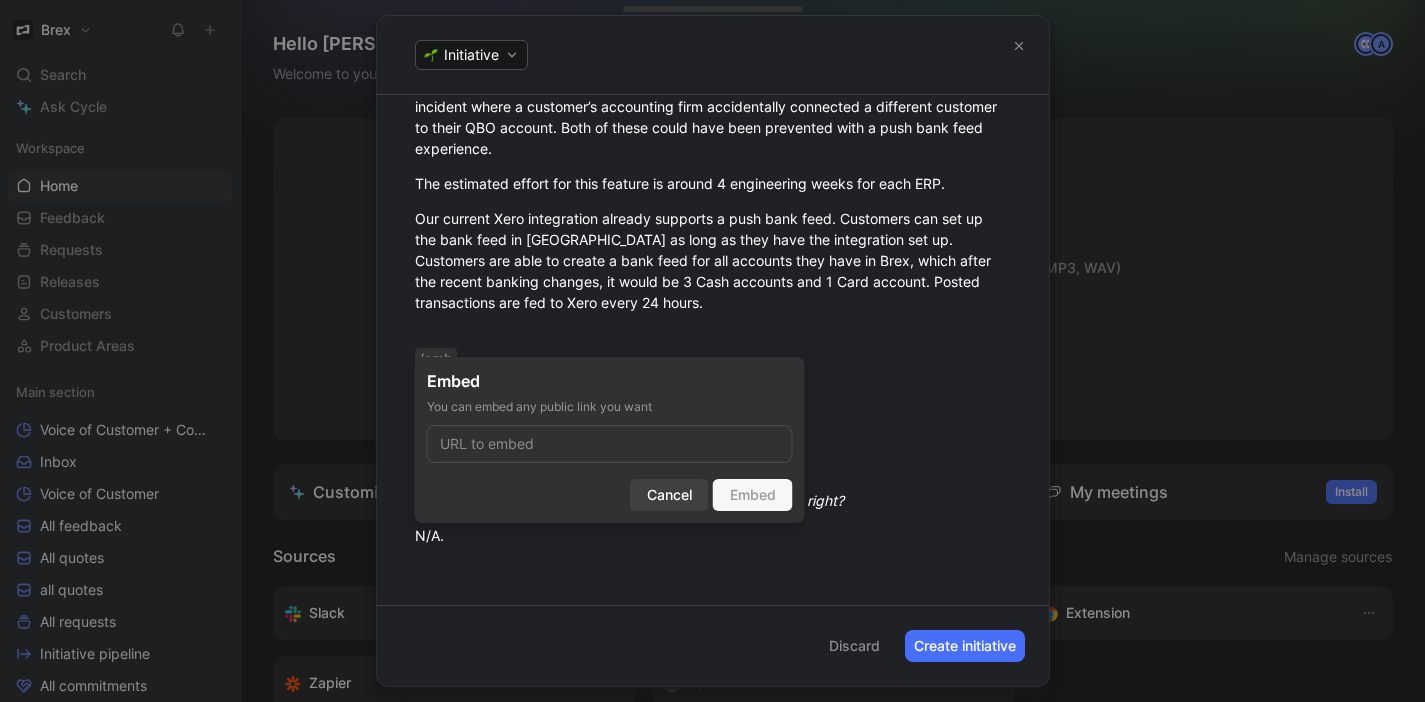 click on "Cancel" at bounding box center (669, 495) 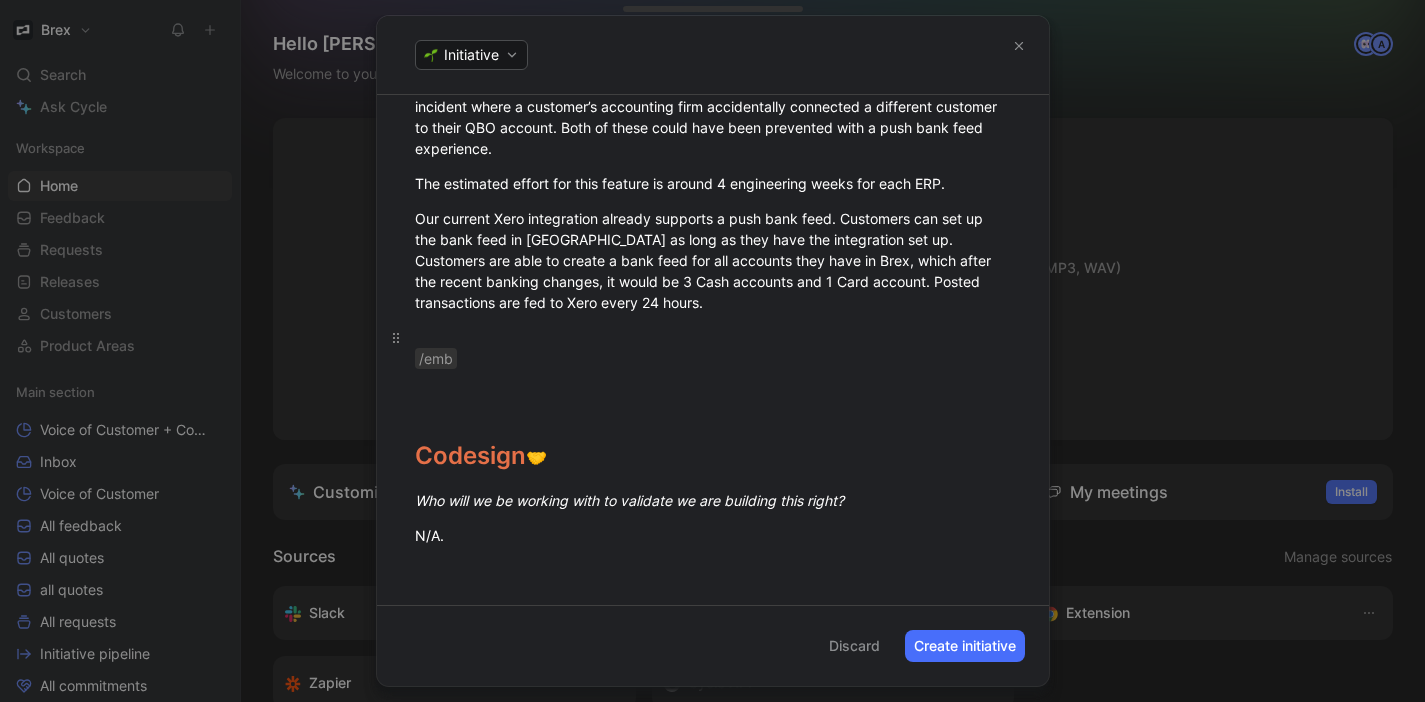 click on "/emb" at bounding box center [713, 348] 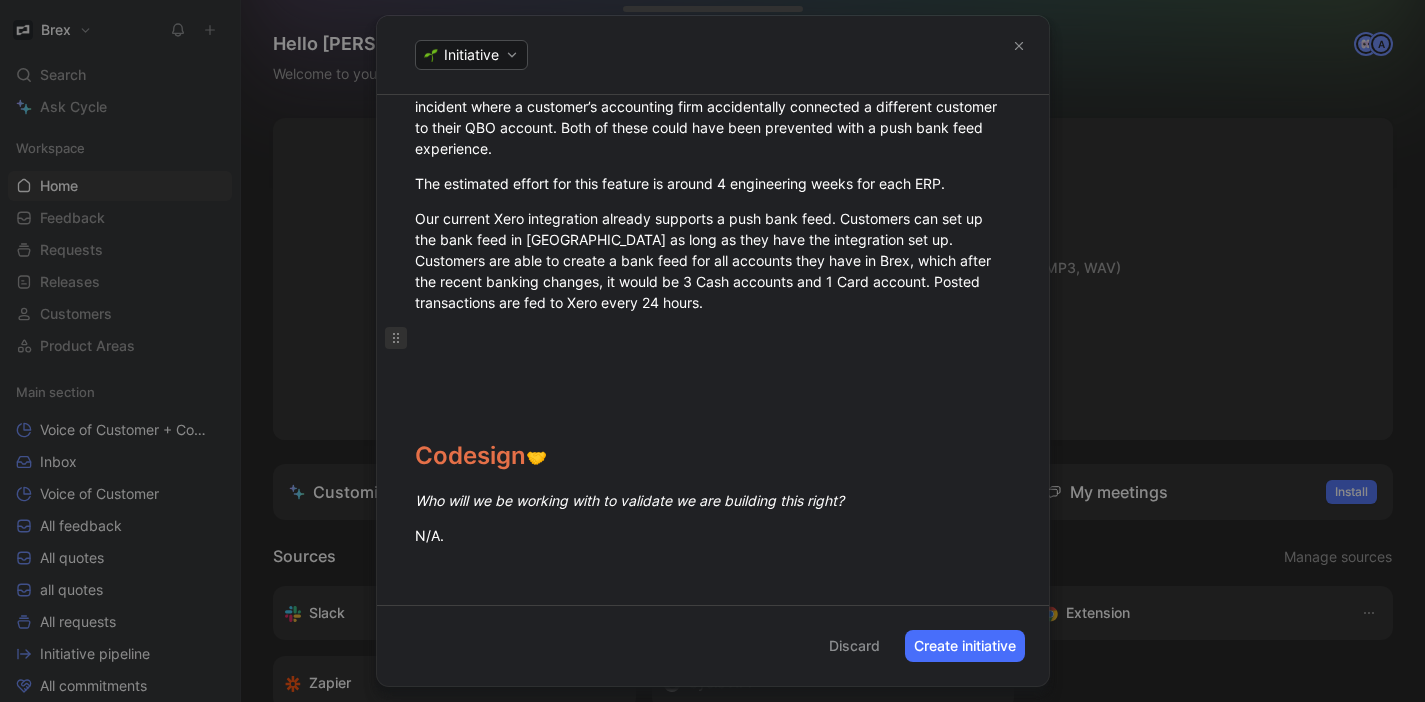 click 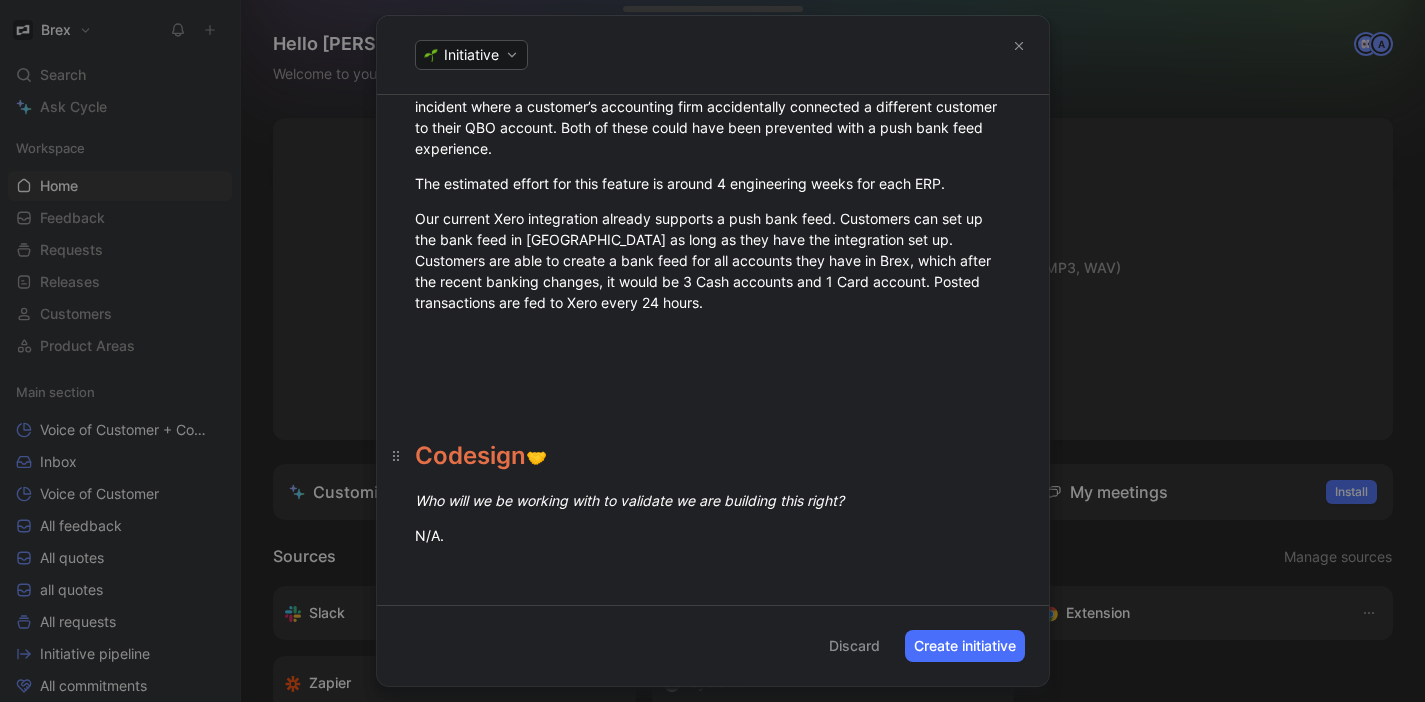 click on "Codesign  🤝" at bounding box center (713, 447) 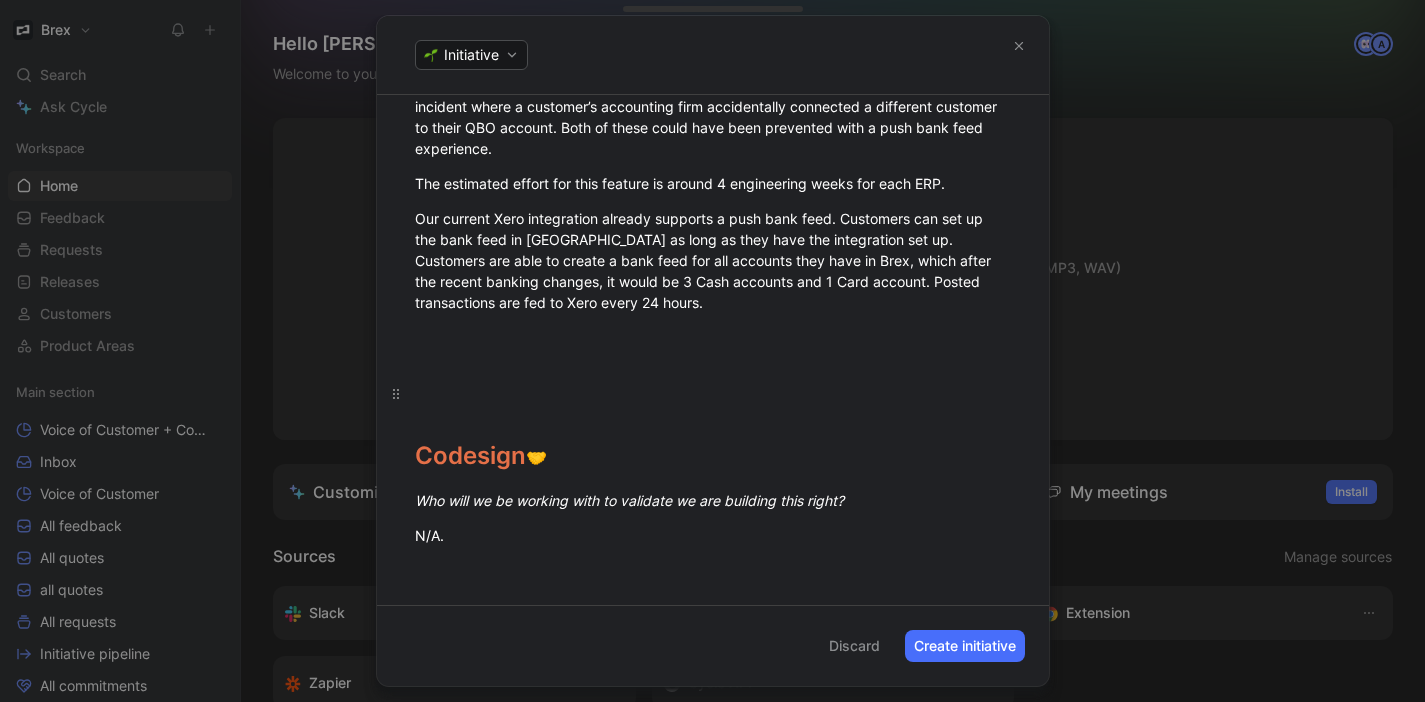 click at bounding box center [713, 393] 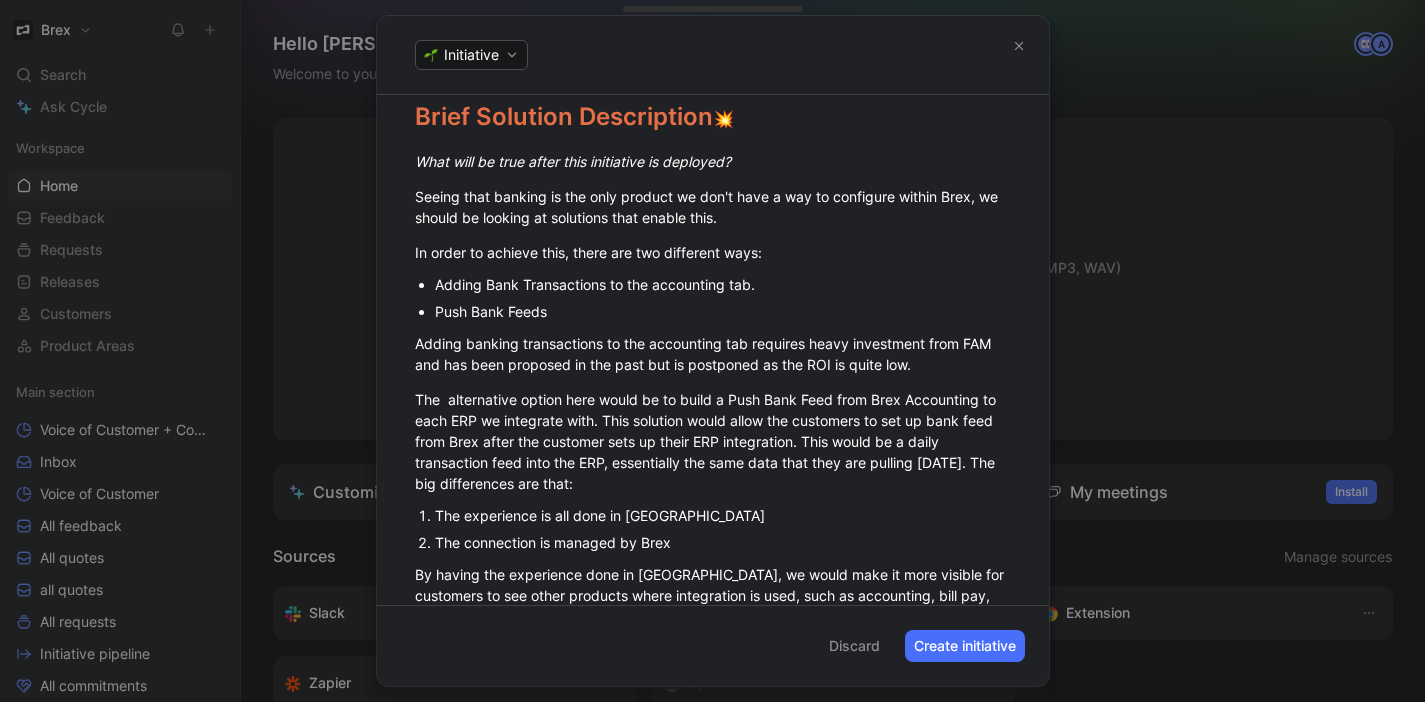 scroll, scrollTop: 848, scrollLeft: 0, axis: vertical 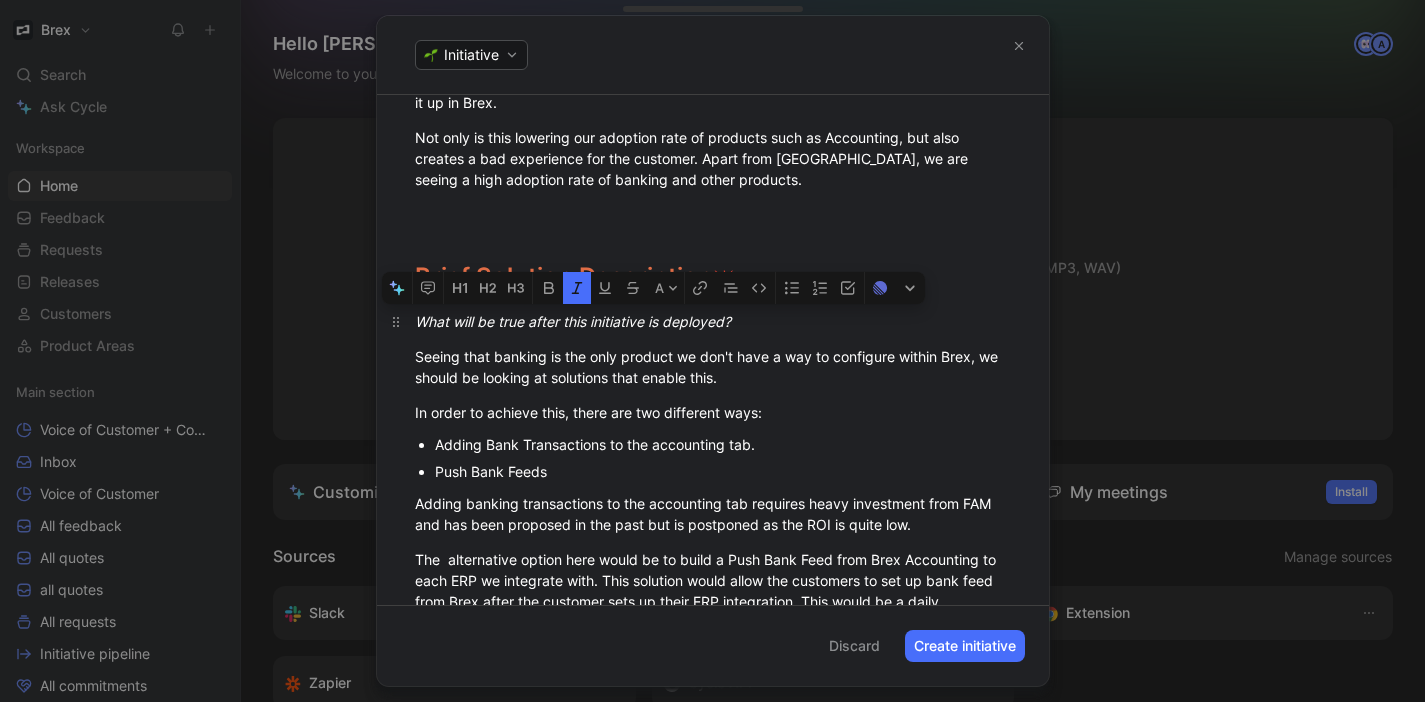 drag, startPoint x: 753, startPoint y: 318, endPoint x: 418, endPoint y: 316, distance: 335.00598 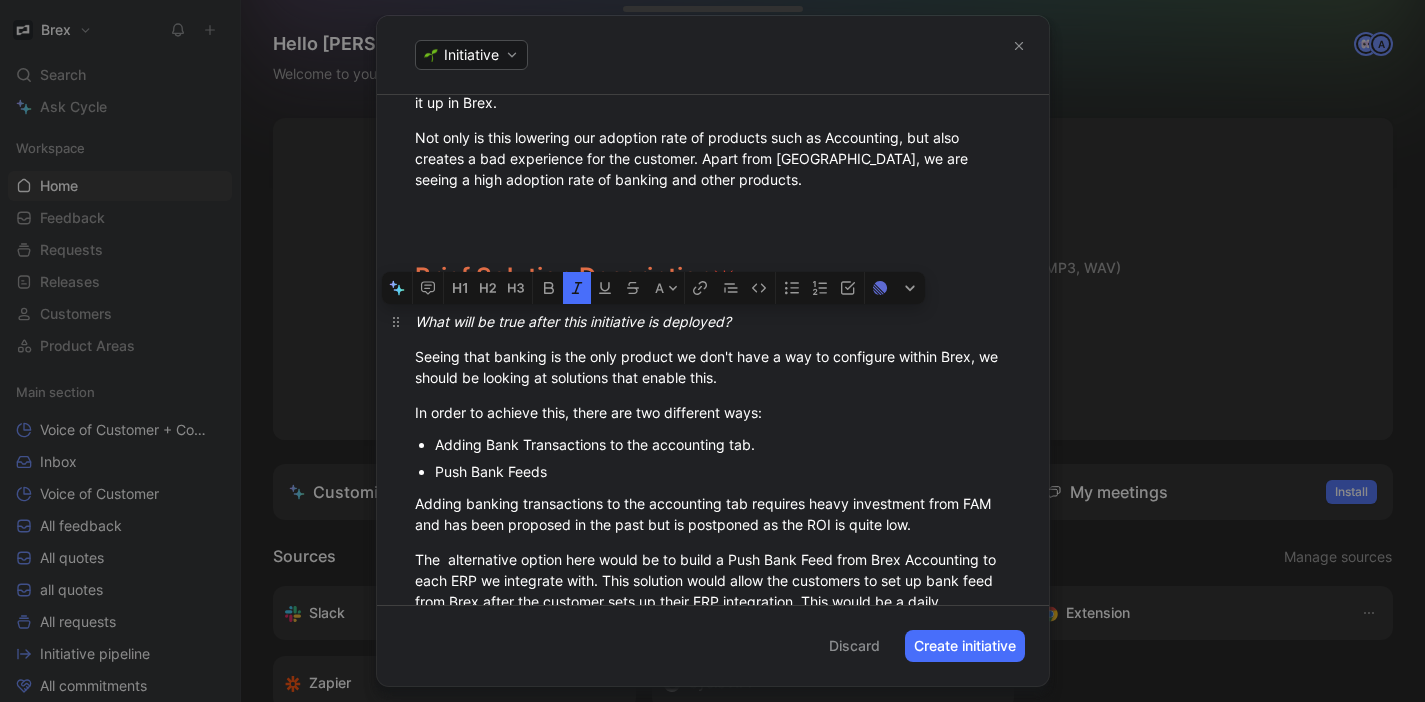 click on "What will be true after this initiative is deployed?" at bounding box center (713, 321) 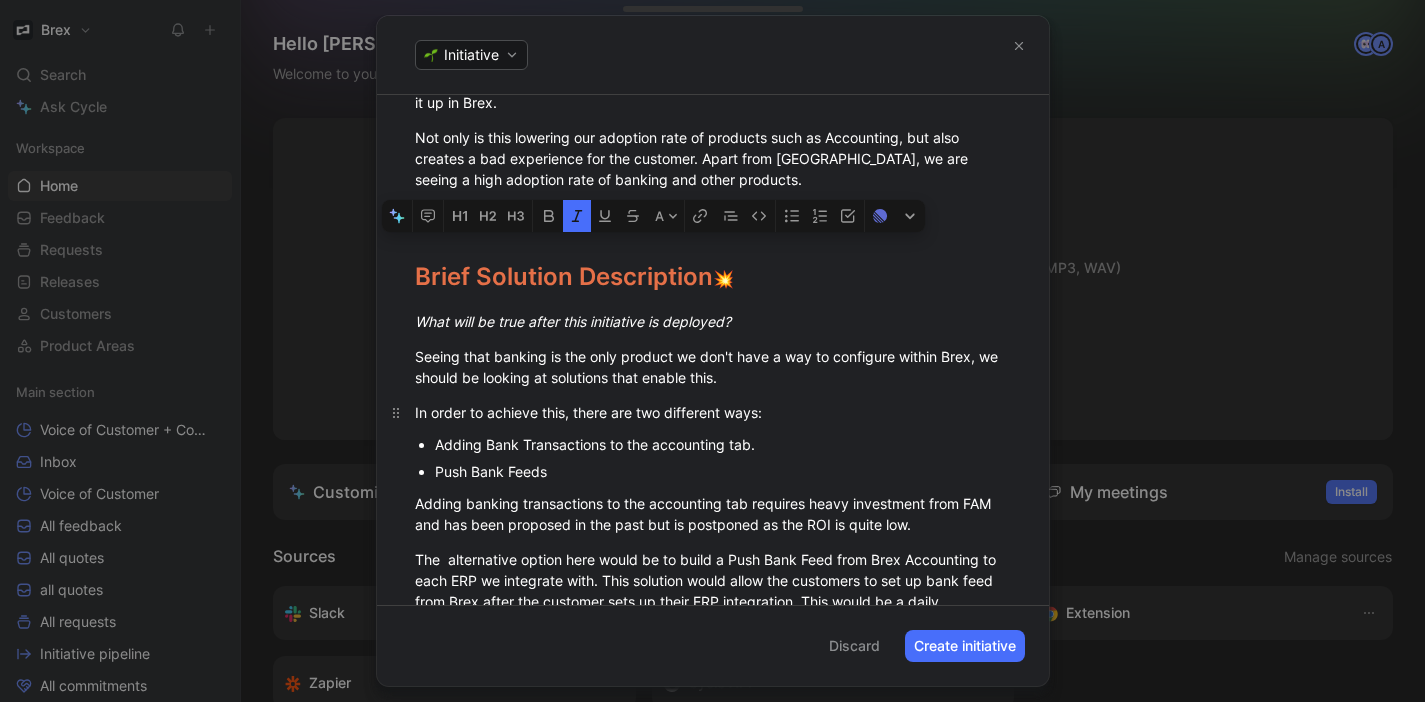 scroll, scrollTop: 1560, scrollLeft: 0, axis: vertical 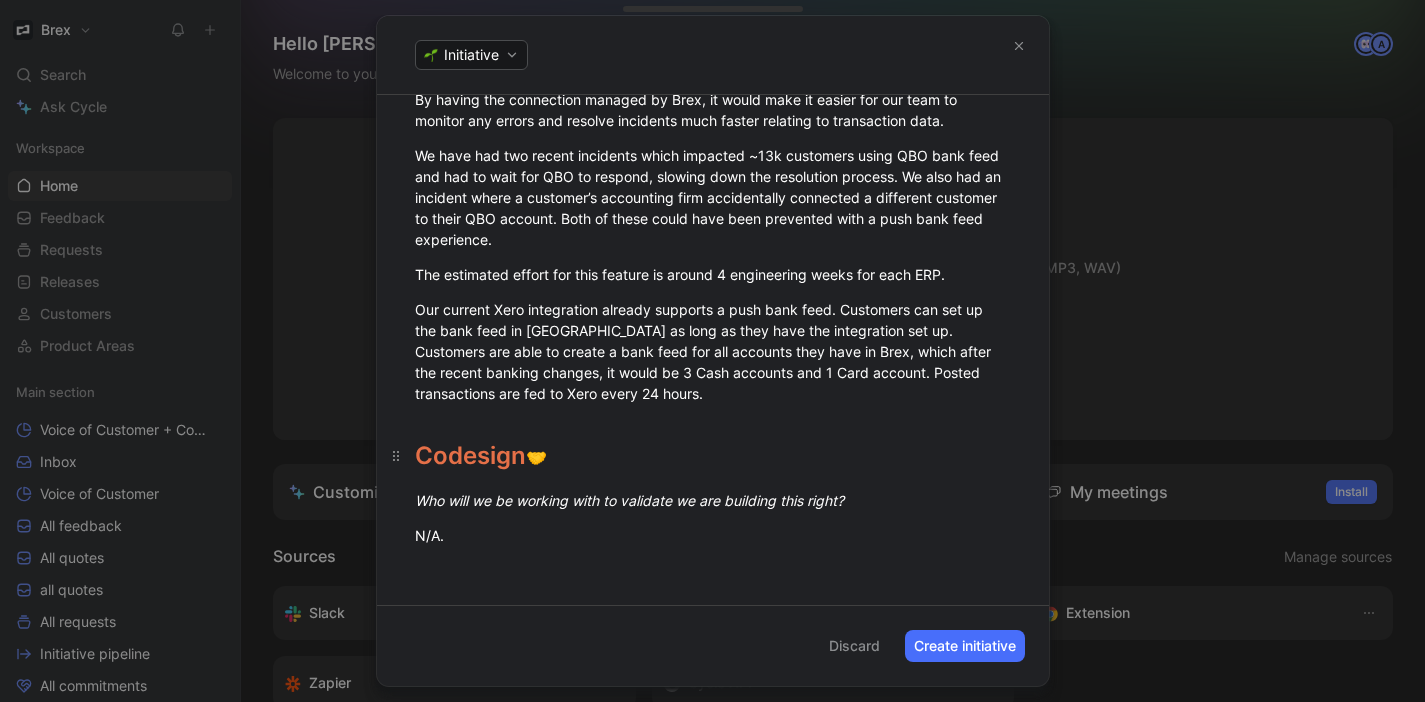 click on "Codesign" at bounding box center (470, 455) 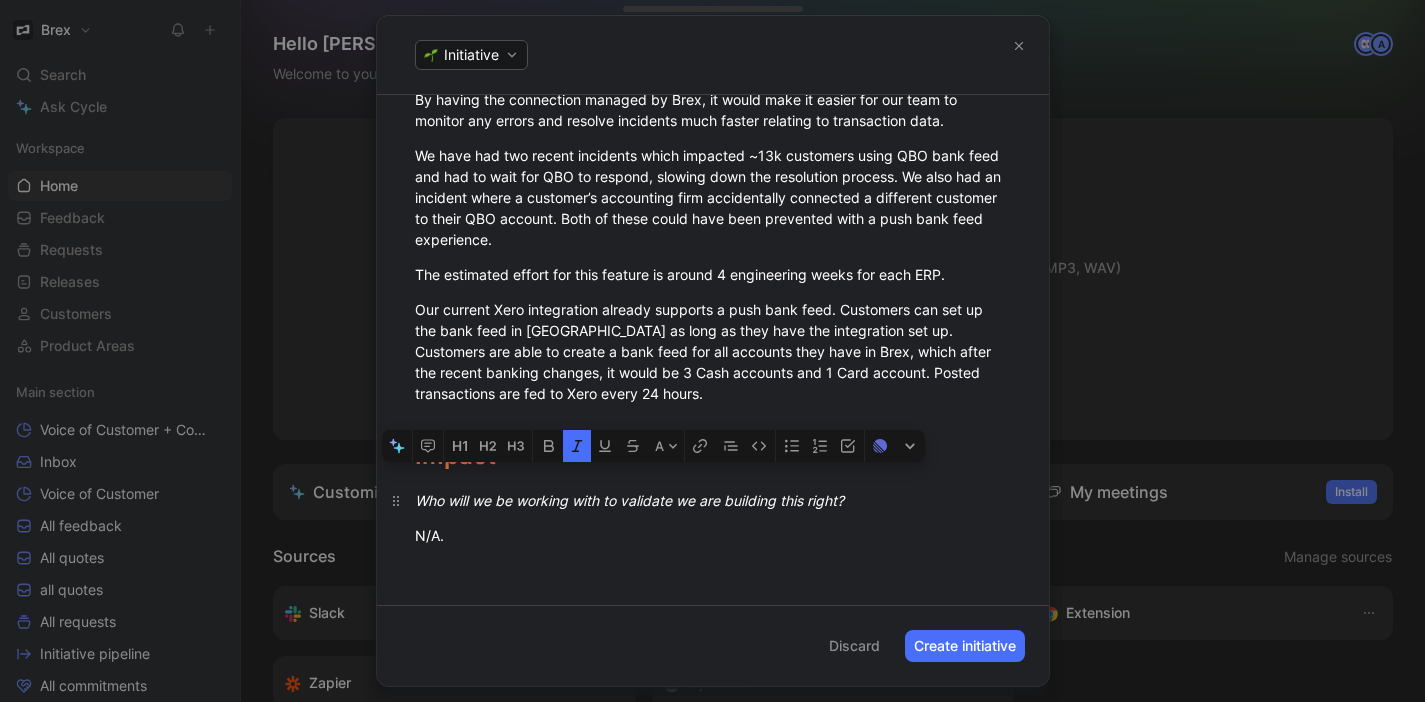 drag, startPoint x: 419, startPoint y: 480, endPoint x: 881, endPoint y: 483, distance: 462.00974 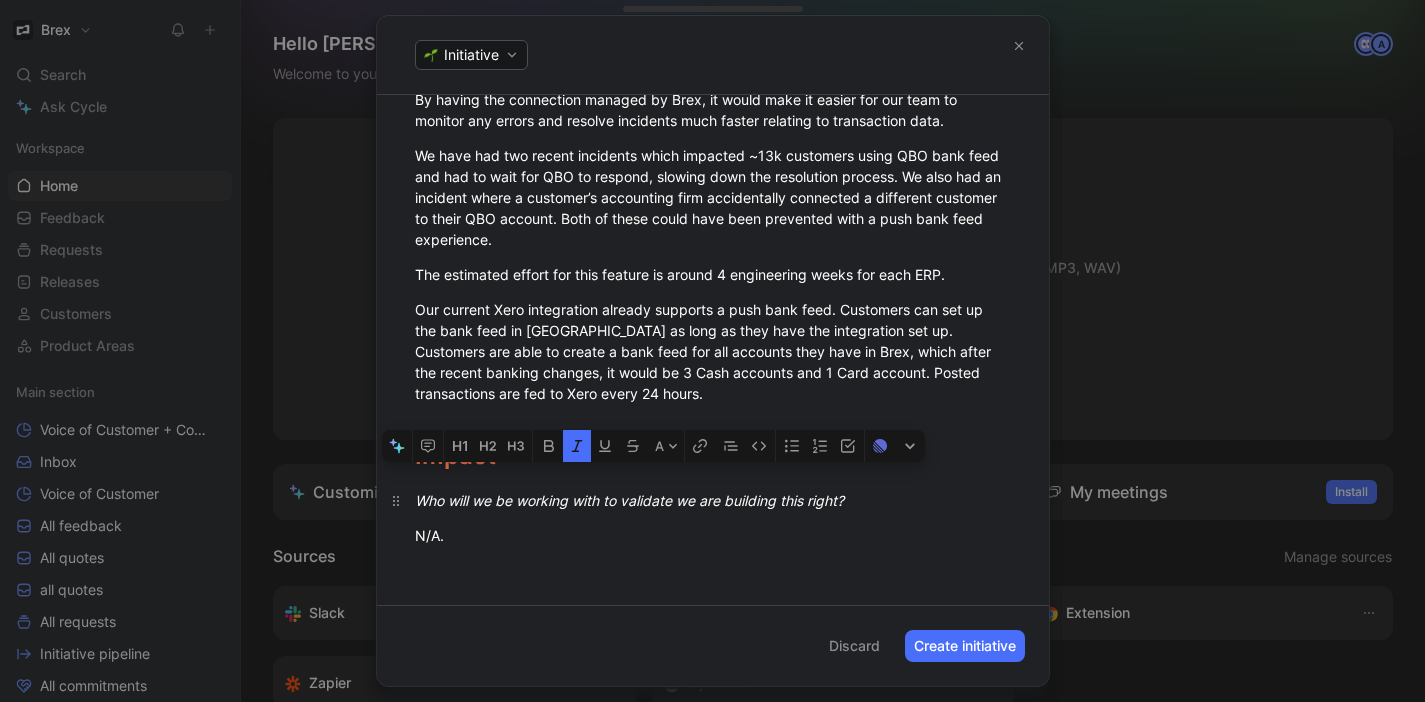 click on "Who will we be working with to validate we are building this right?" at bounding box center [713, 500] 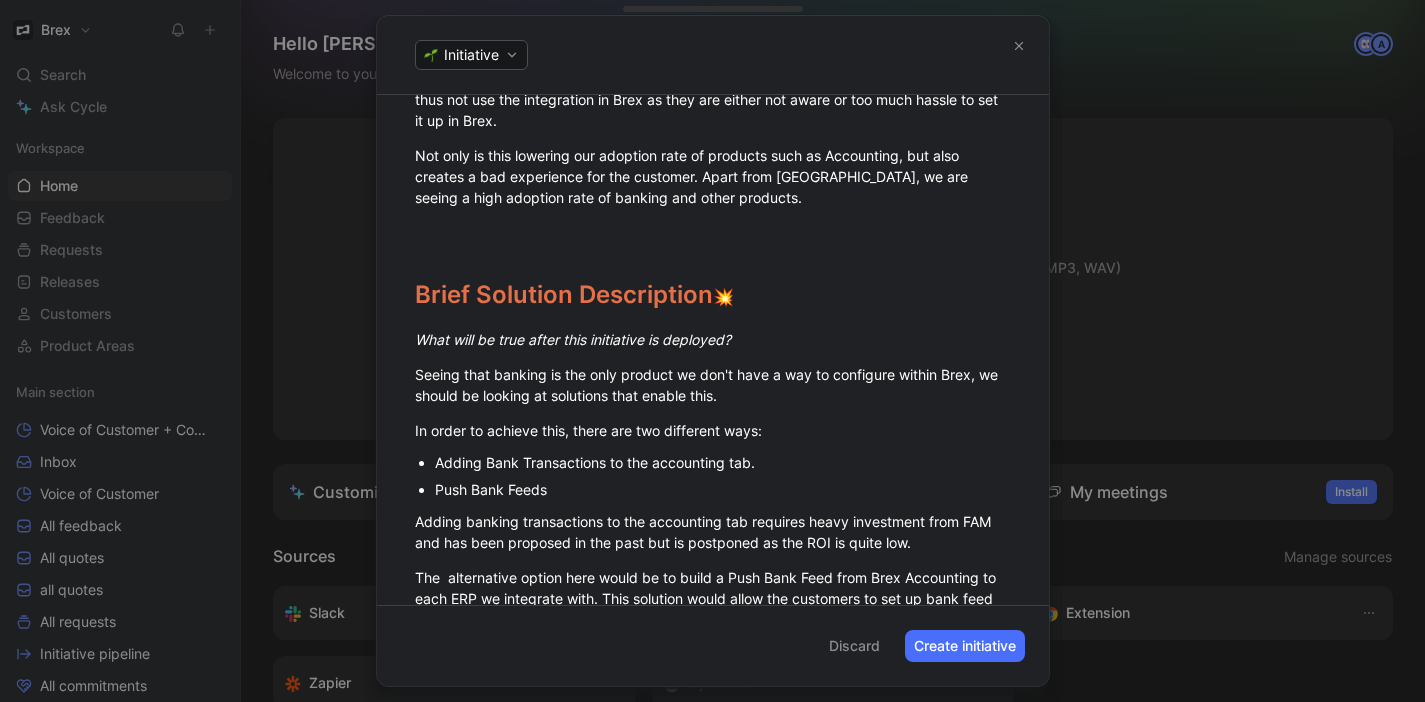 scroll, scrollTop: 807, scrollLeft: 0, axis: vertical 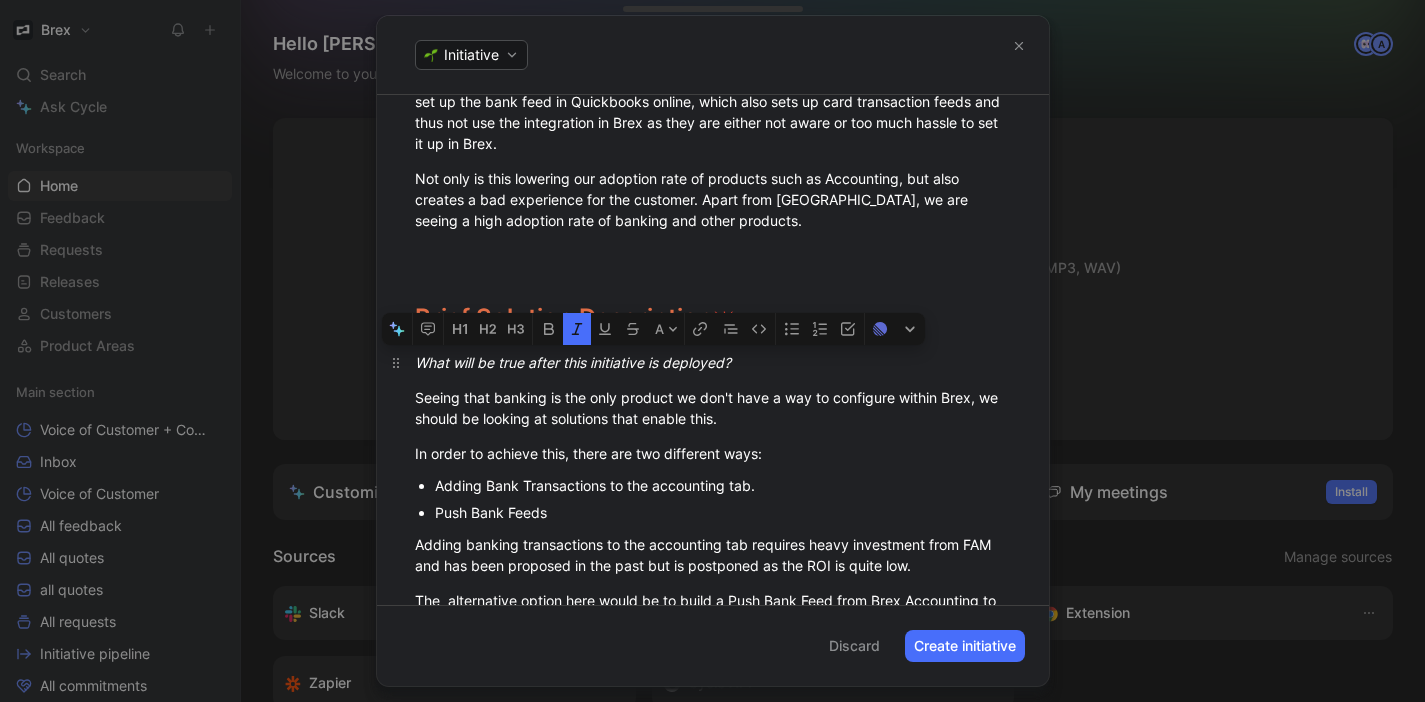 drag, startPoint x: 762, startPoint y: 356, endPoint x: 409, endPoint y: 350, distance: 353.051 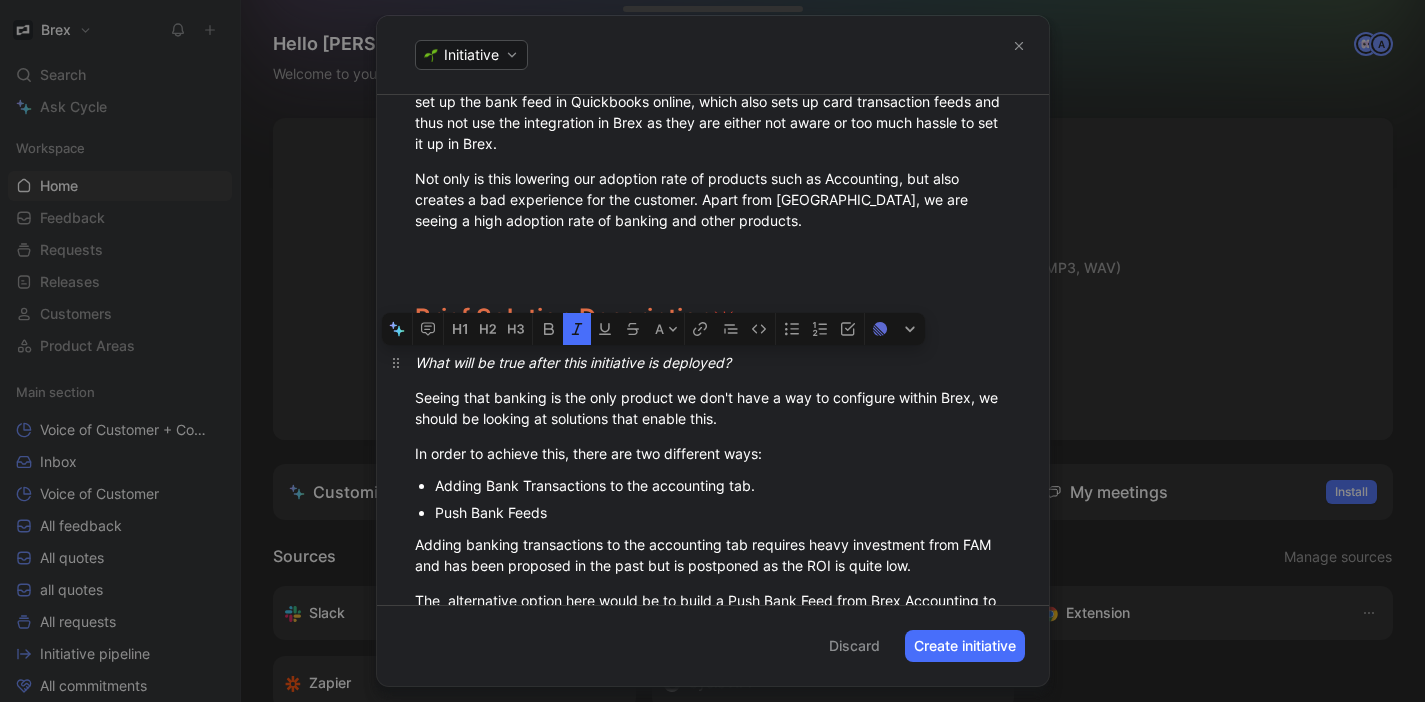 click on "What will be true after this initiative is deployed?" at bounding box center (713, 362) 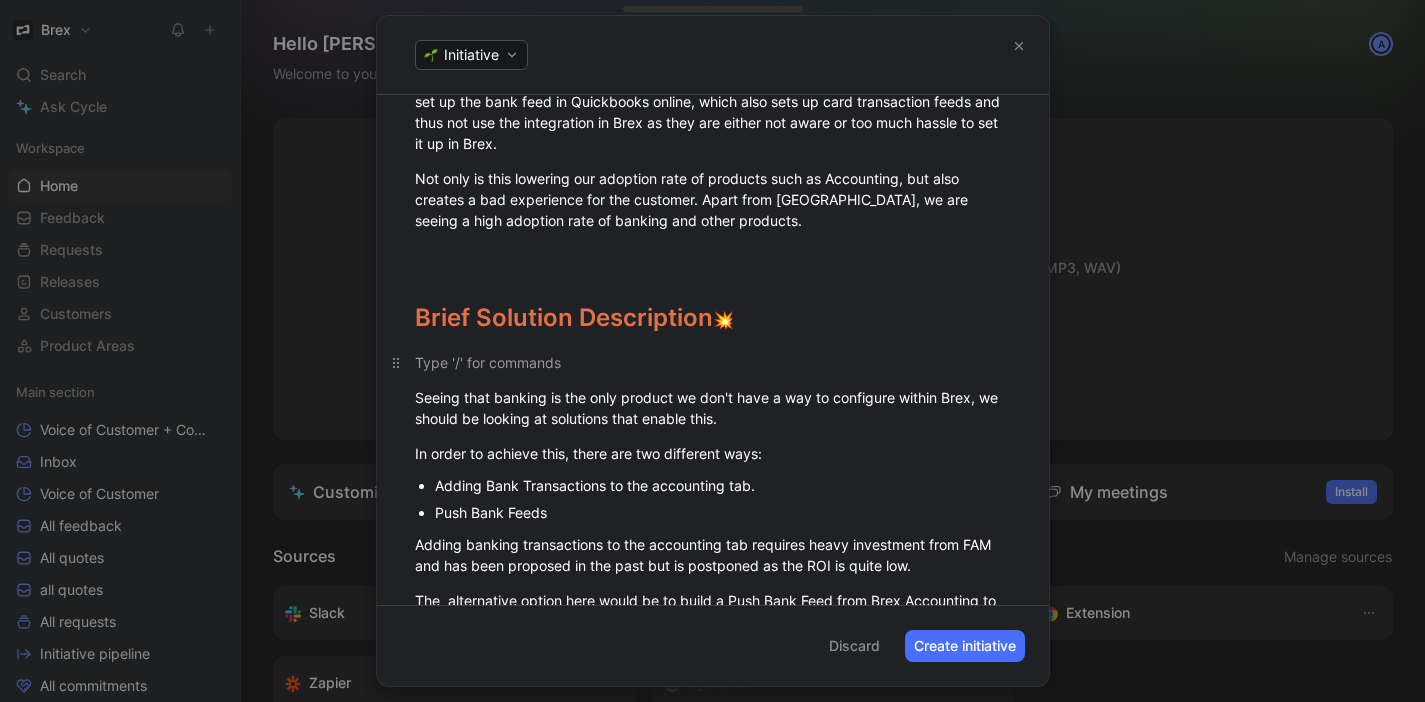 scroll, scrollTop: 779, scrollLeft: 0, axis: vertical 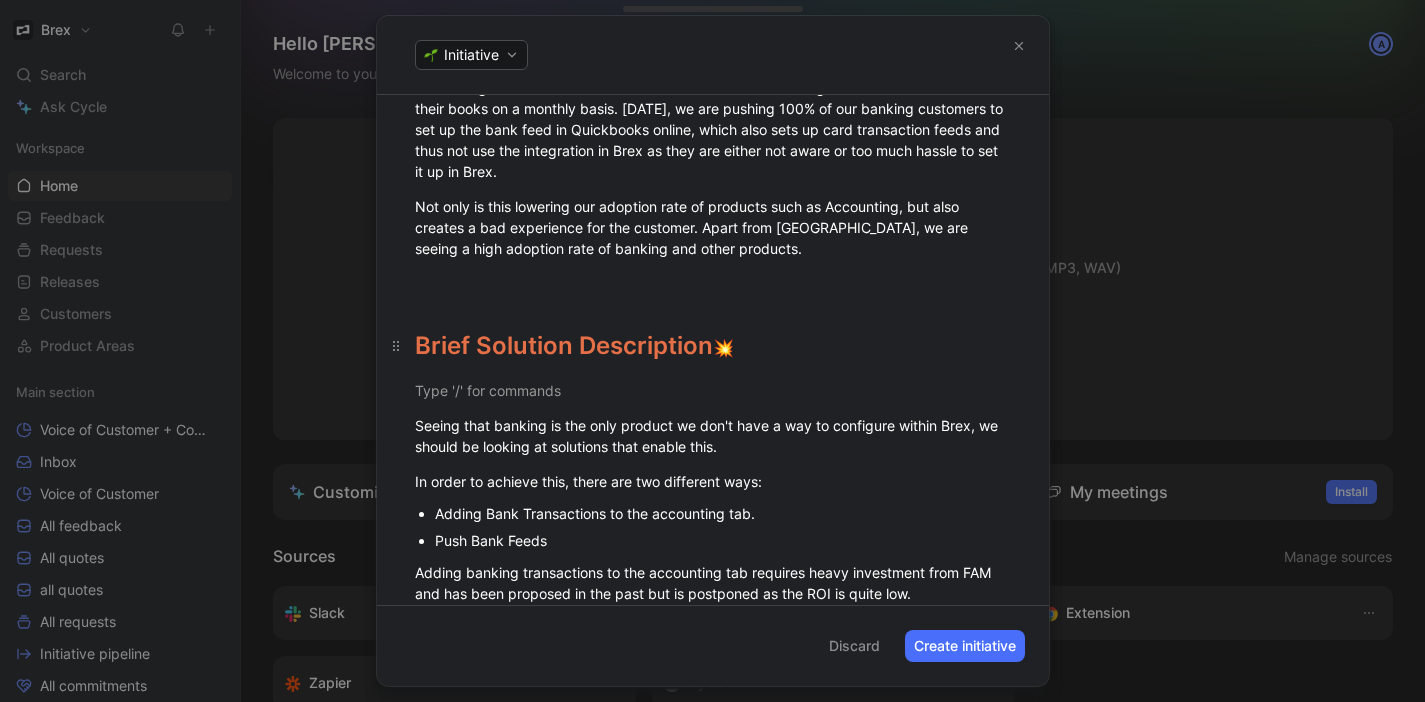 click on "Brief Solution Description  💥" at bounding box center [713, 337] 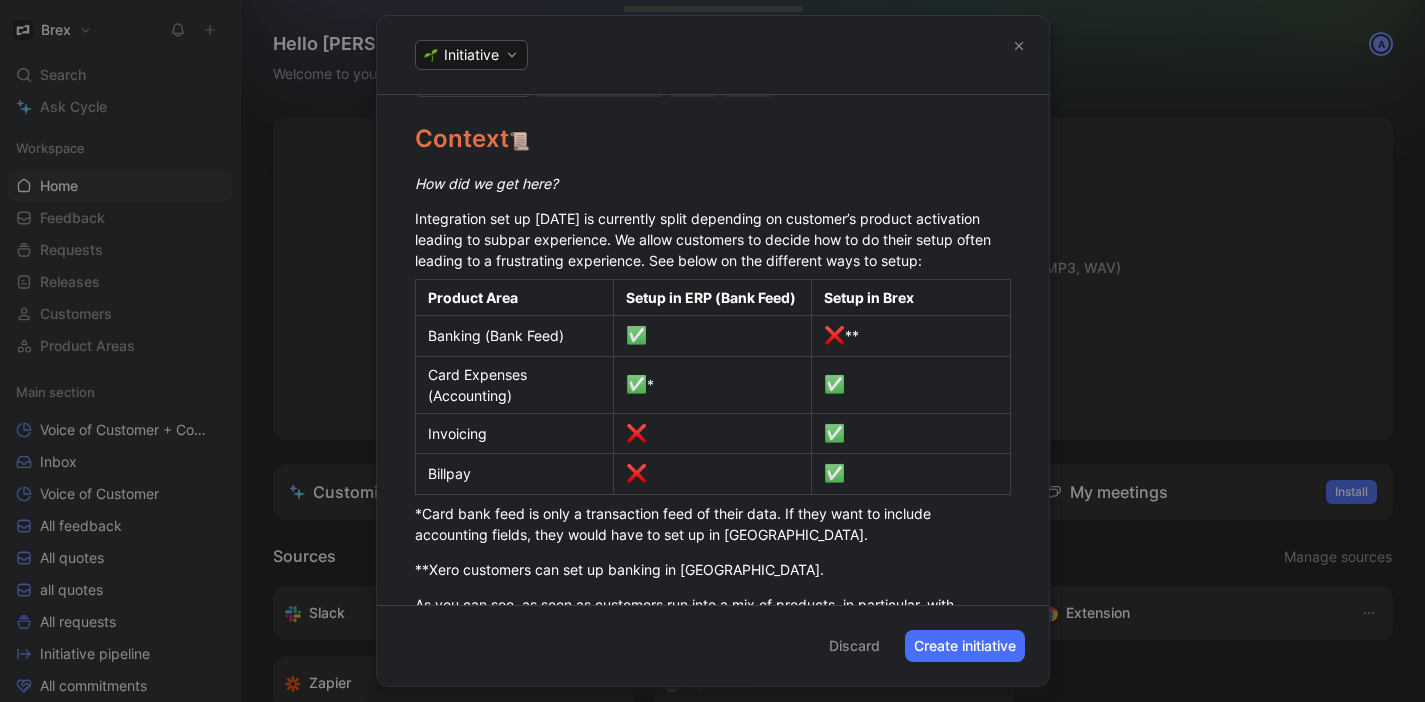 scroll, scrollTop: 0, scrollLeft: 0, axis: both 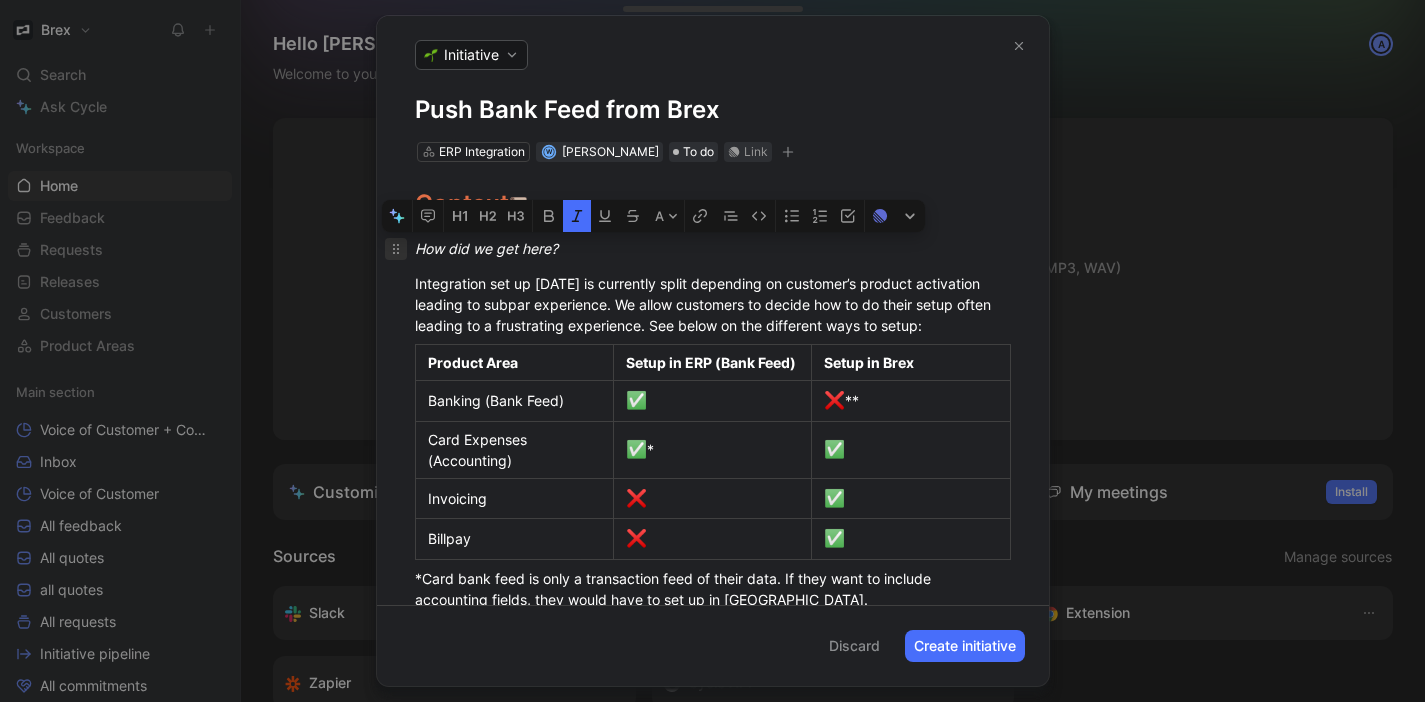 drag, startPoint x: 580, startPoint y: 257, endPoint x: 398, endPoint y: 243, distance: 182.53767 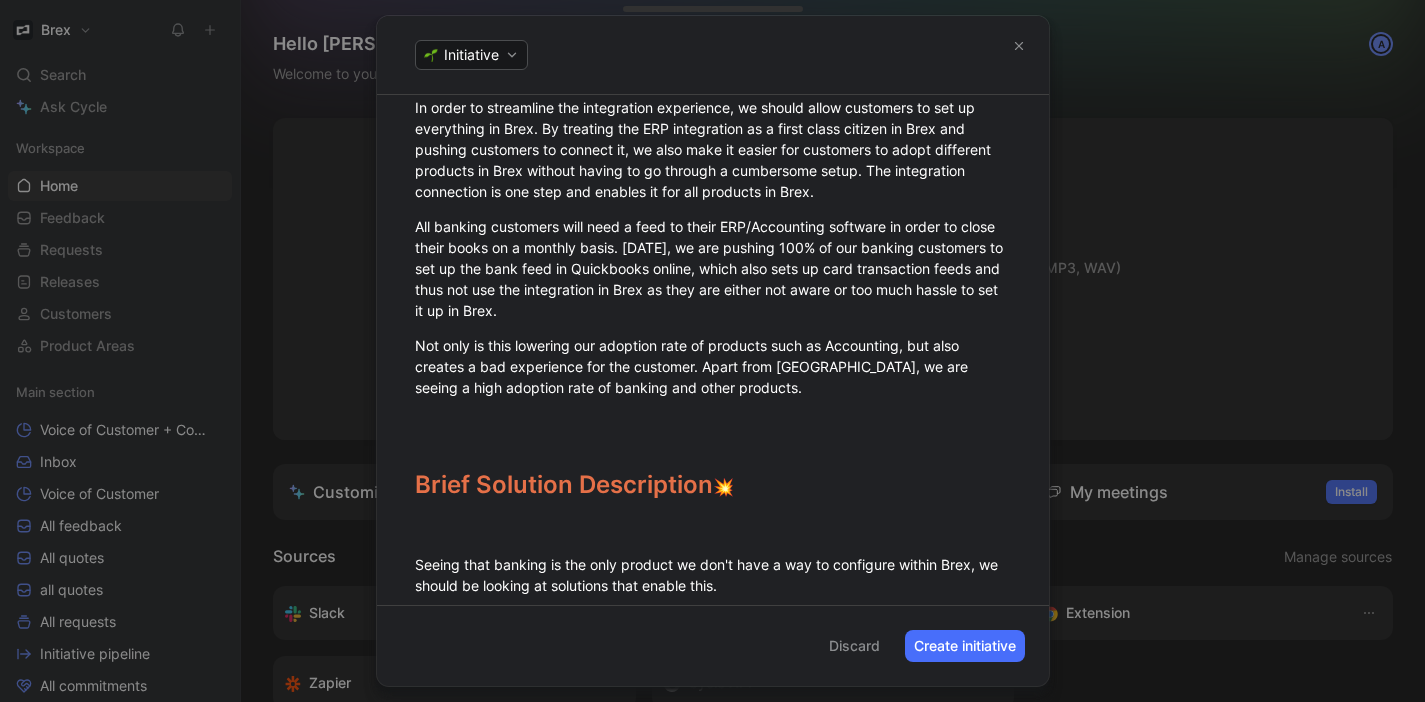 scroll, scrollTop: 607, scrollLeft: 0, axis: vertical 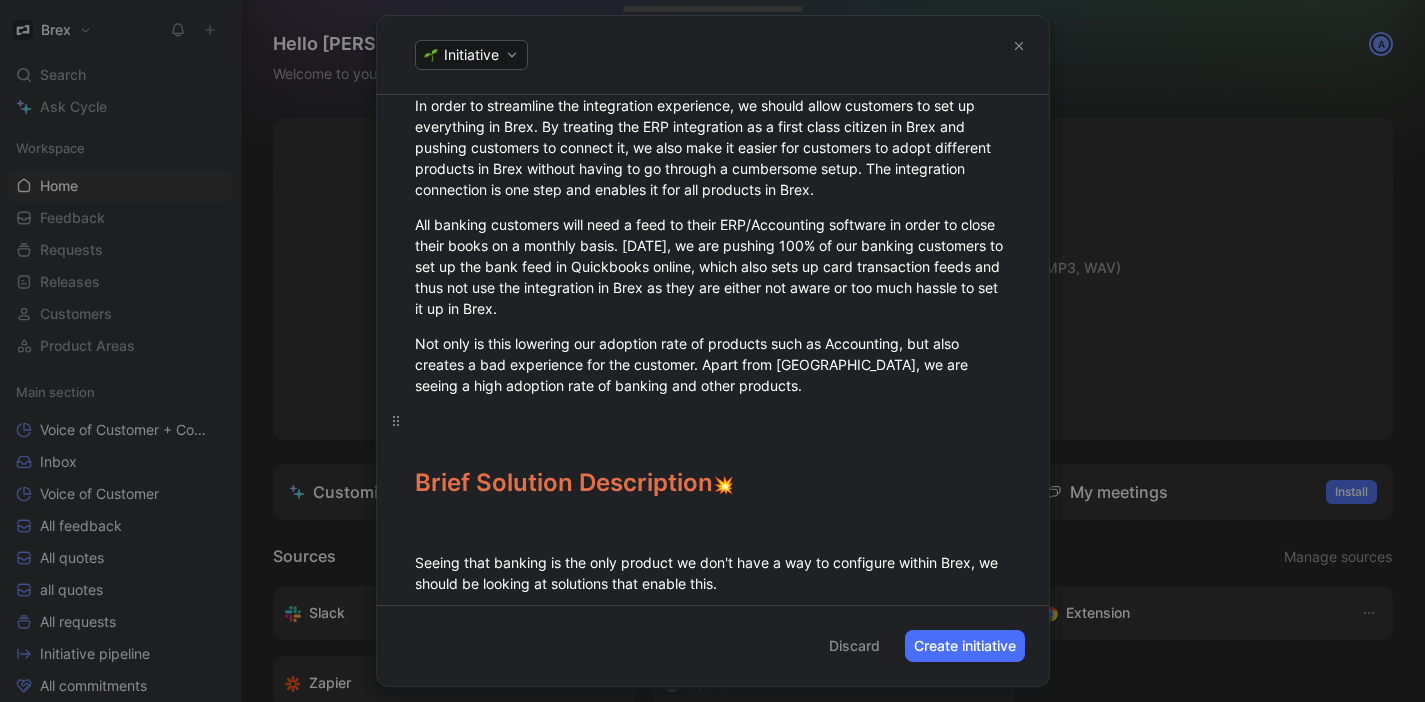 click at bounding box center [713, 420] 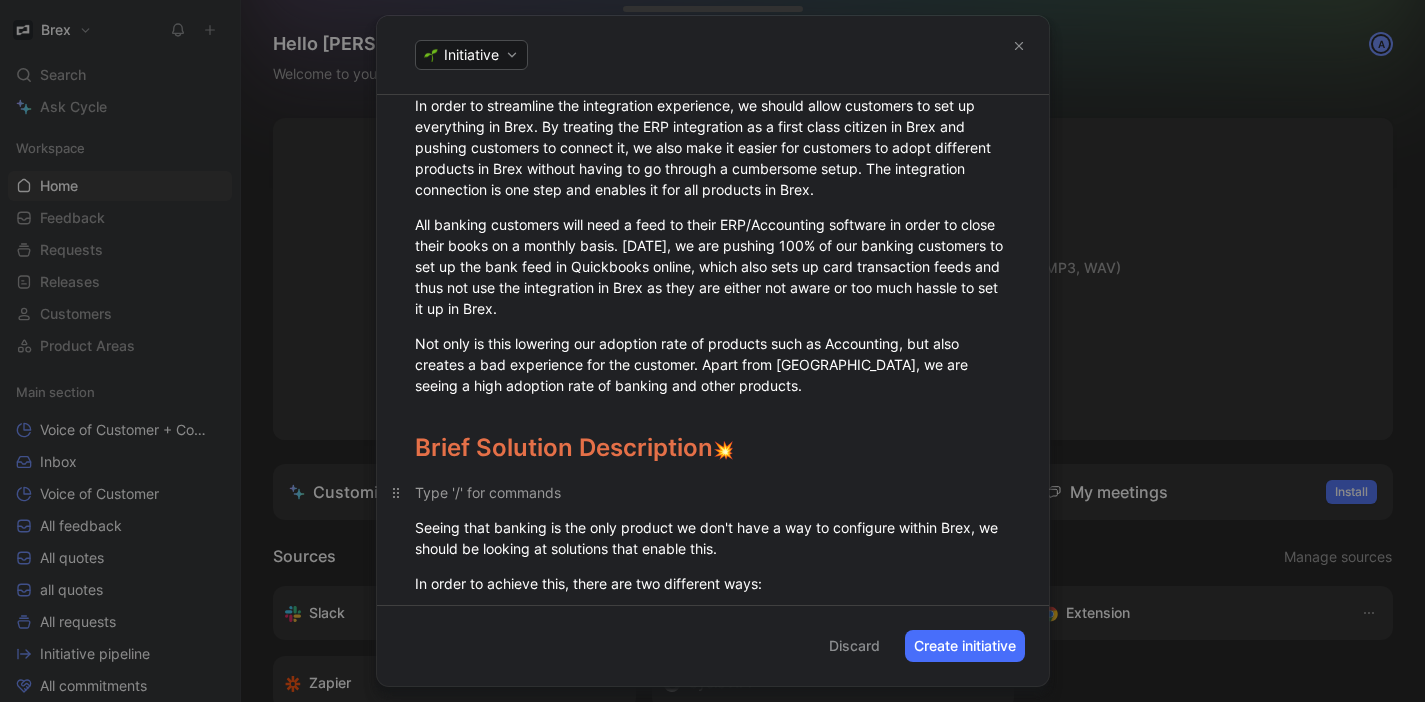 click at bounding box center [713, 492] 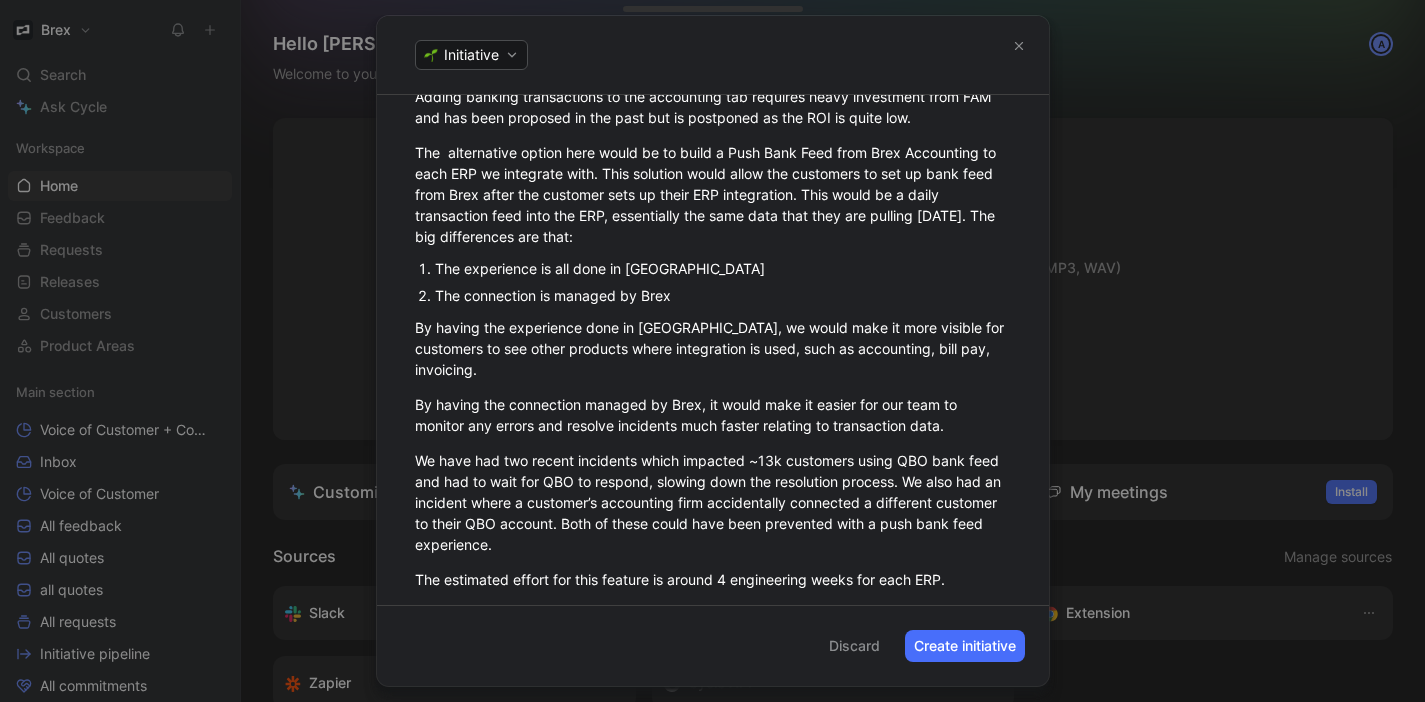 scroll, scrollTop: 1455, scrollLeft: 0, axis: vertical 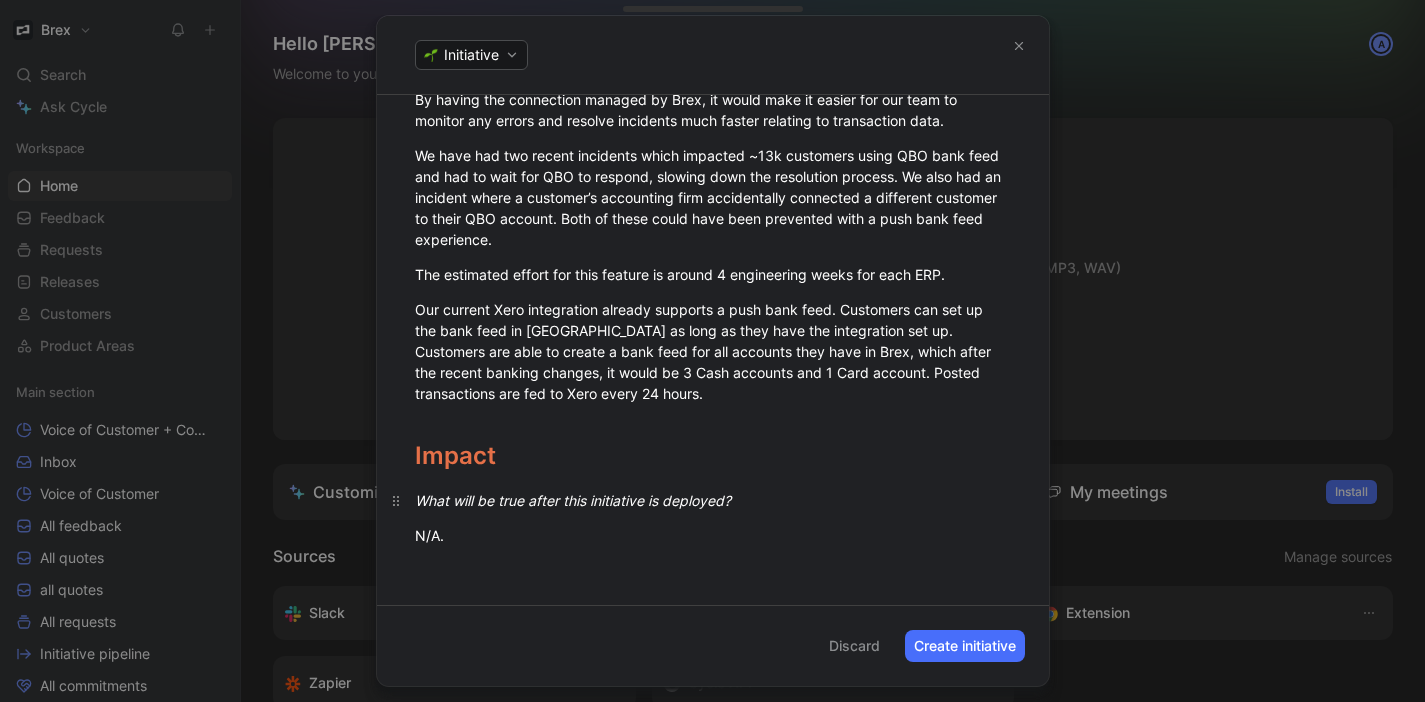 click on "What will be true after this initiative is deployed?" at bounding box center [573, 500] 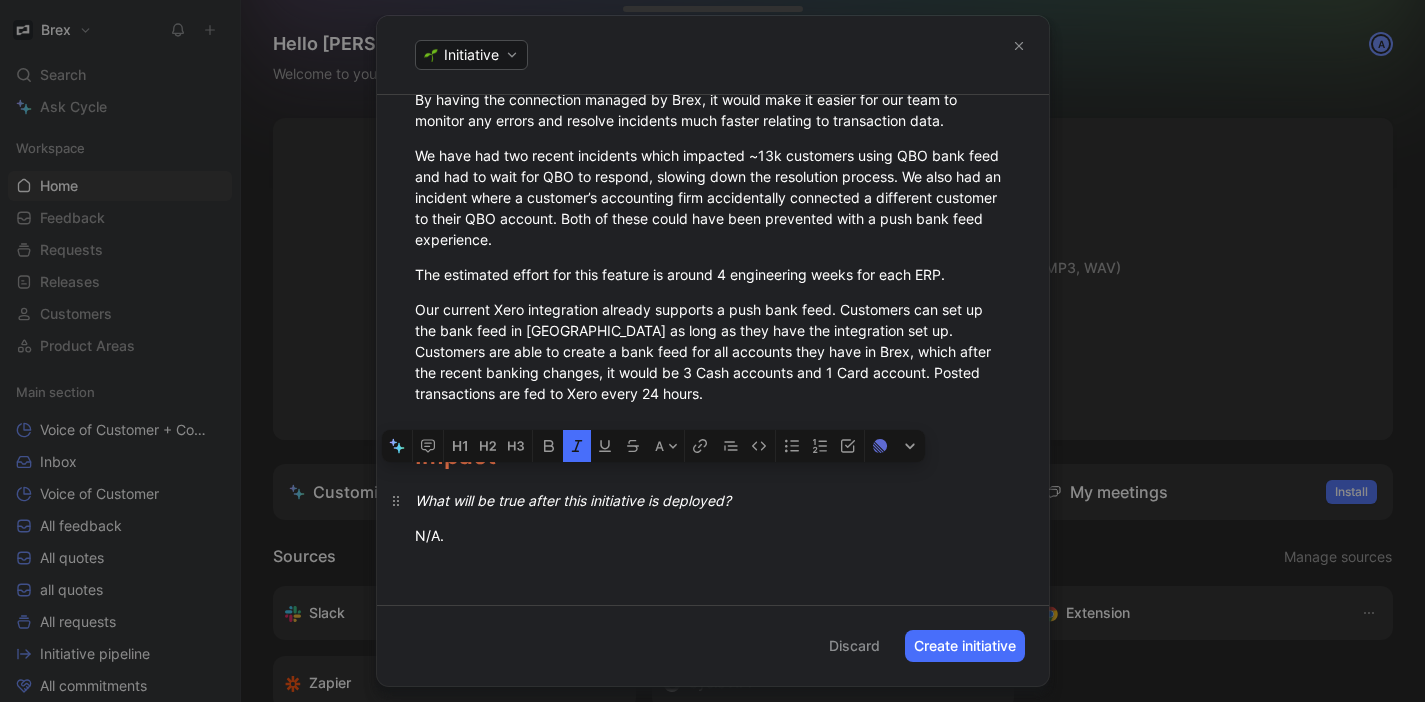 click on "What will be true after this initiative is deployed?" at bounding box center (573, 500) 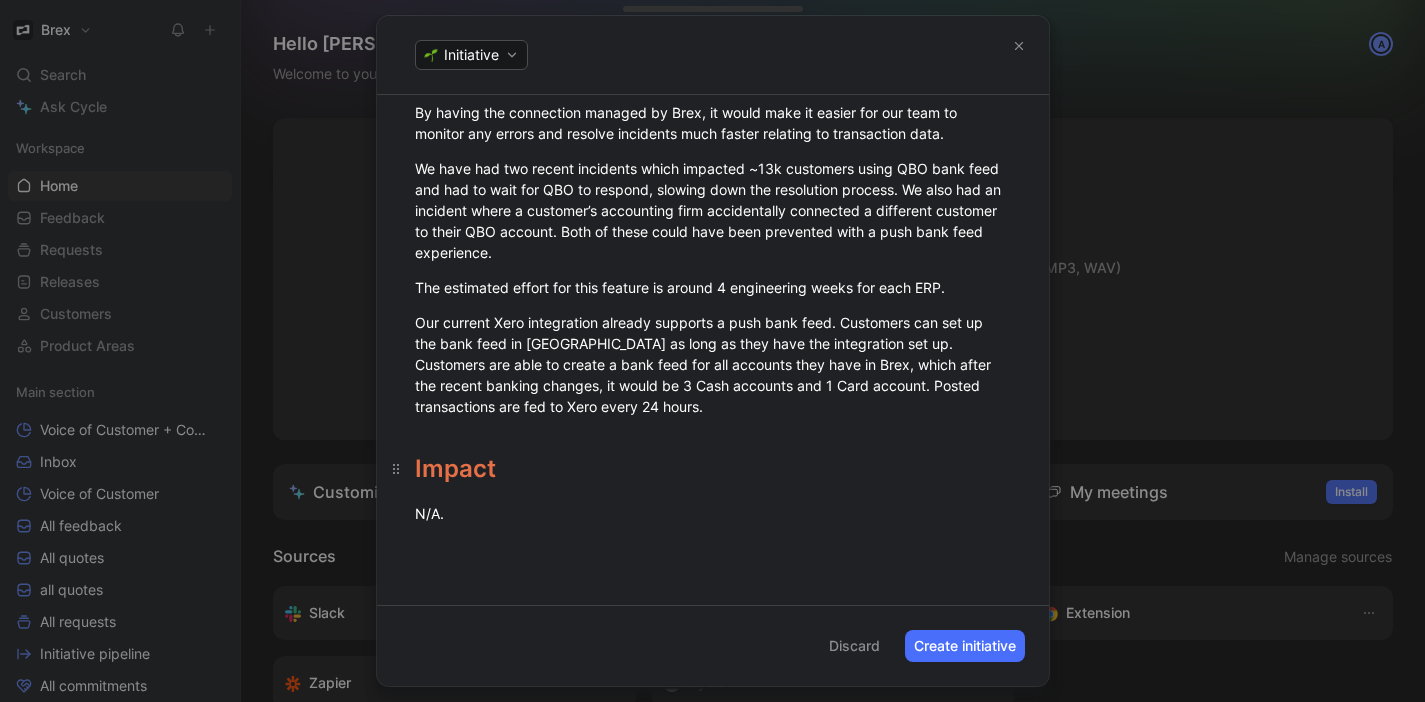 scroll, scrollTop: 1420, scrollLeft: 0, axis: vertical 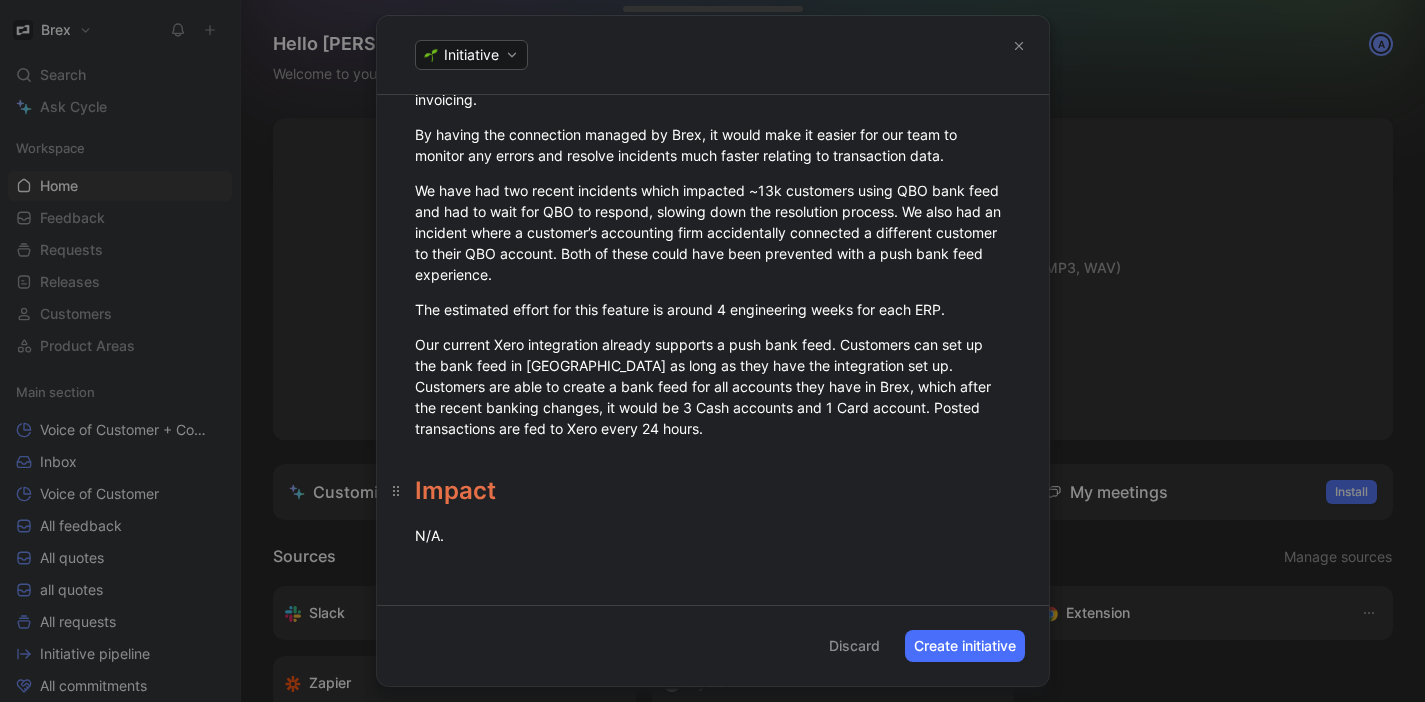 click on "Impact" at bounding box center [713, 482] 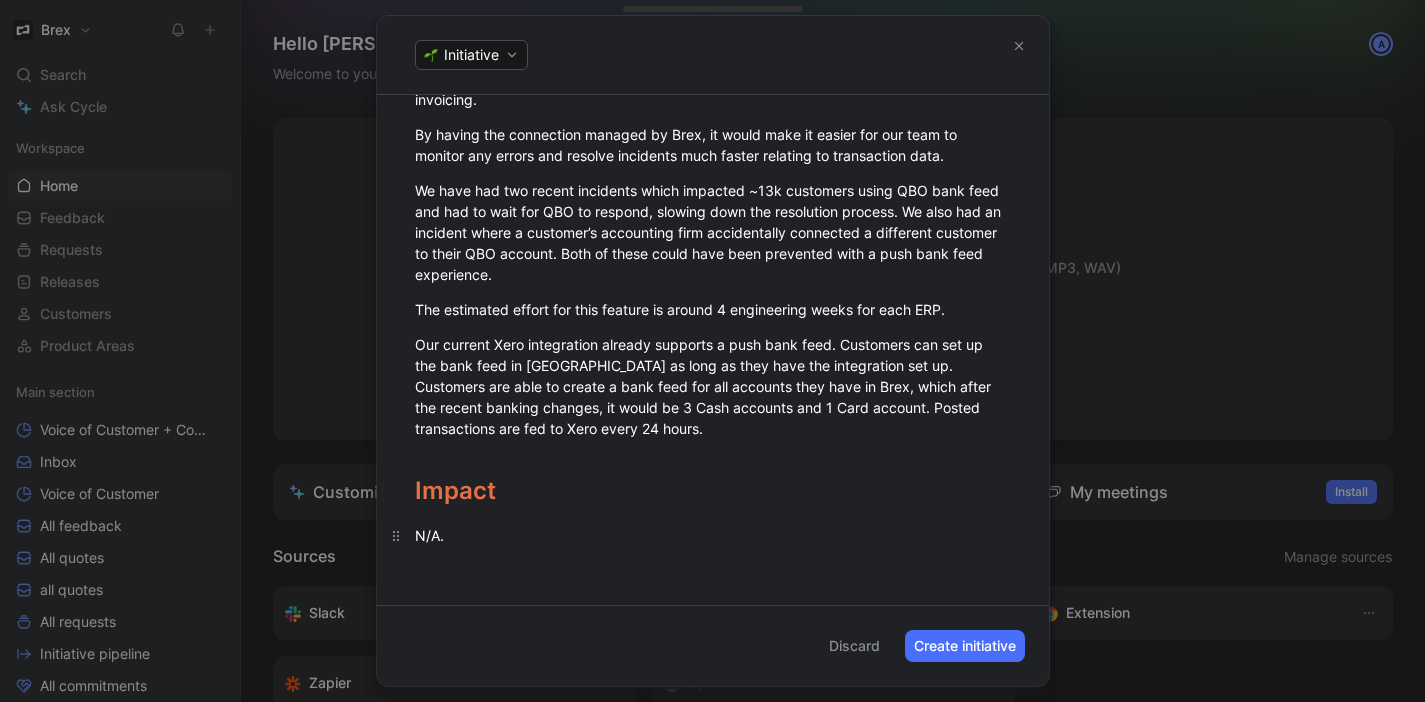 click on "N/A." at bounding box center (713, 535) 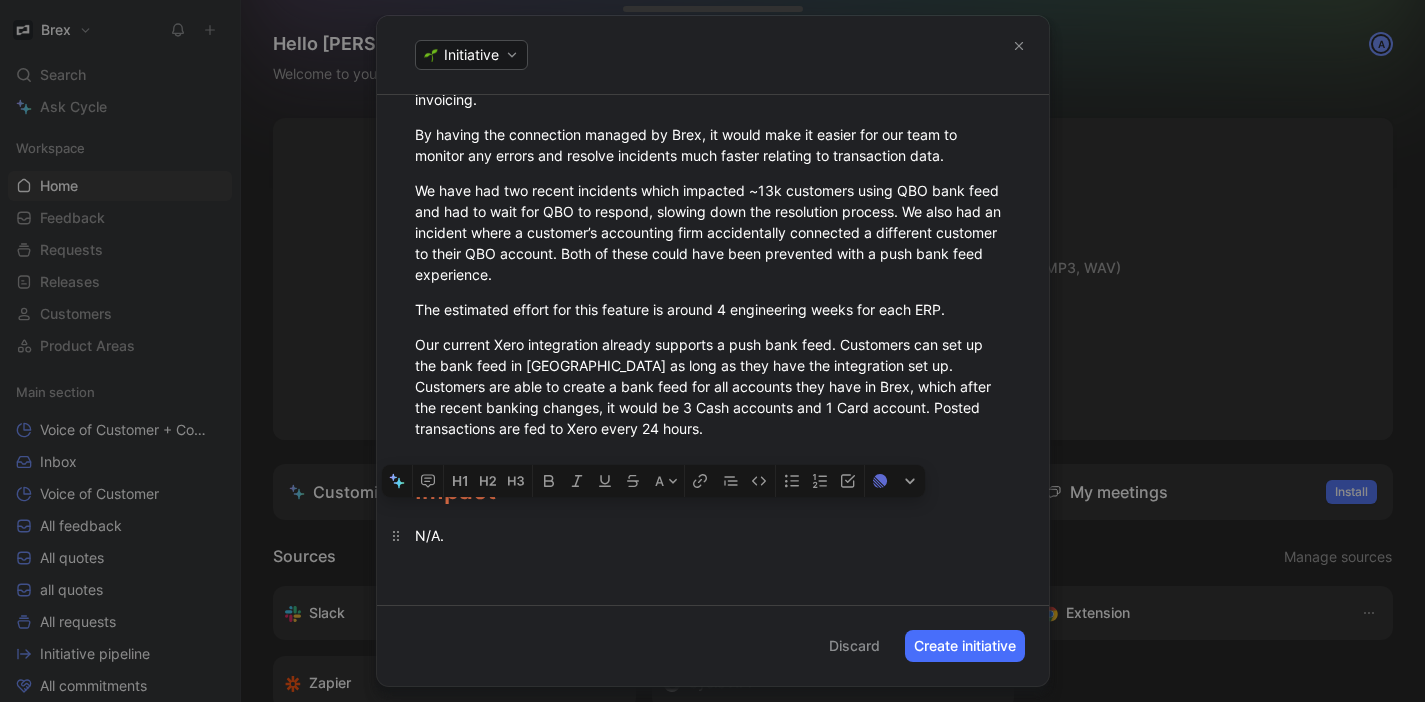 click on "N/A." at bounding box center (713, 535) 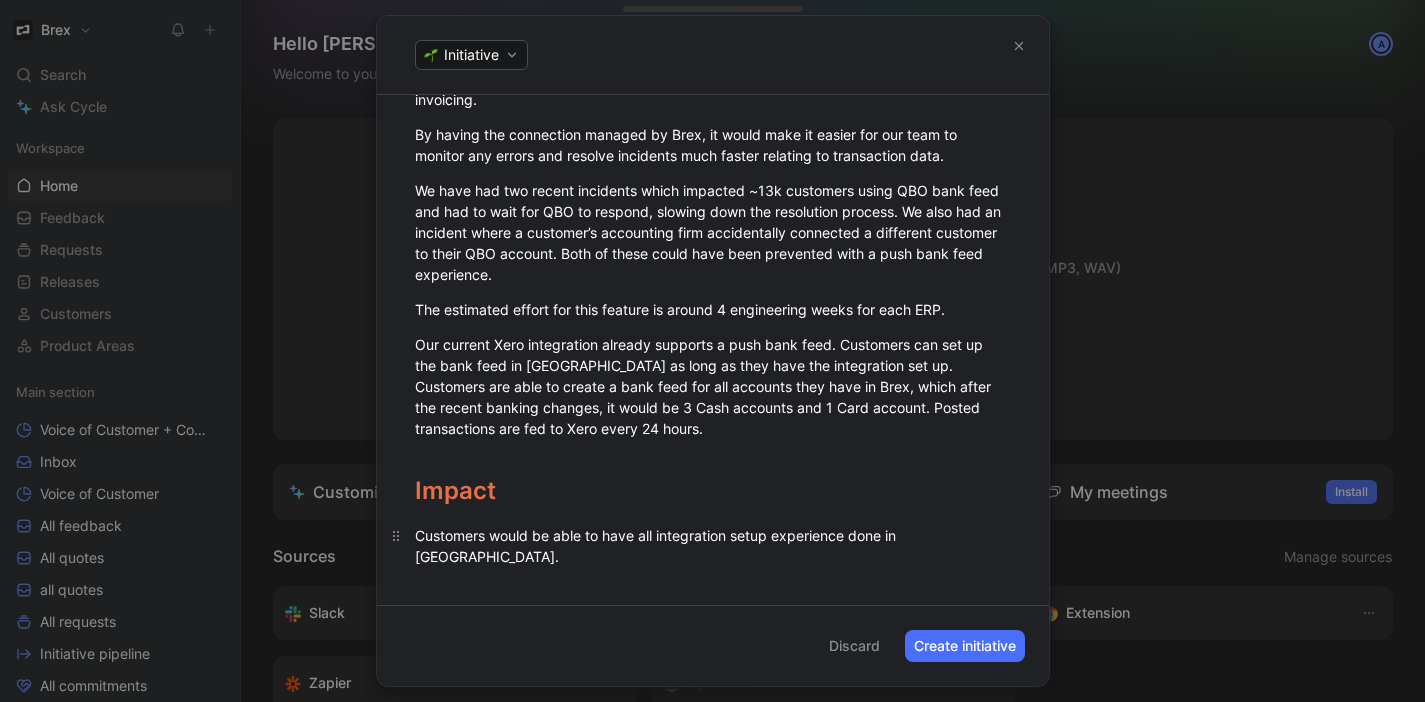 click on "Customers would be able to have all integration setup experience done in [GEOGRAPHIC_DATA]." at bounding box center [713, 546] 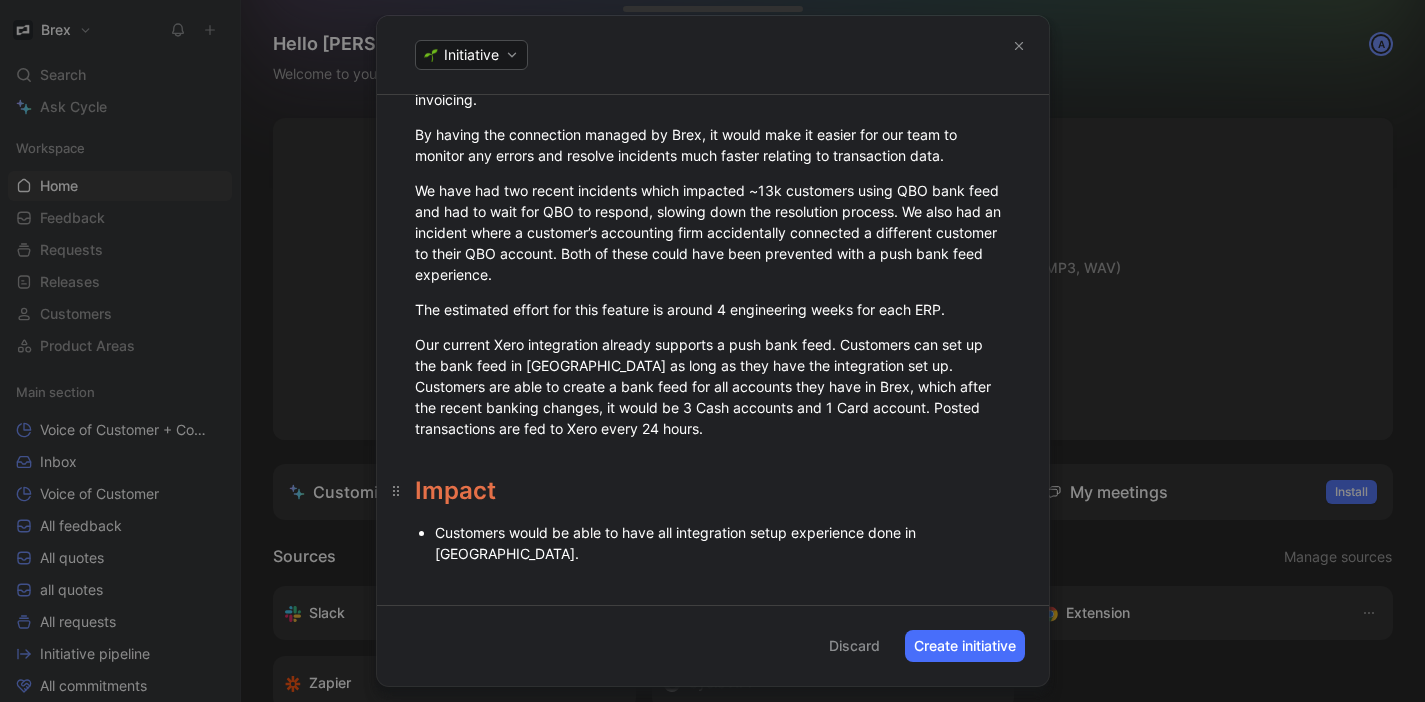 scroll, scrollTop: 1414, scrollLeft: 0, axis: vertical 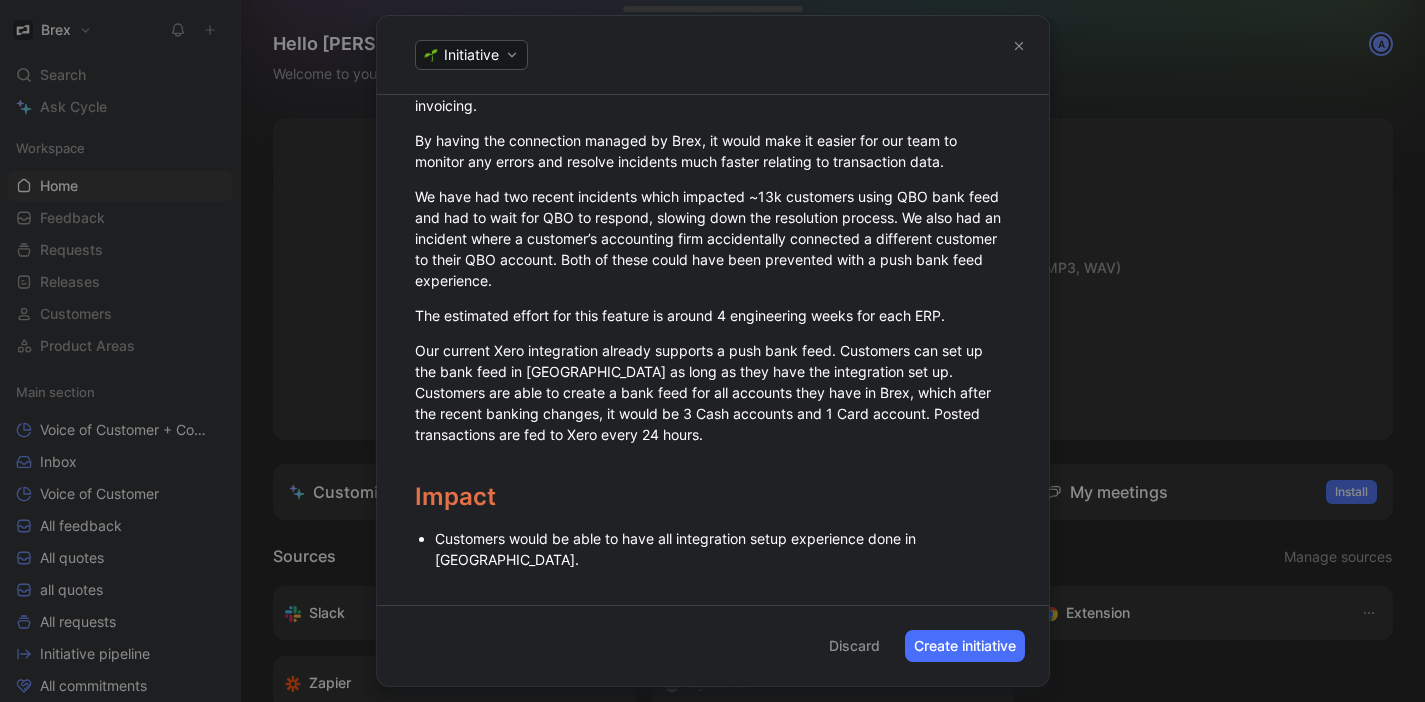 click on "Customers would be able to have all integration setup experience done in [GEOGRAPHIC_DATA]." at bounding box center [723, 549] 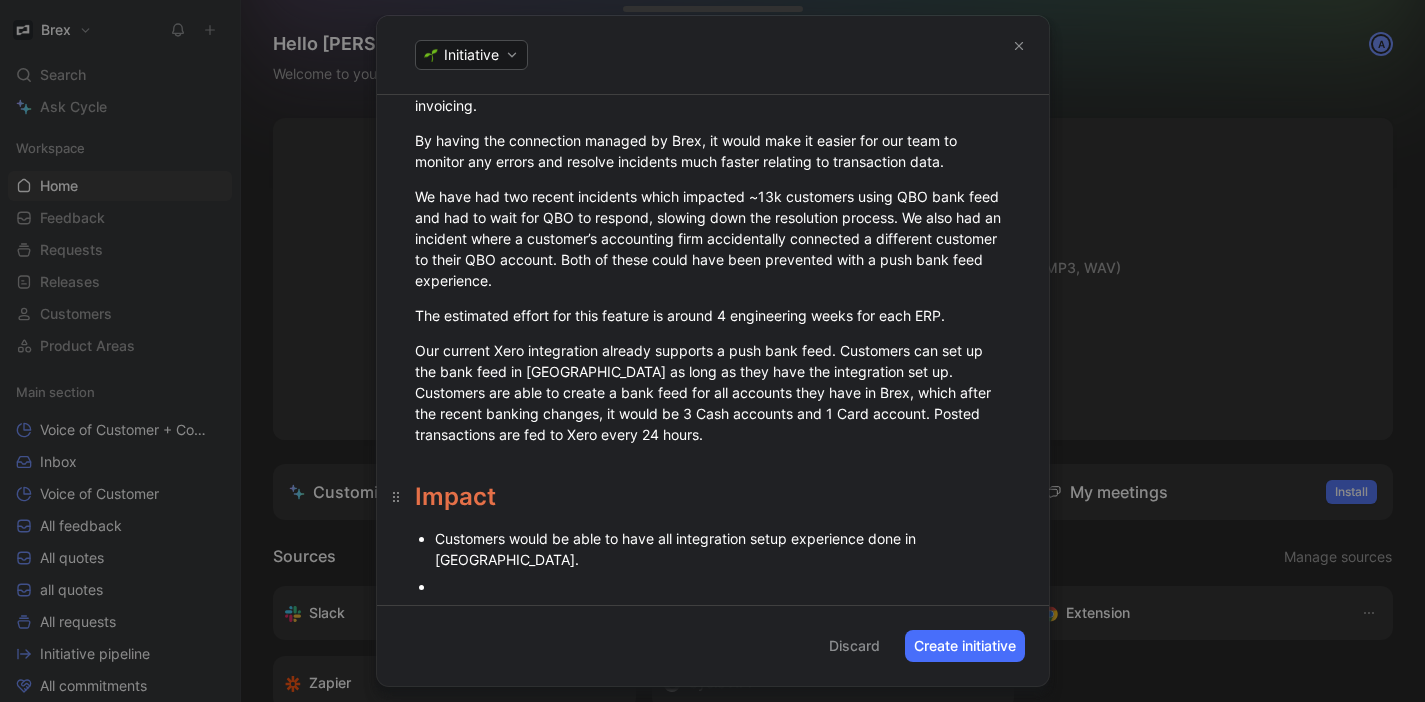 scroll, scrollTop: 1420, scrollLeft: 0, axis: vertical 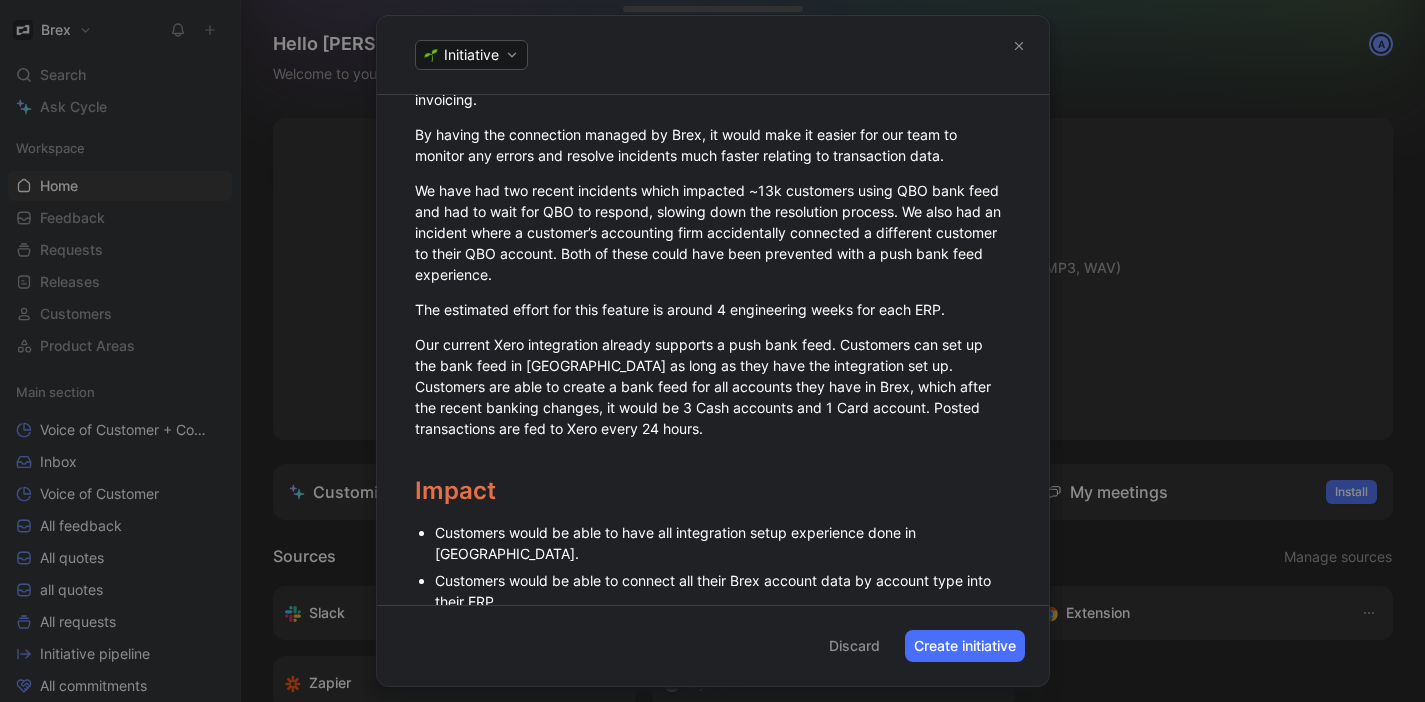 click on "We would be able to debug bank feed issues from" at bounding box center [723, 628] 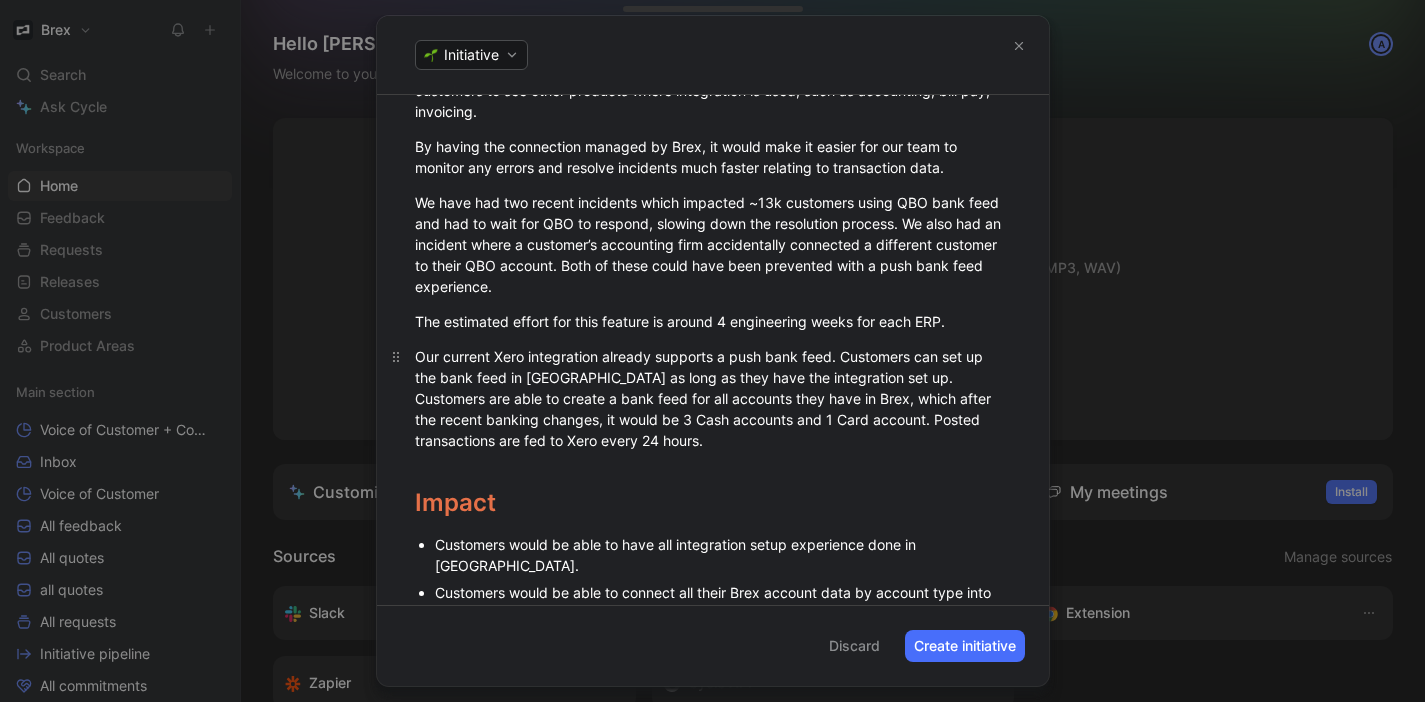 scroll, scrollTop: 1537, scrollLeft: 0, axis: vertical 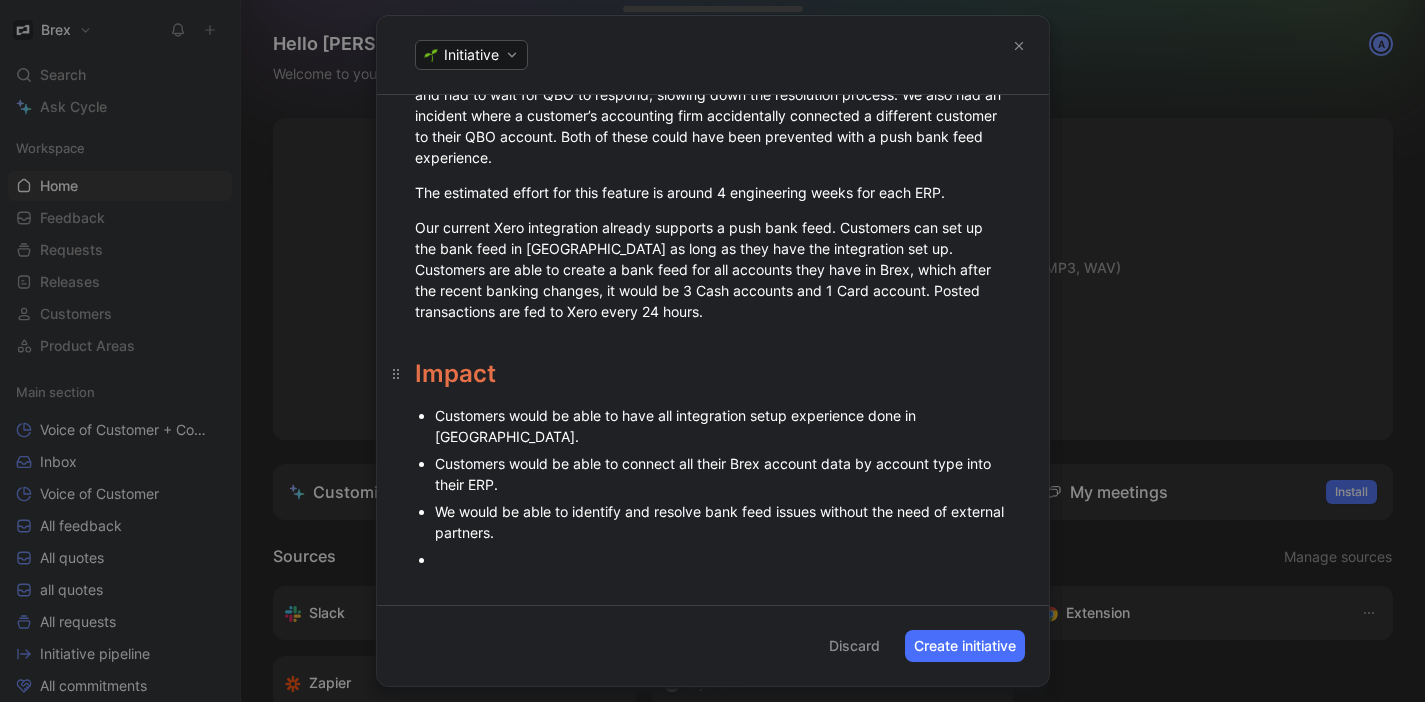 click on "Impact" at bounding box center (713, 365) 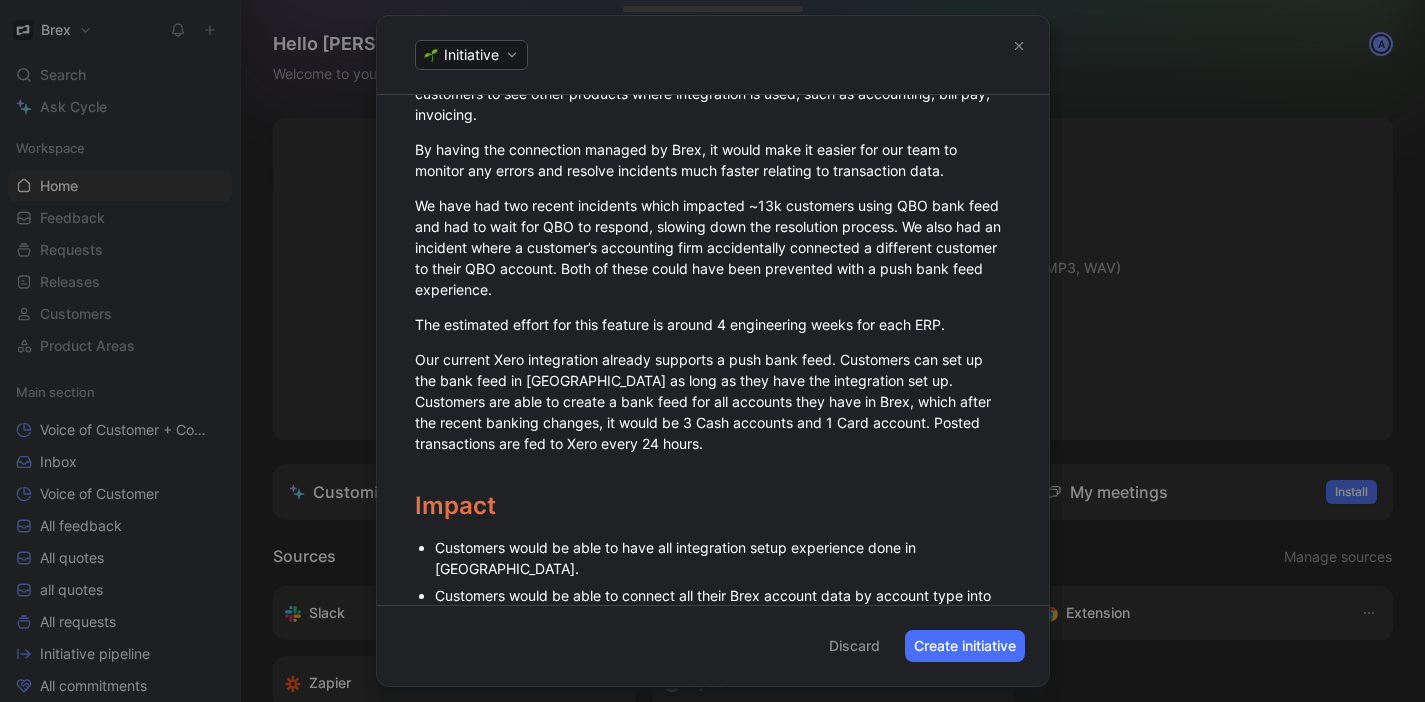 scroll, scrollTop: 1537, scrollLeft: 0, axis: vertical 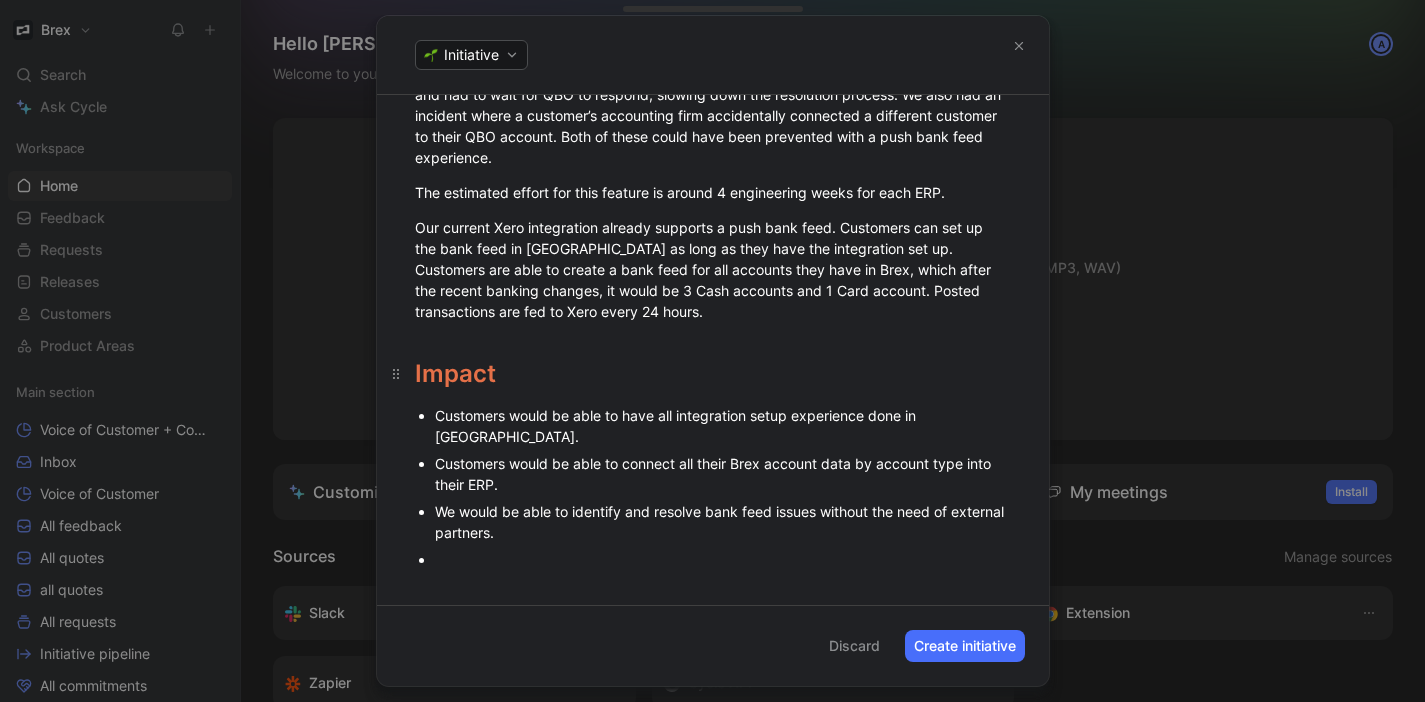 click on "Impact" at bounding box center [713, 365] 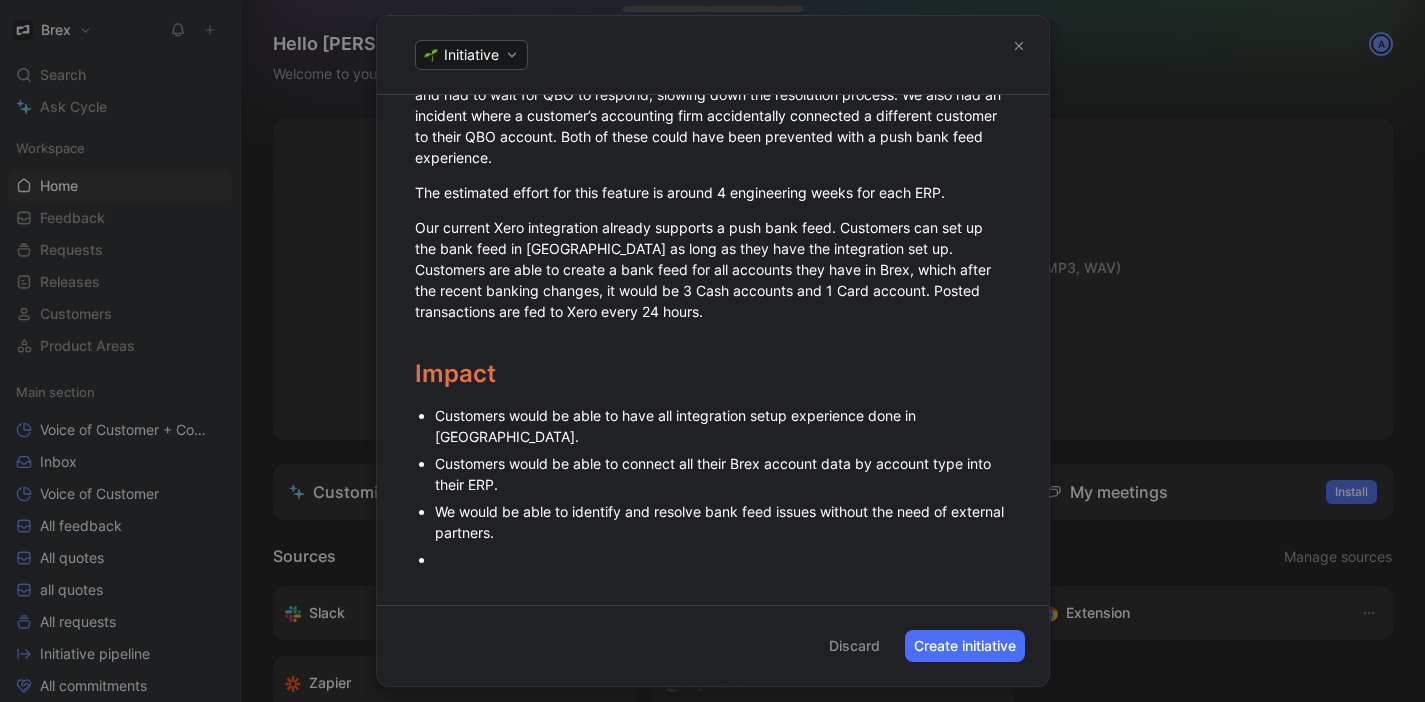 click at bounding box center [723, 559] 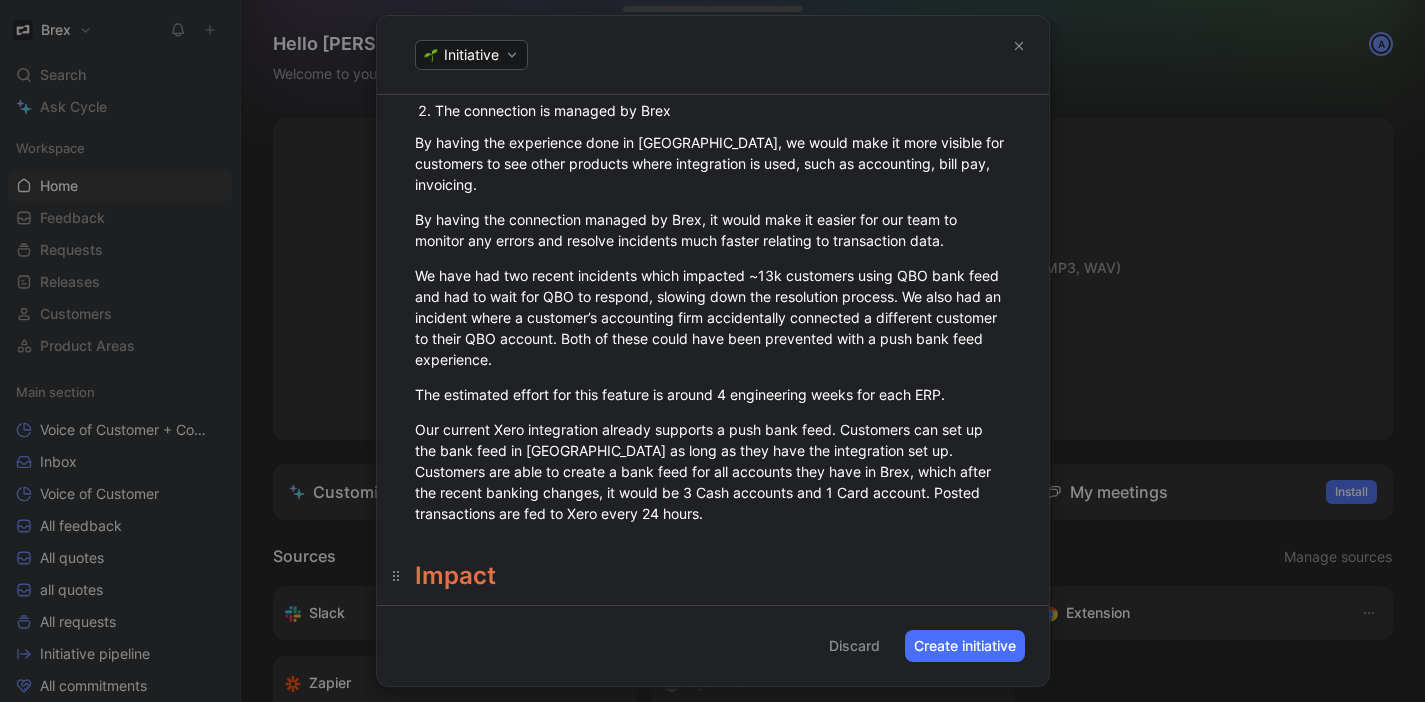 scroll, scrollTop: 1537, scrollLeft: 0, axis: vertical 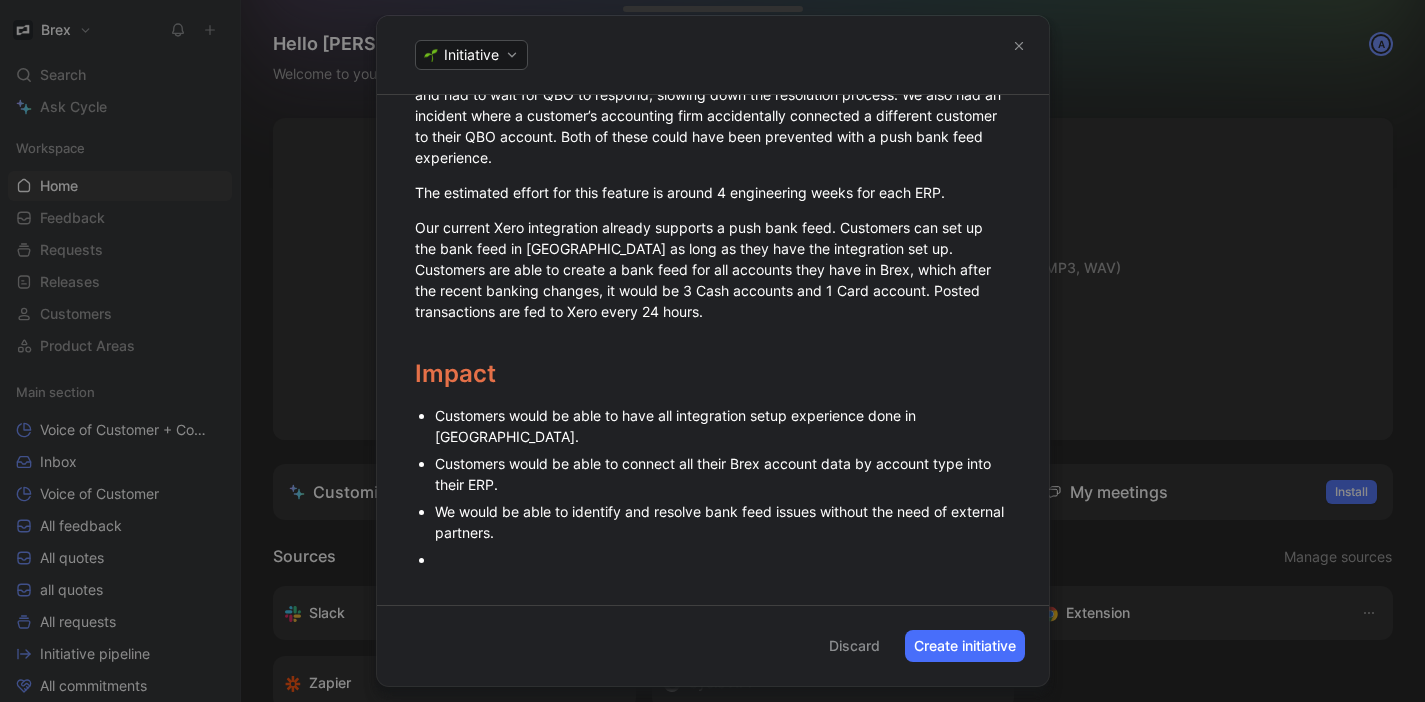 click on "We would be able to identify and resolve bank feed issues without the need of external partners." at bounding box center (723, 522) 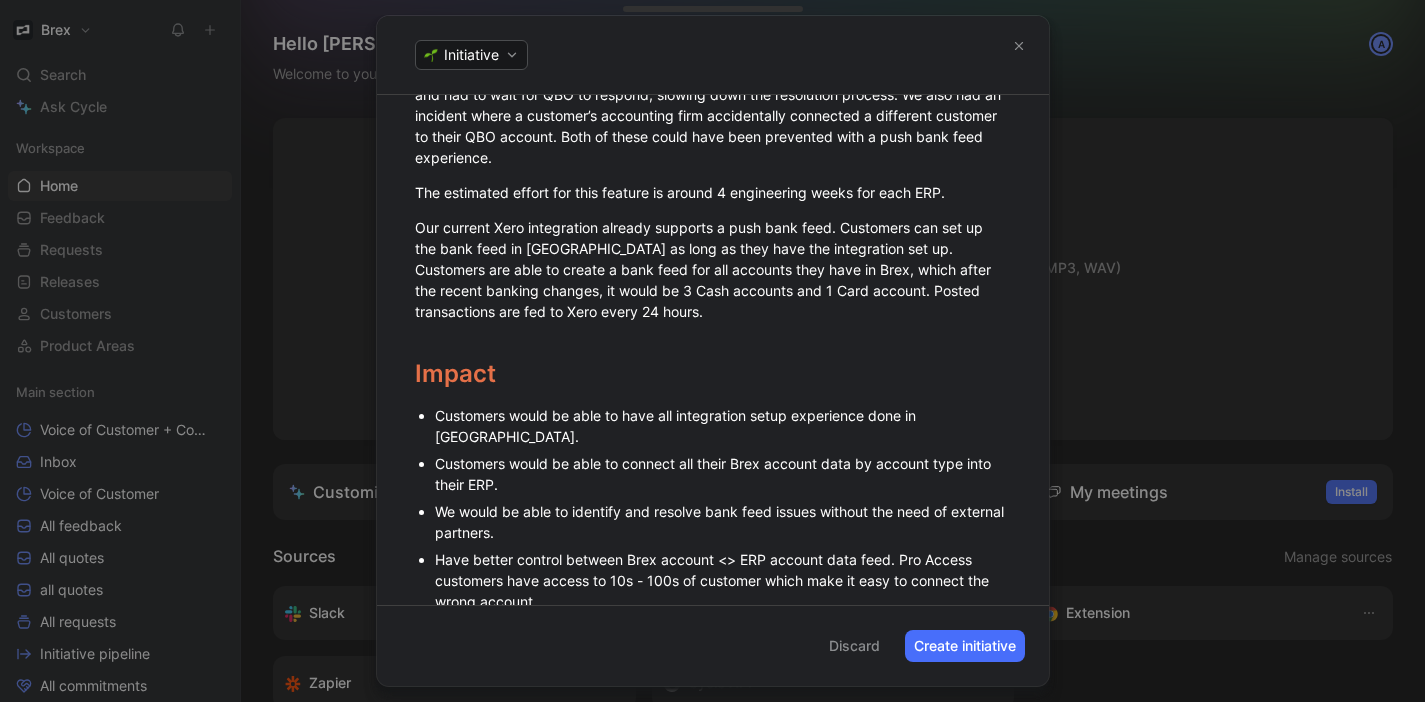 click on "Have better control between Brex account <> ERP account data feed. Pro Access customers have access to 10s - 100s of customer which make it easy to connect the wrong account." at bounding box center [723, 580] 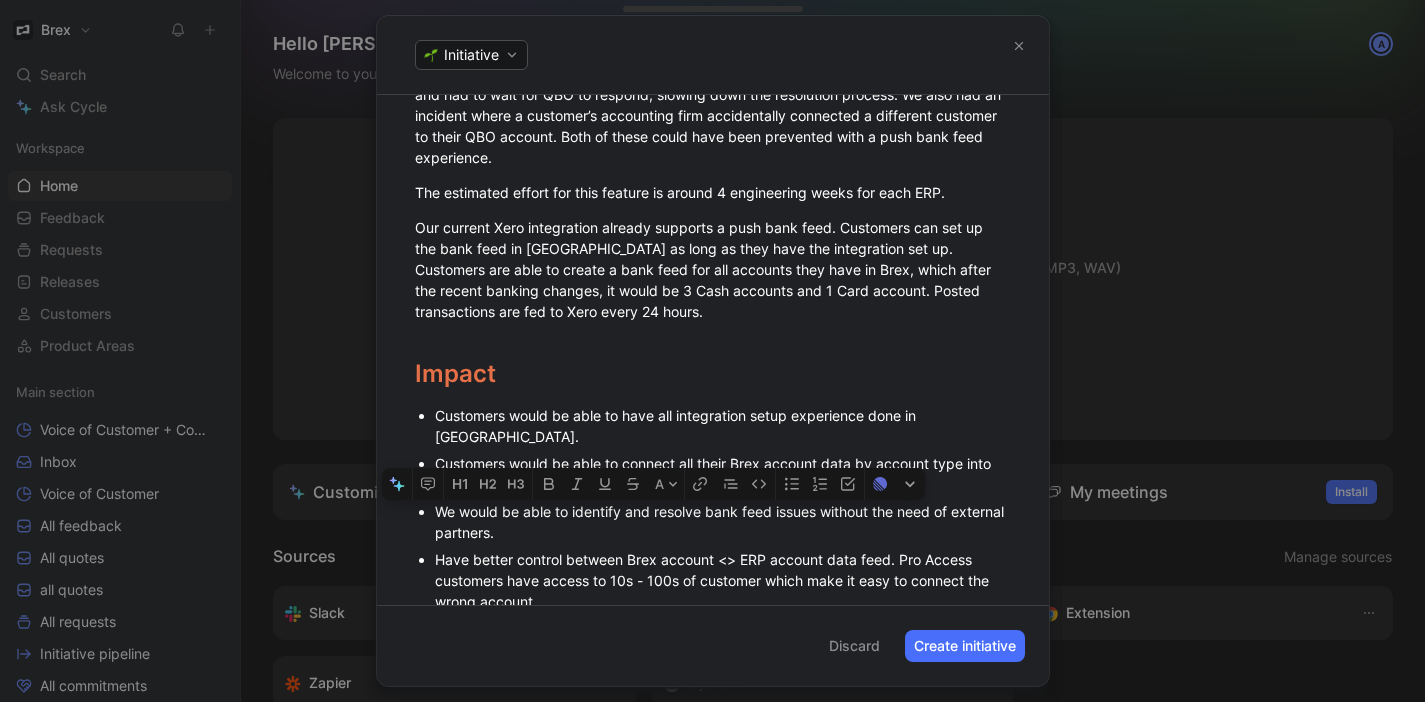 click on "Have better control between Brex account <> ERP account data feed. Pro Access customers have access to 10s - 100s of customer which make it easy to connect the wrong account." at bounding box center (723, 580) 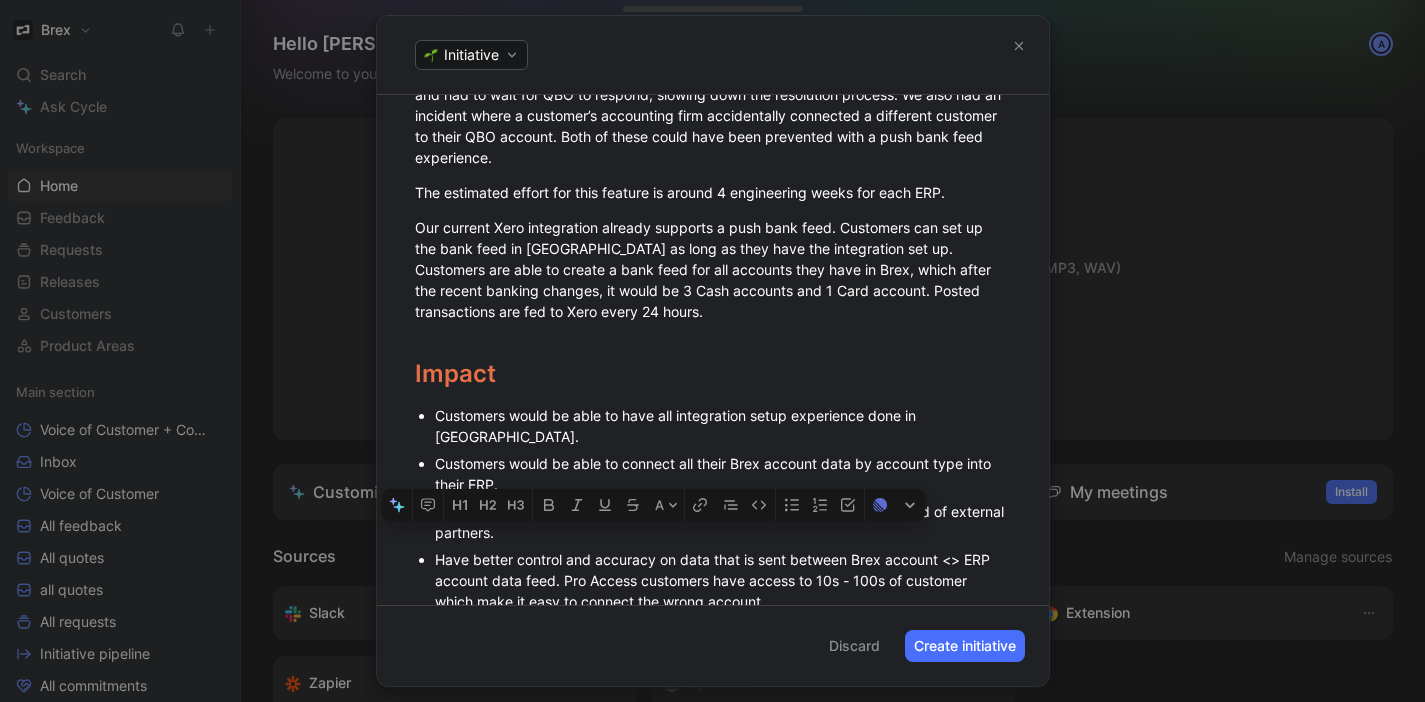 drag, startPoint x: 492, startPoint y: 538, endPoint x: 557, endPoint y: 528, distance: 65.76473 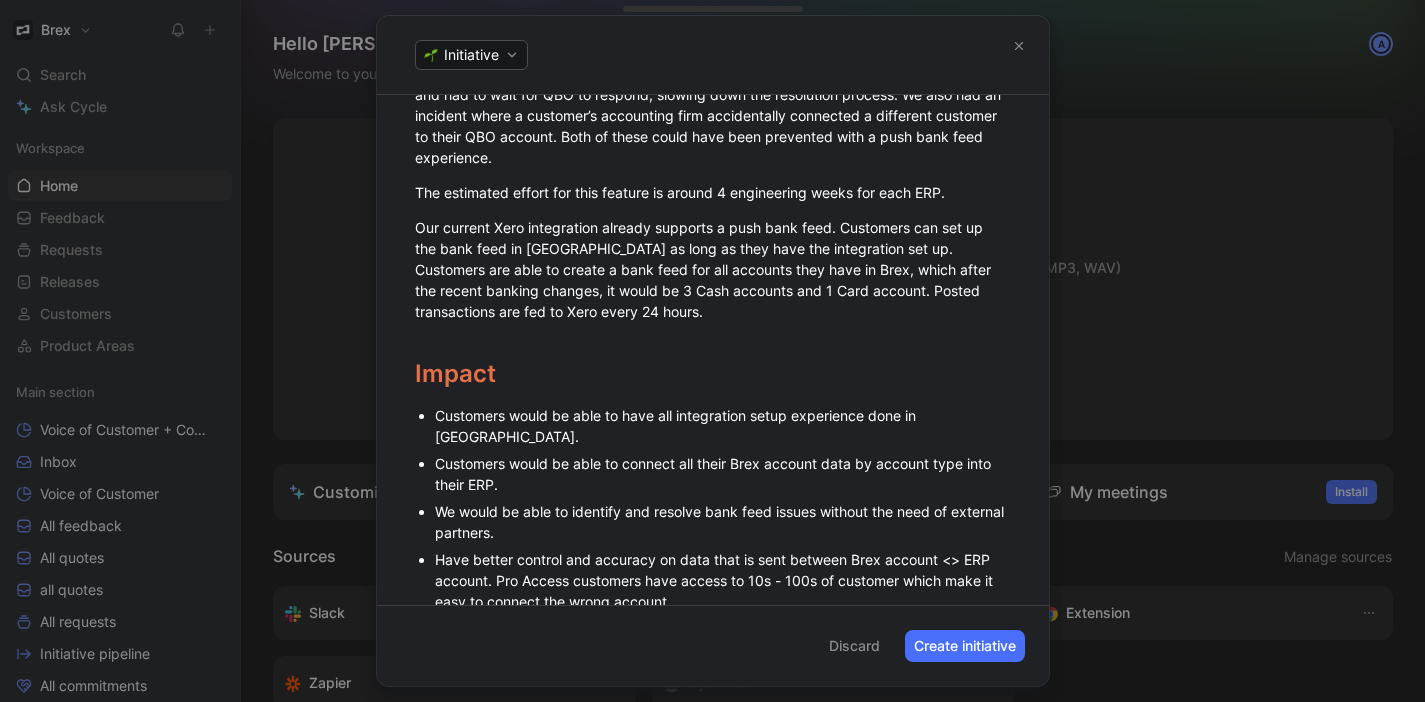 click on "Have better control and accuracy on data that is sent between Brex account <> ERP account. Pro Access customers have access to 10s - 100s of customer which make it easy to connect the wrong account." at bounding box center [723, 580] 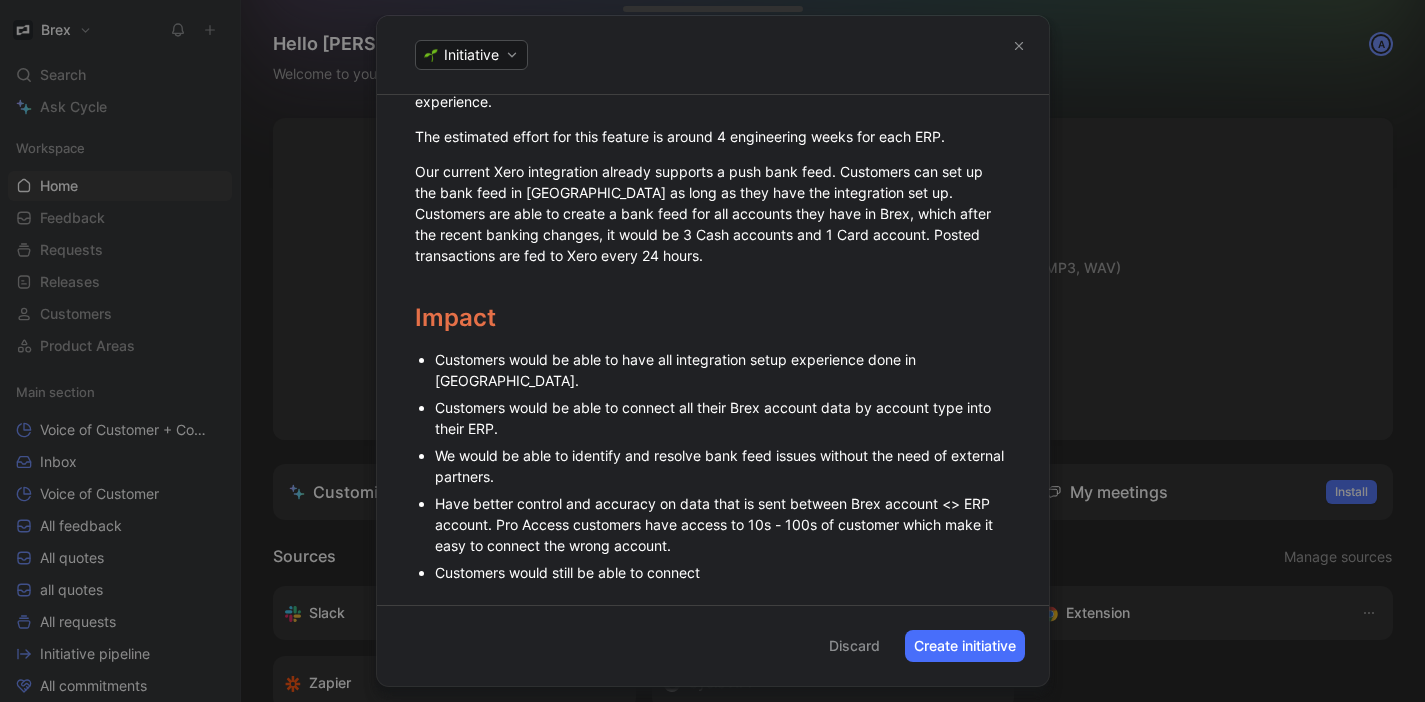 click on "Customers would still be able to connect" at bounding box center [723, 572] 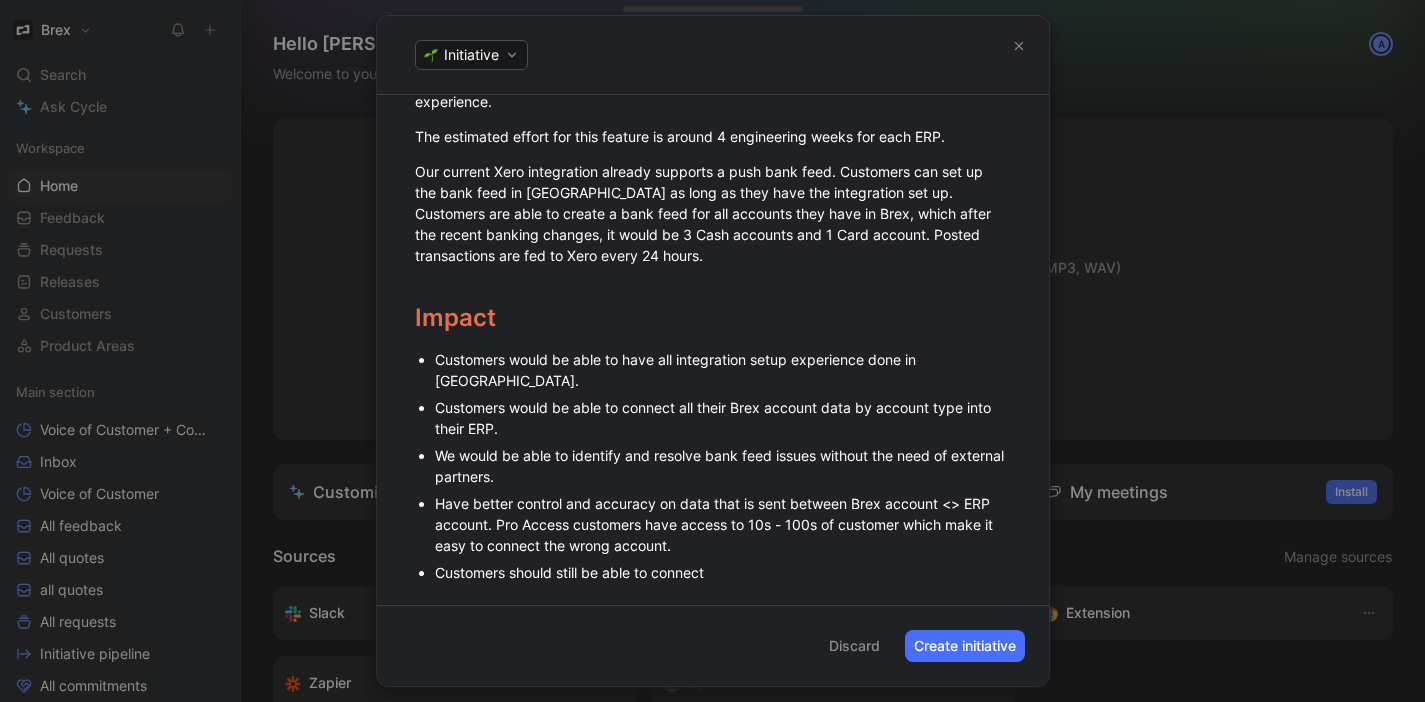 click on "Customers should still be able to connect" at bounding box center (723, 572) 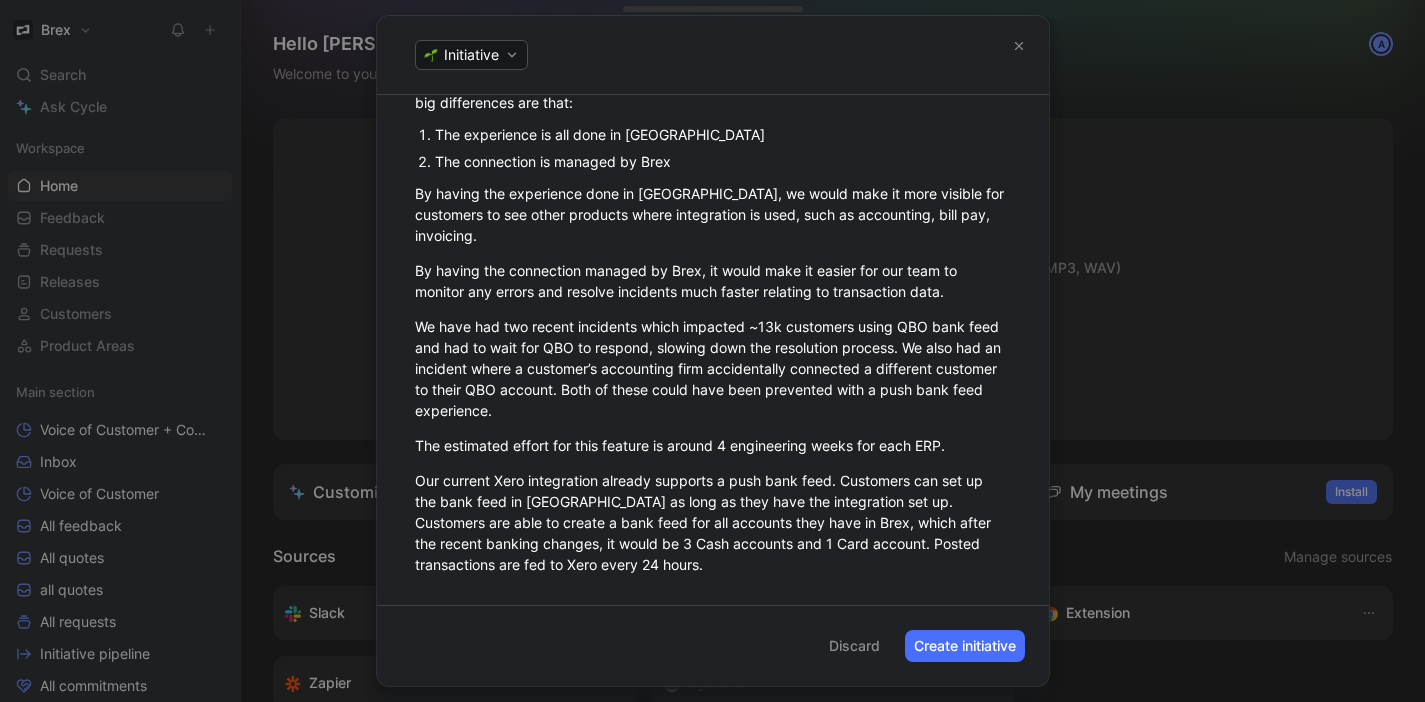 scroll, scrollTop: 1627, scrollLeft: 0, axis: vertical 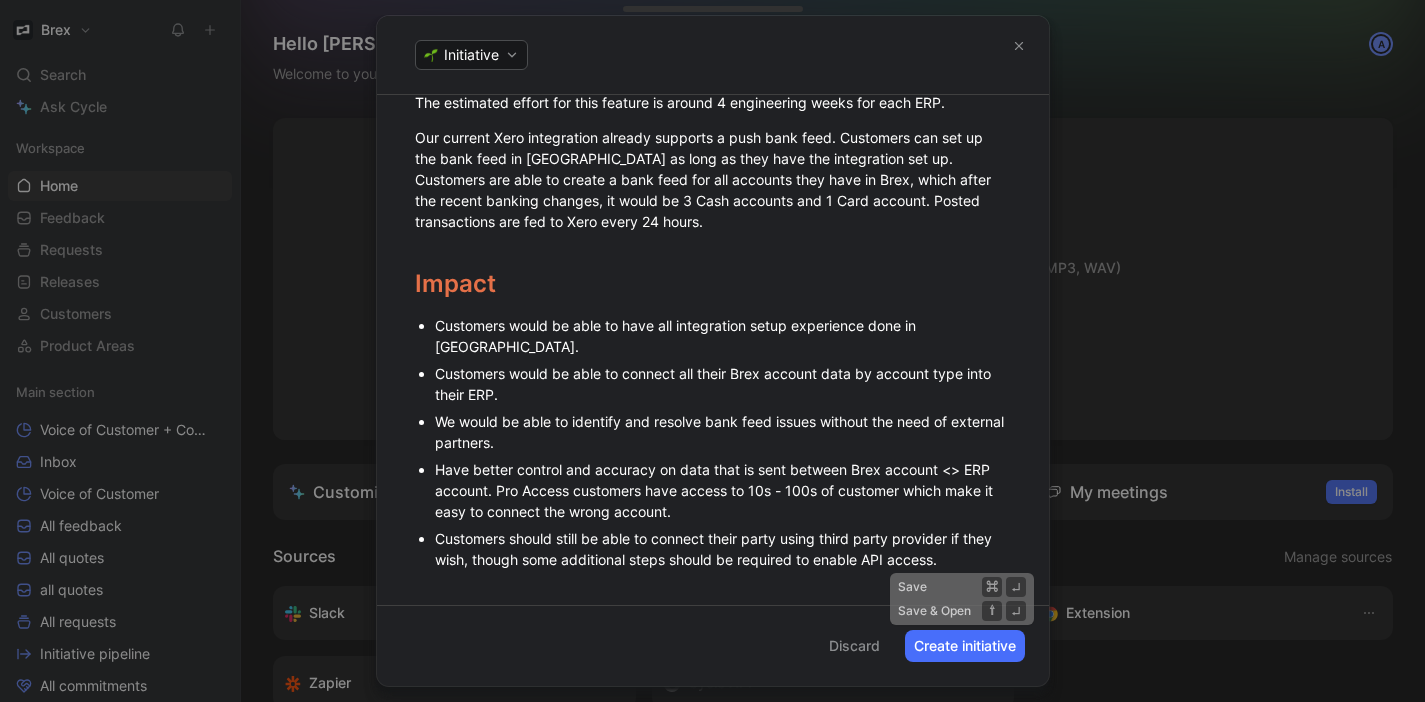 click on "Create initiative" at bounding box center (965, 646) 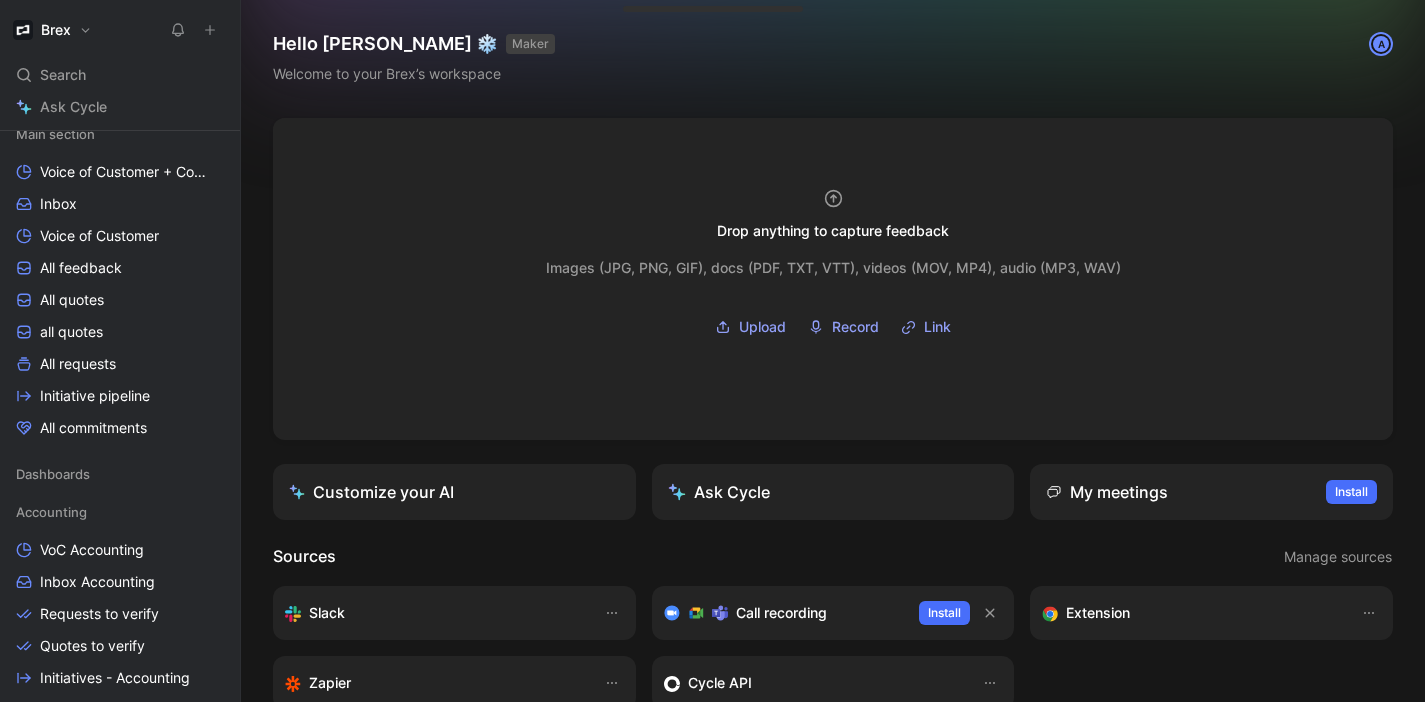 scroll, scrollTop: 0, scrollLeft: 0, axis: both 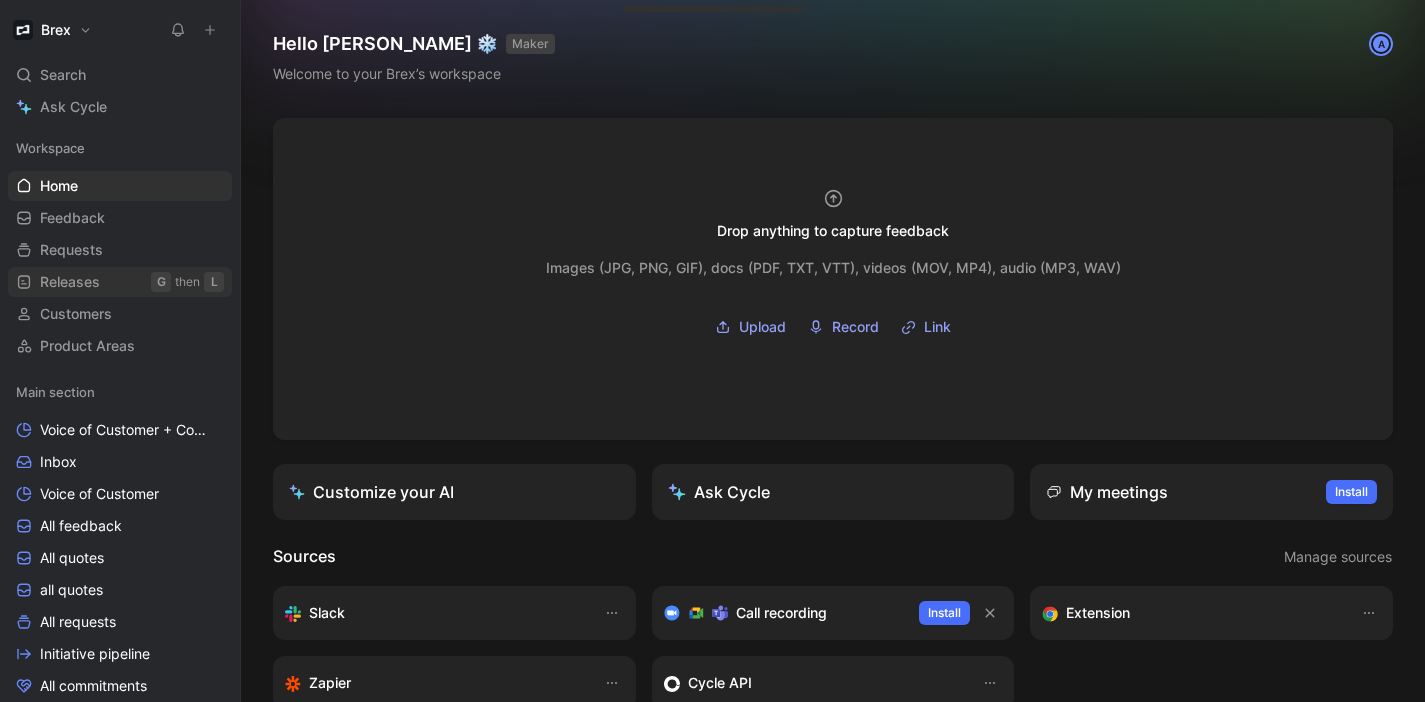 click on "Releases" at bounding box center (70, 282) 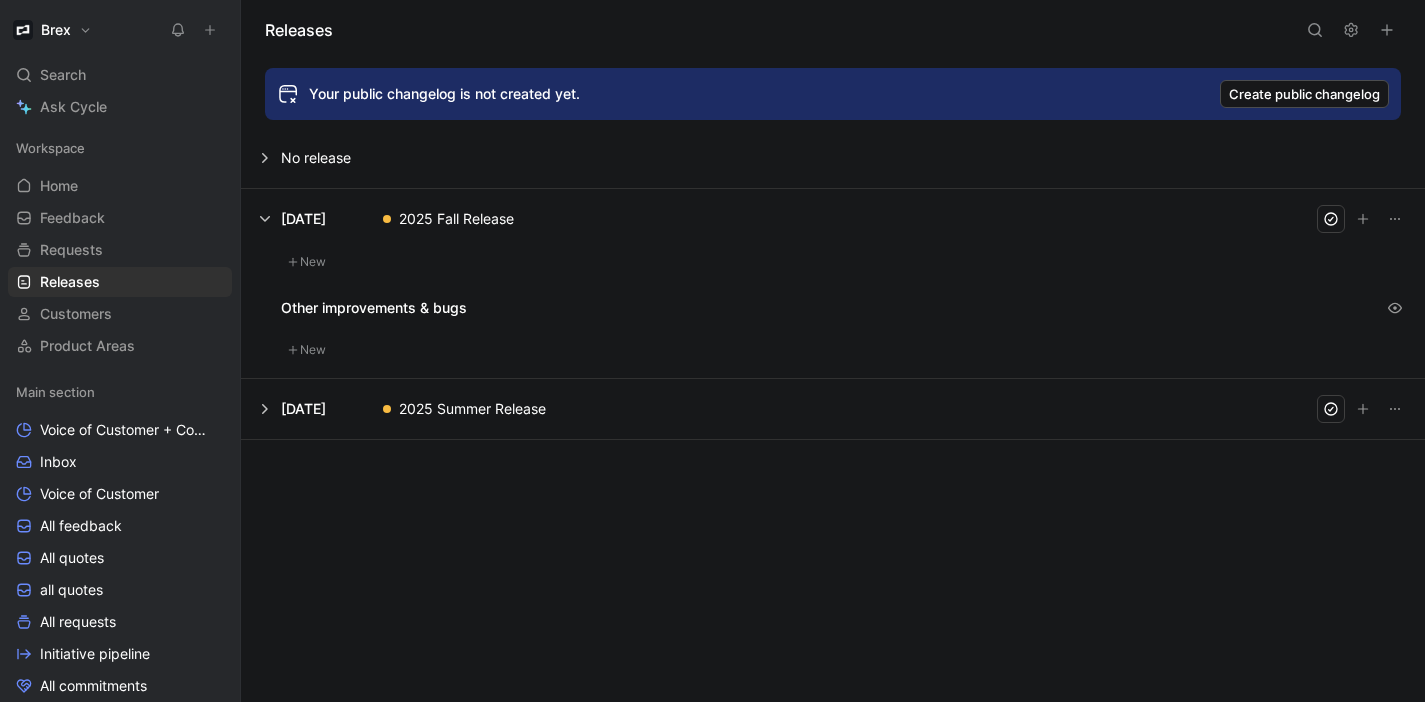 click at bounding box center (210, 30) 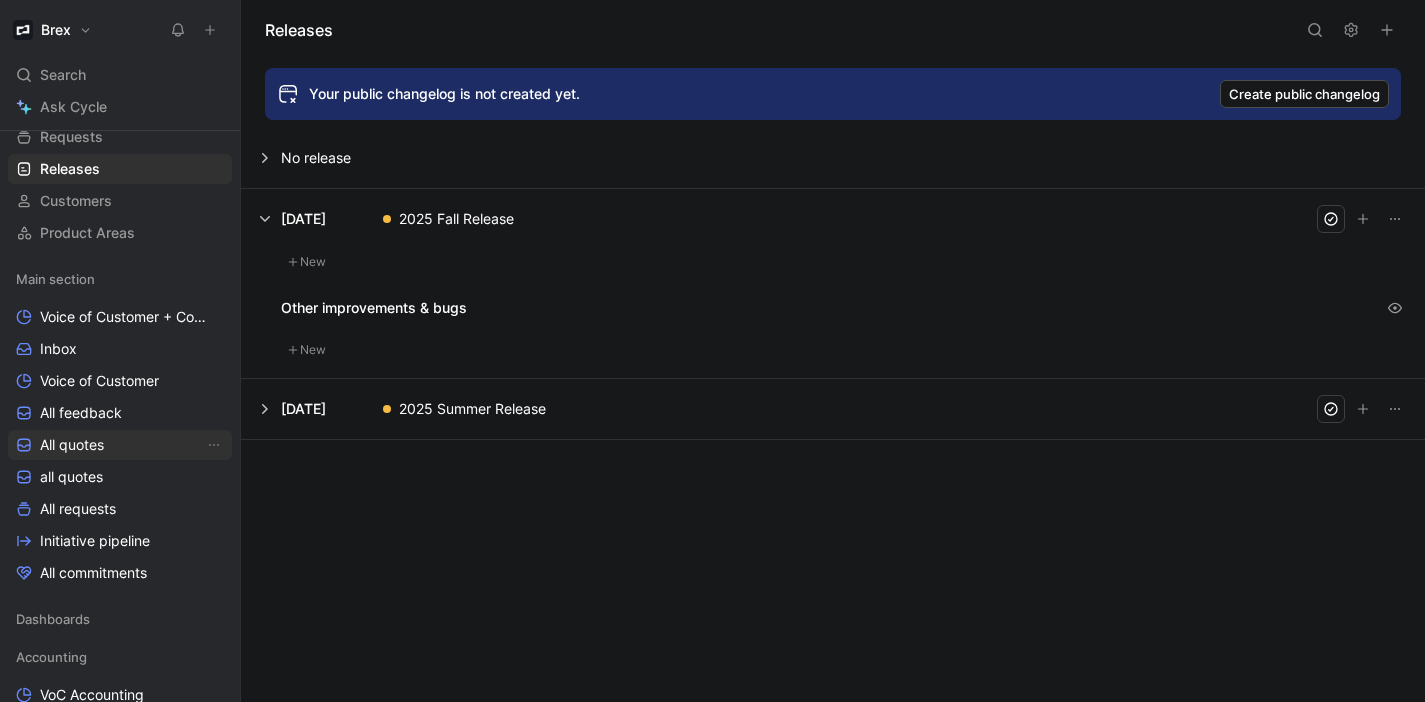 scroll, scrollTop: 132, scrollLeft: 0, axis: vertical 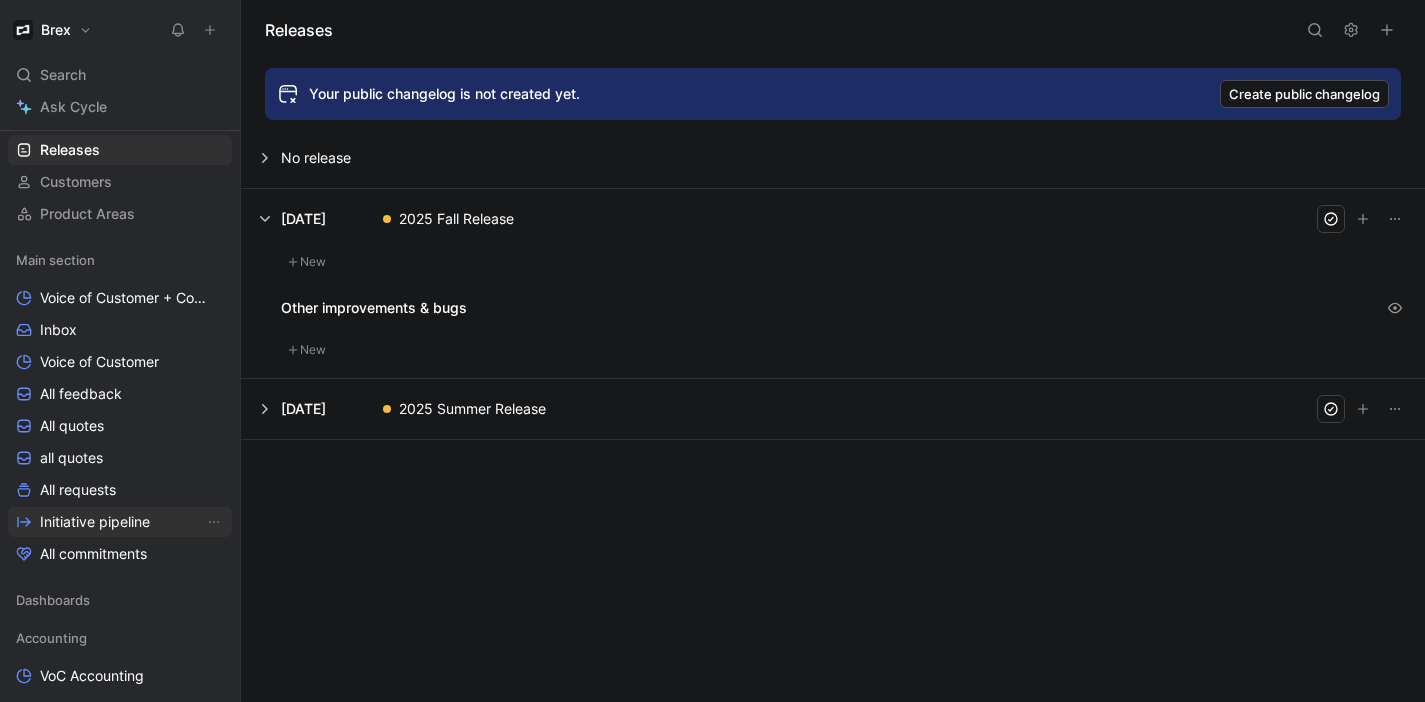 click on "Initiative pipeline" at bounding box center (120, 522) 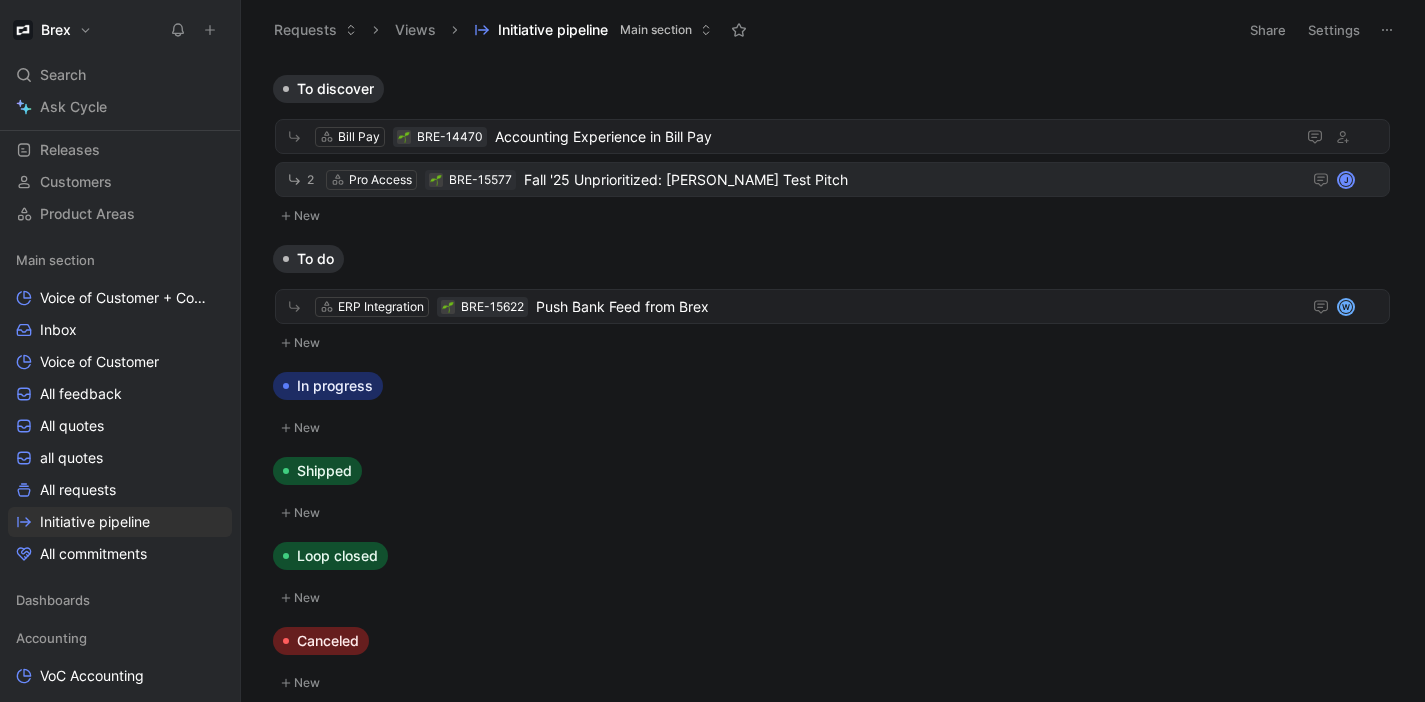 scroll, scrollTop: 763, scrollLeft: 0, axis: vertical 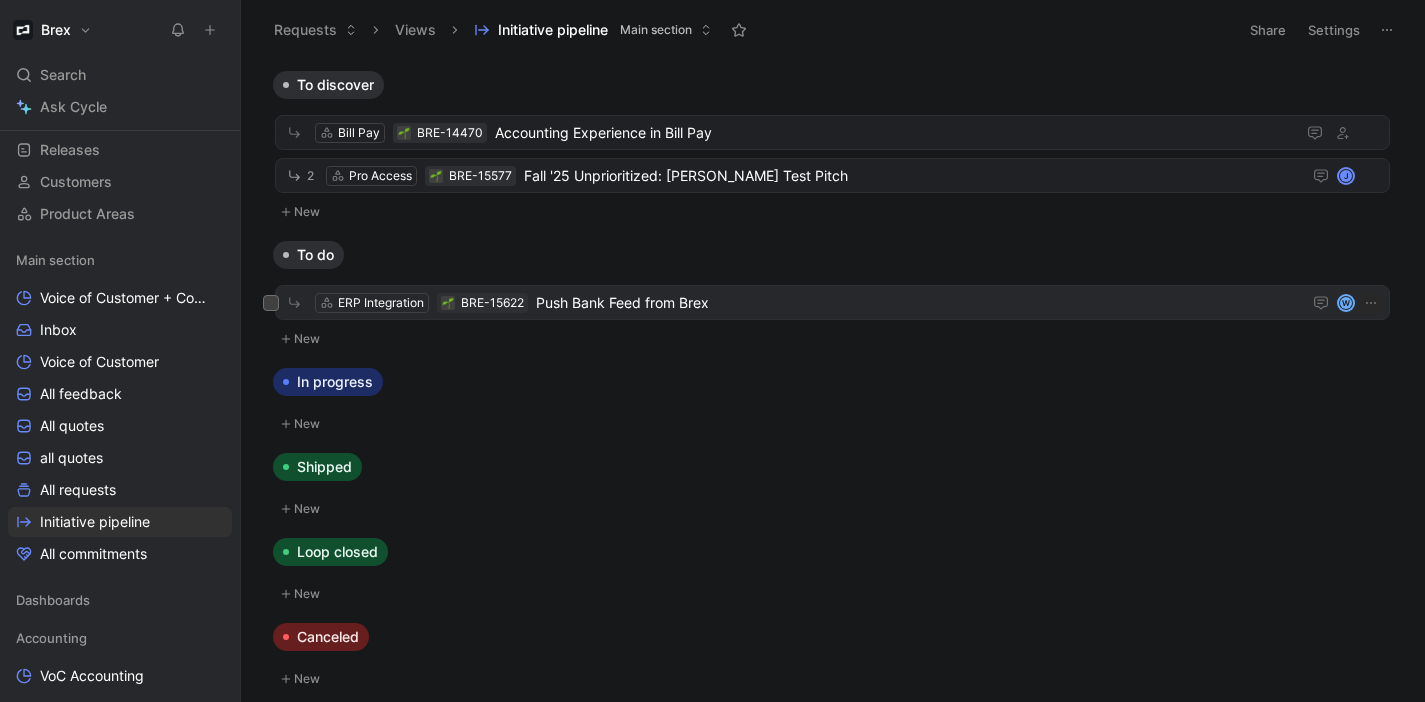 click on "Push Bank Feed from Brex" at bounding box center [914, 303] 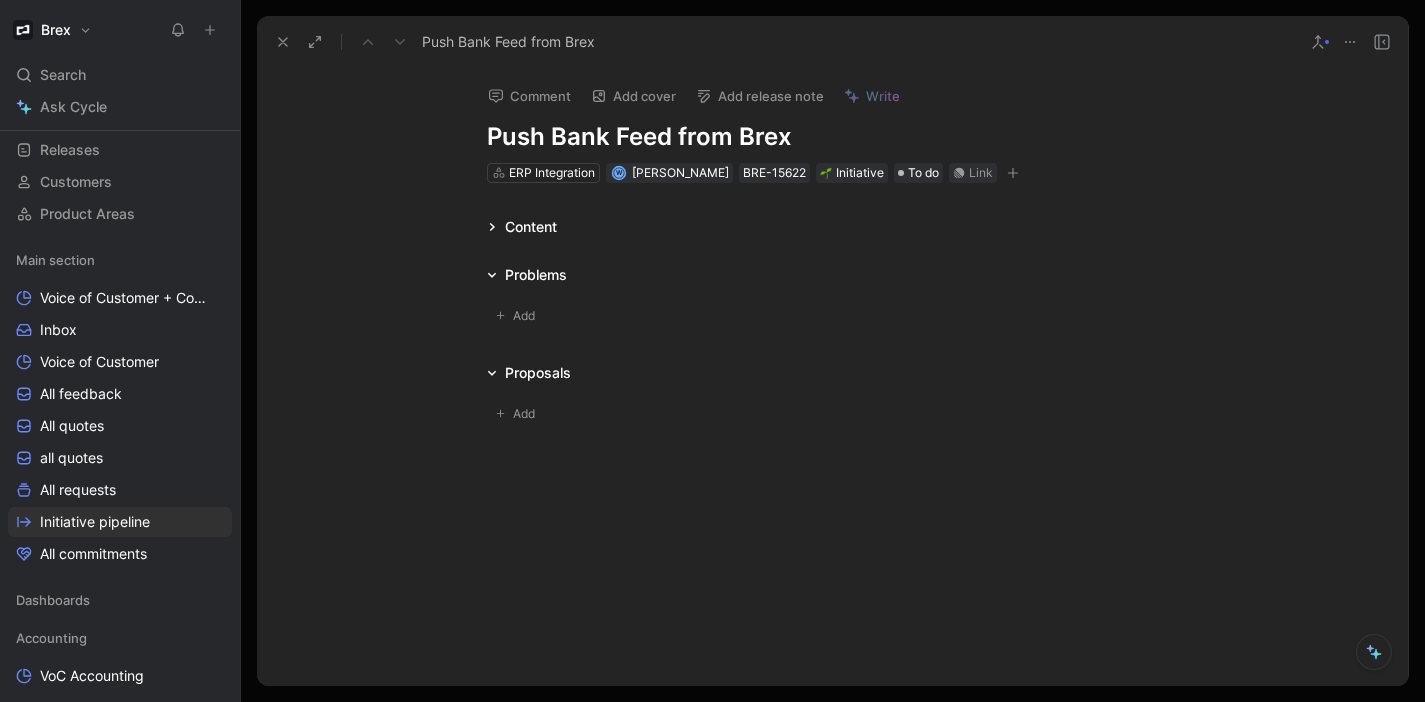 click 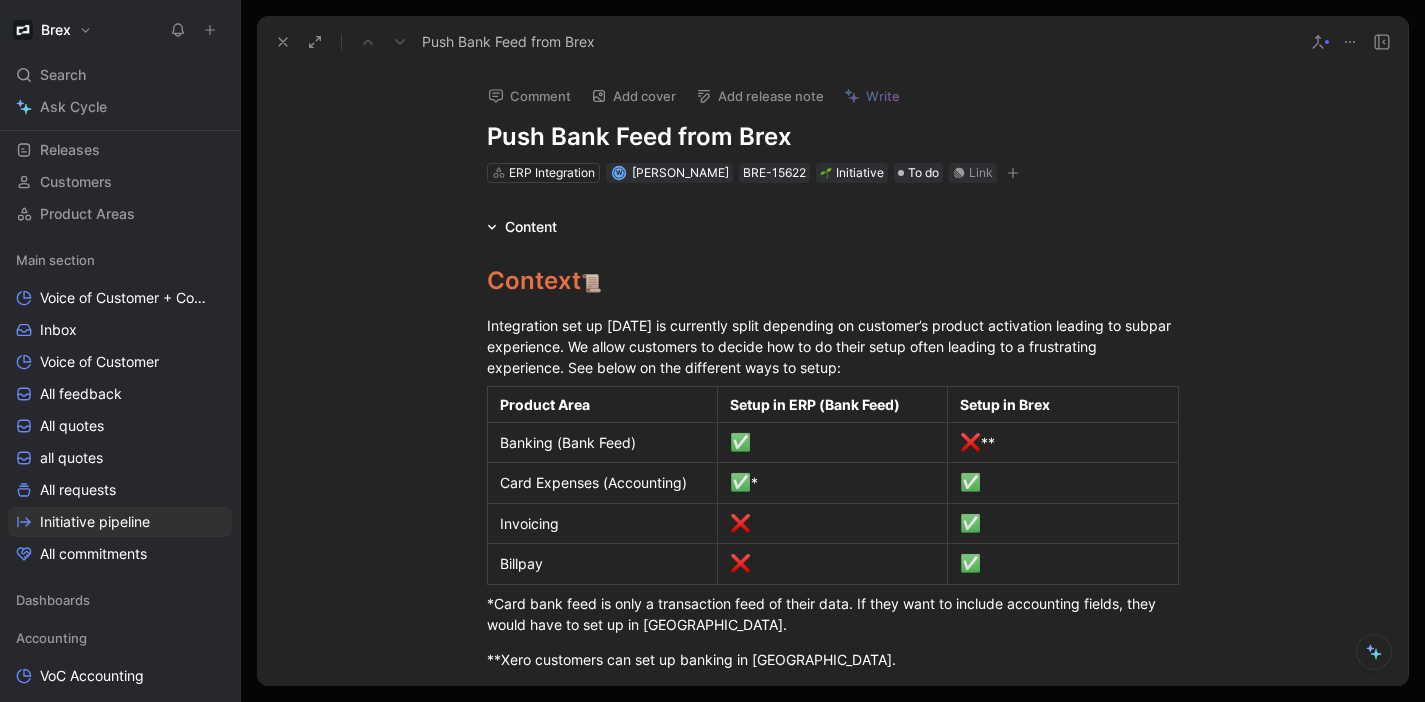 click 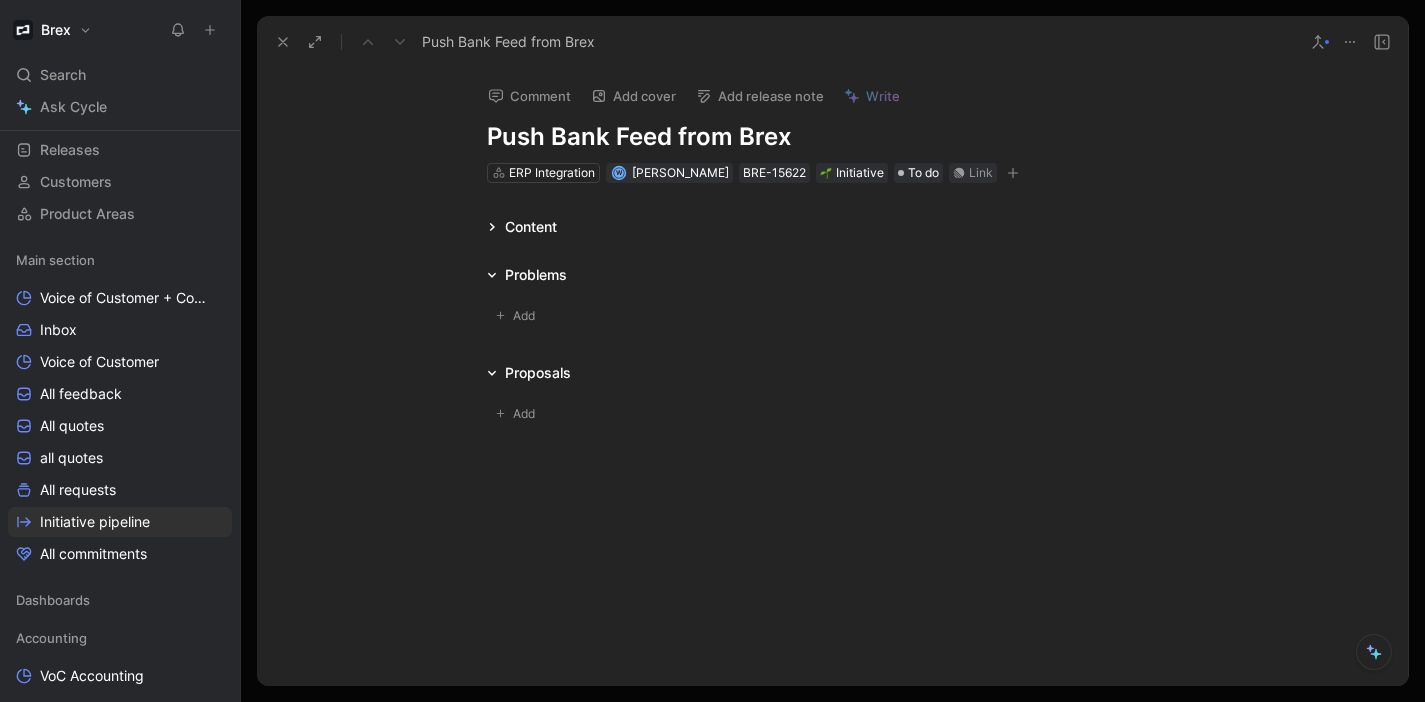 click on "Problems" at bounding box center [527, 275] 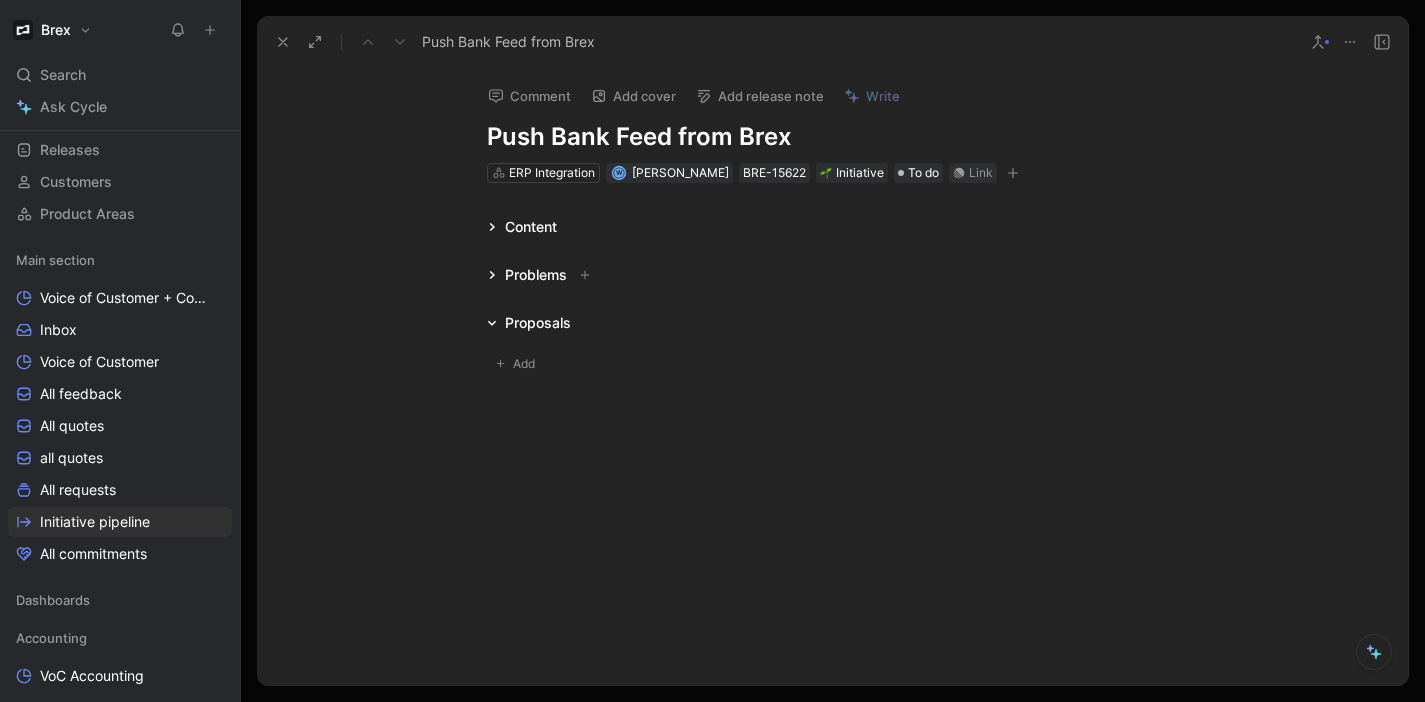 click 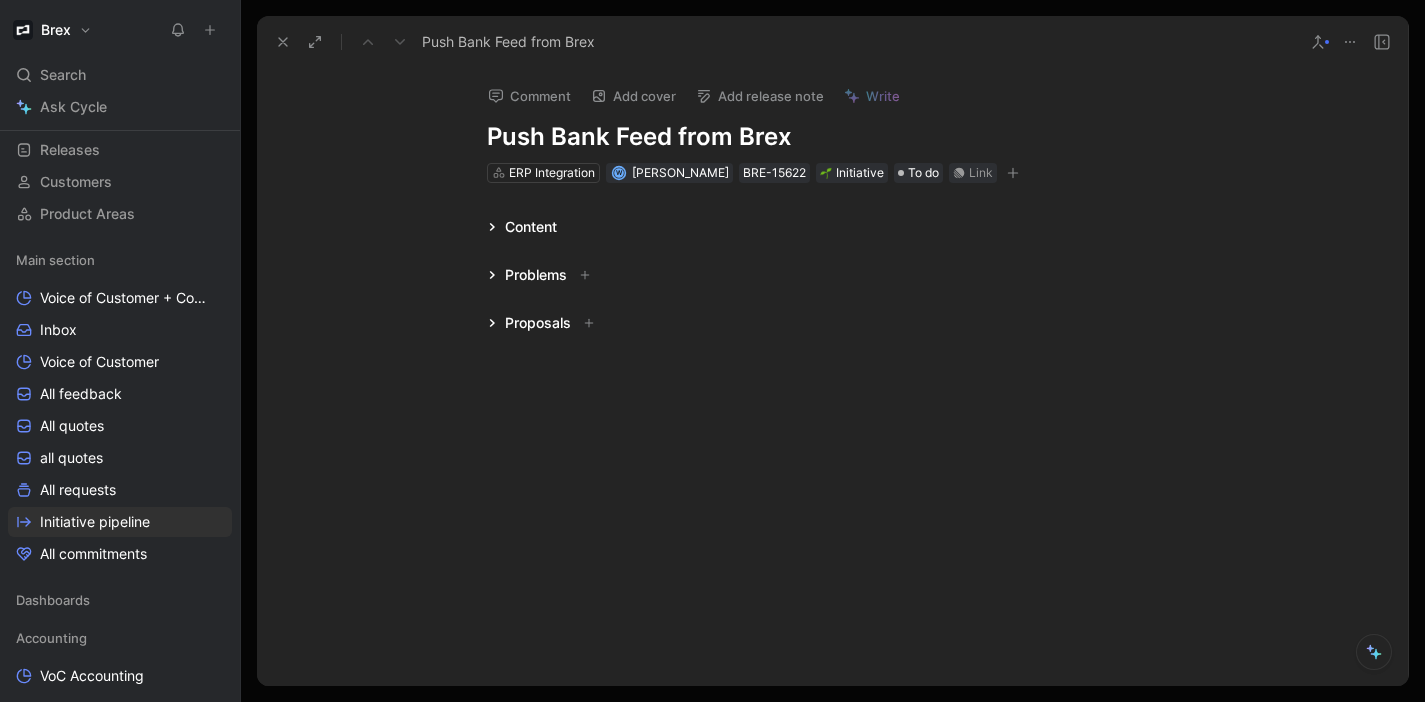 click on "Content" at bounding box center [522, 227] 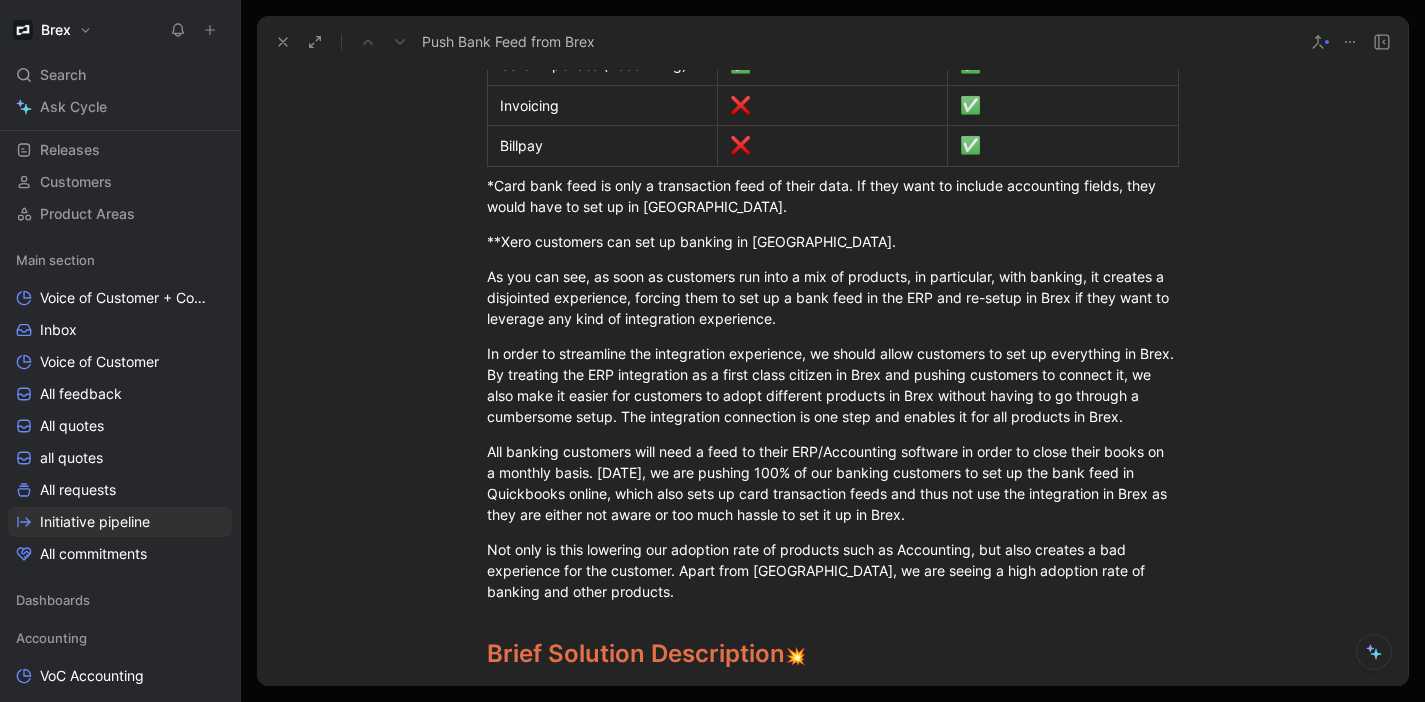 scroll, scrollTop: 0, scrollLeft: 0, axis: both 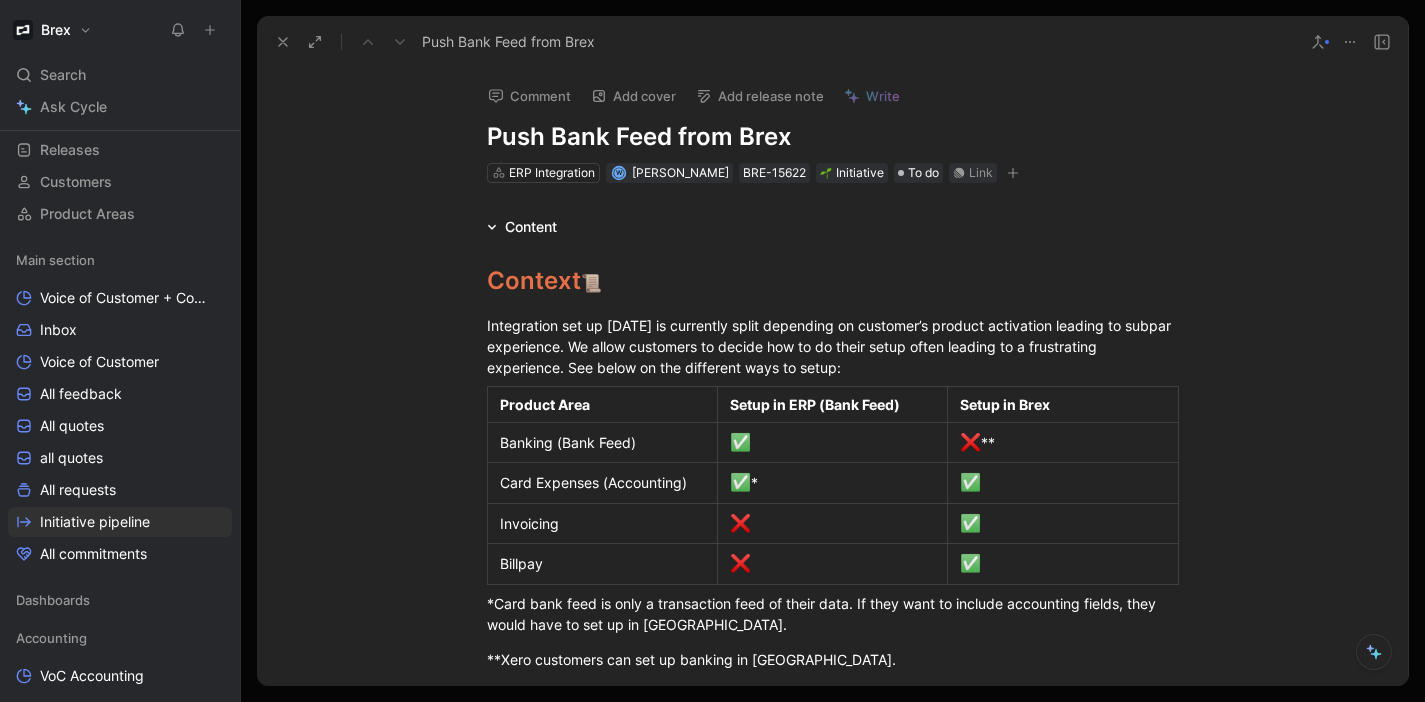 click on "Content" at bounding box center [522, 227] 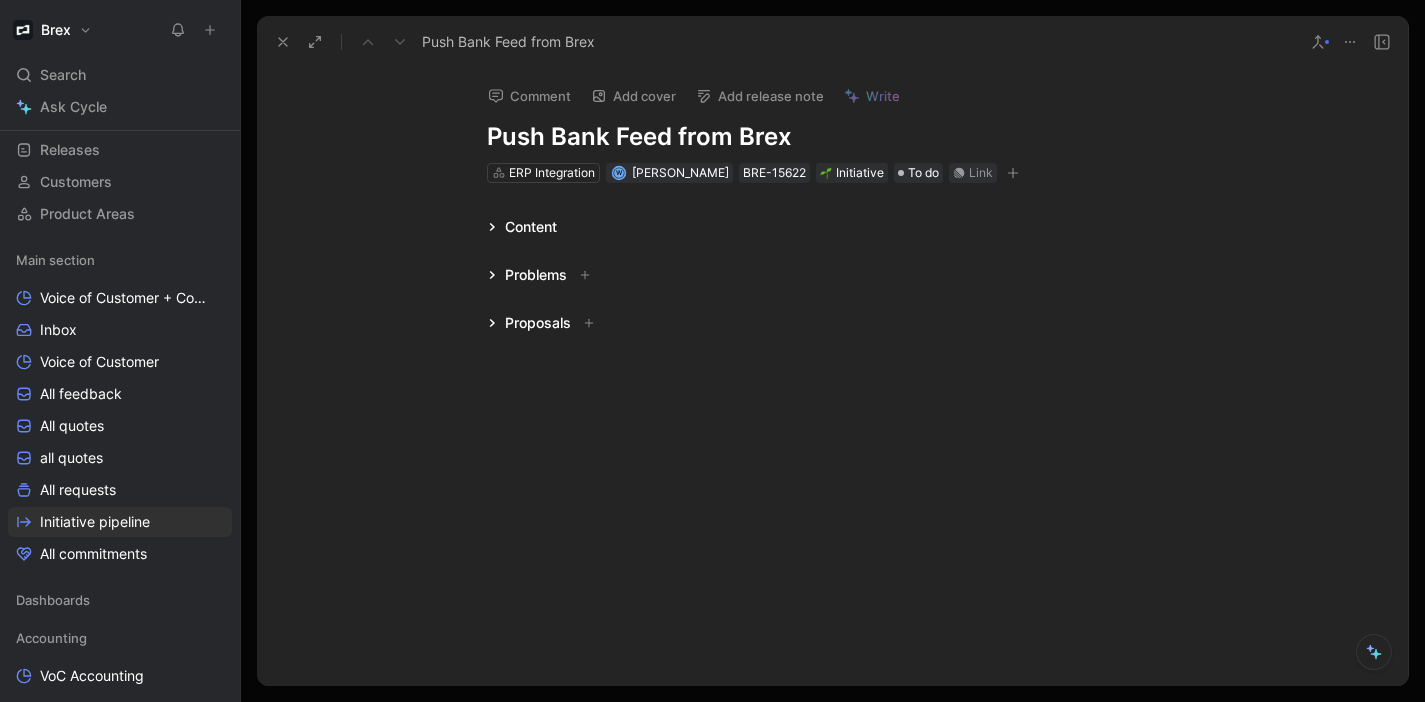 click 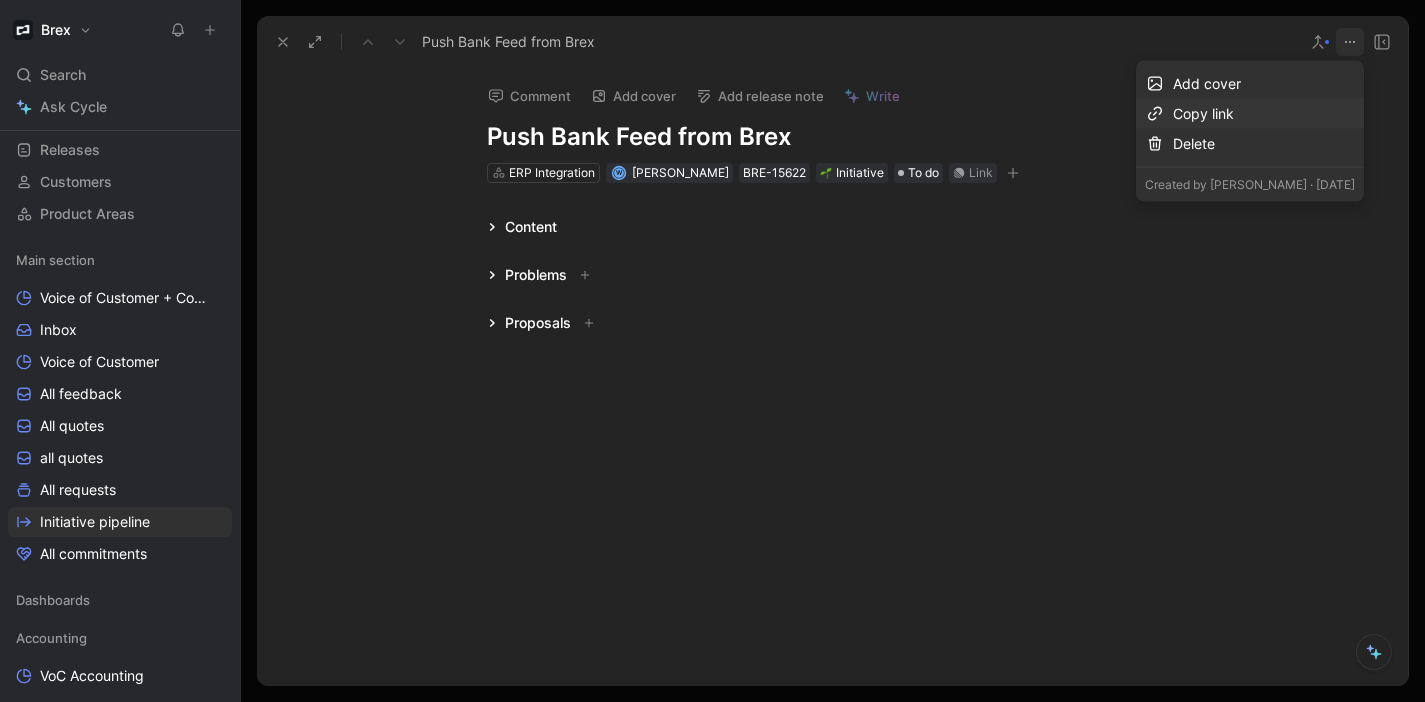 click on "Copy link" at bounding box center [1264, 114] 